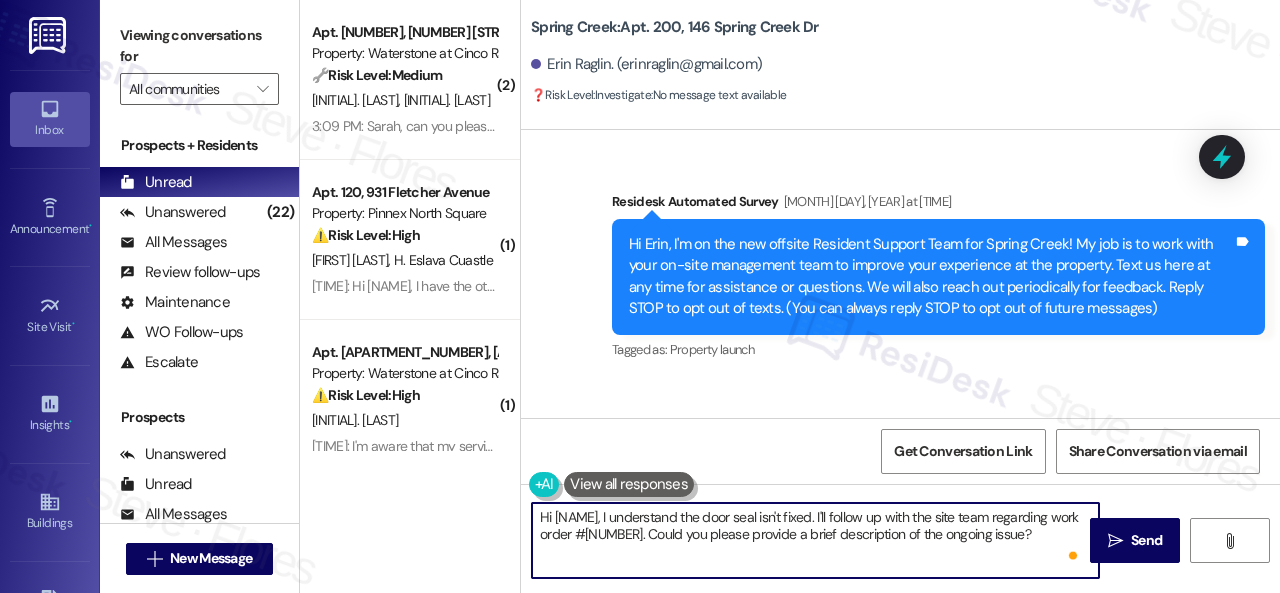 scroll, scrollTop: 0, scrollLeft: 0, axis: both 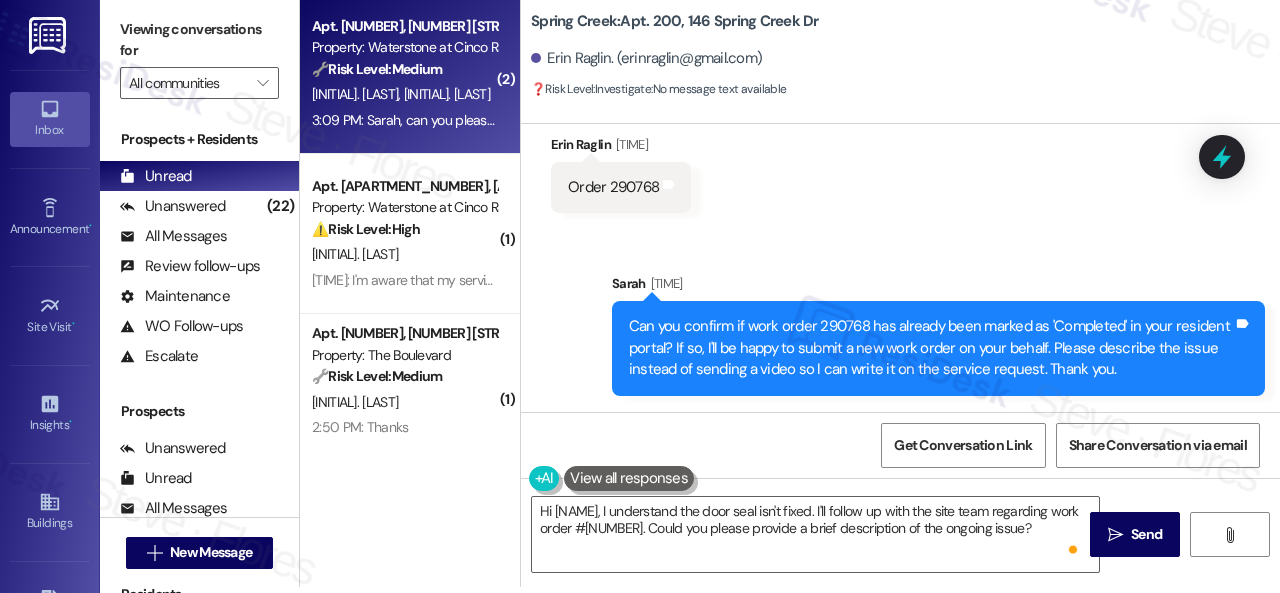 click on "[INITIAL]. [LAST] [INITIAL]. [LAST]" at bounding box center [404, 94] 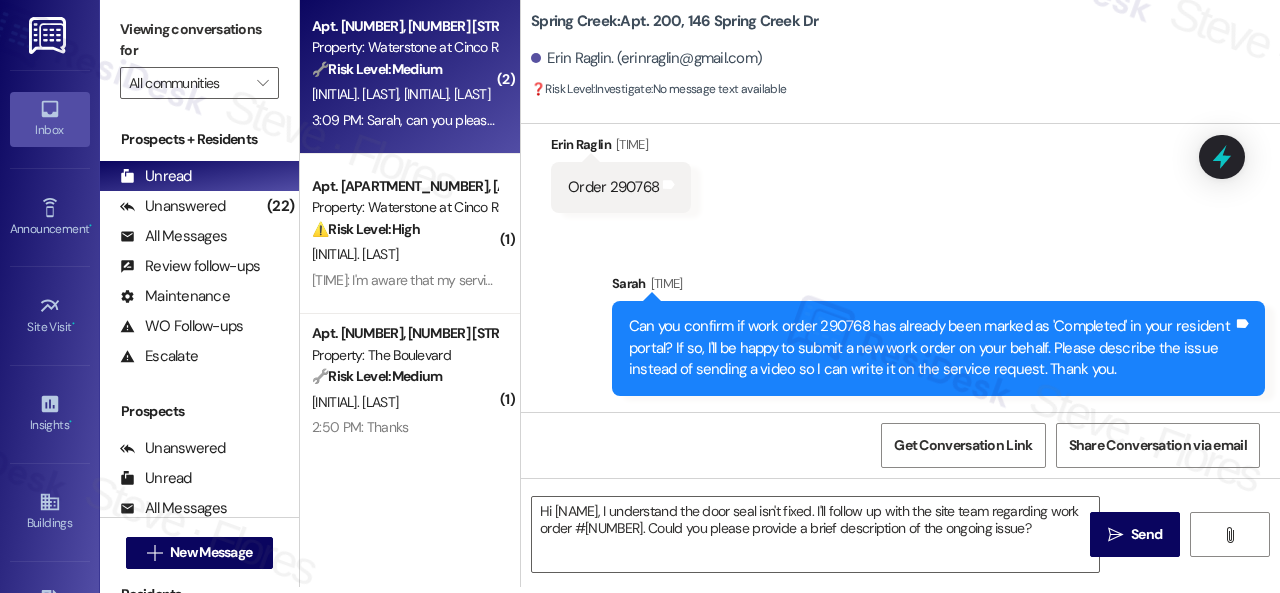 type on "Fetching suggested responses. Please feel free to read through the conversation in the meantime." 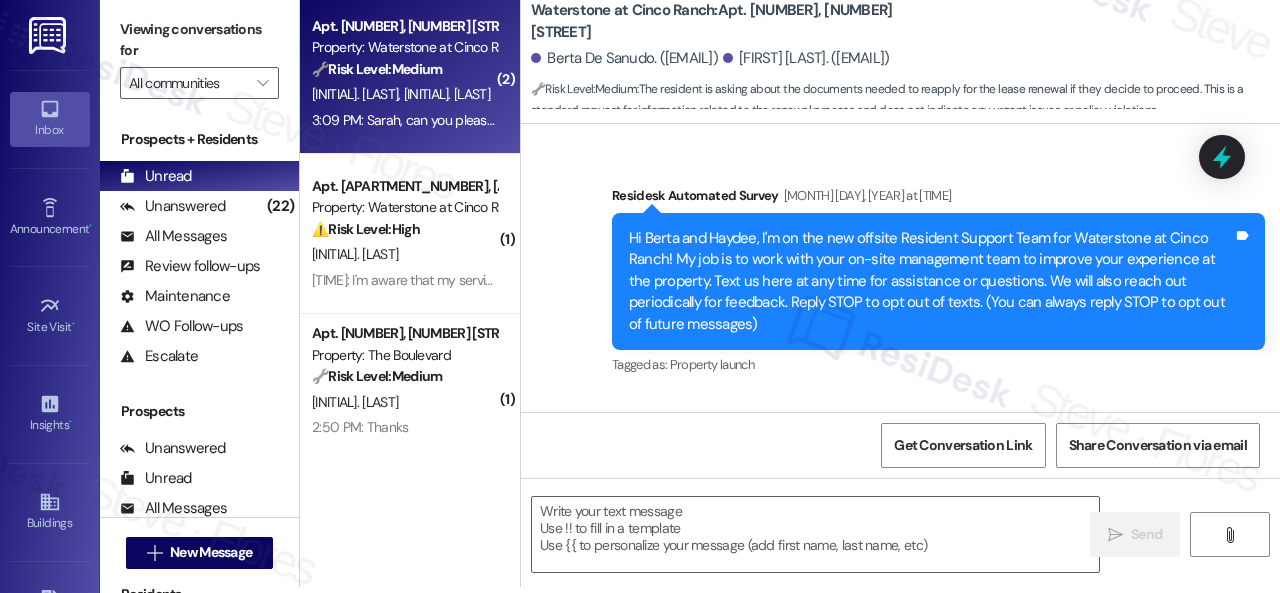 scroll, scrollTop: 0, scrollLeft: 0, axis: both 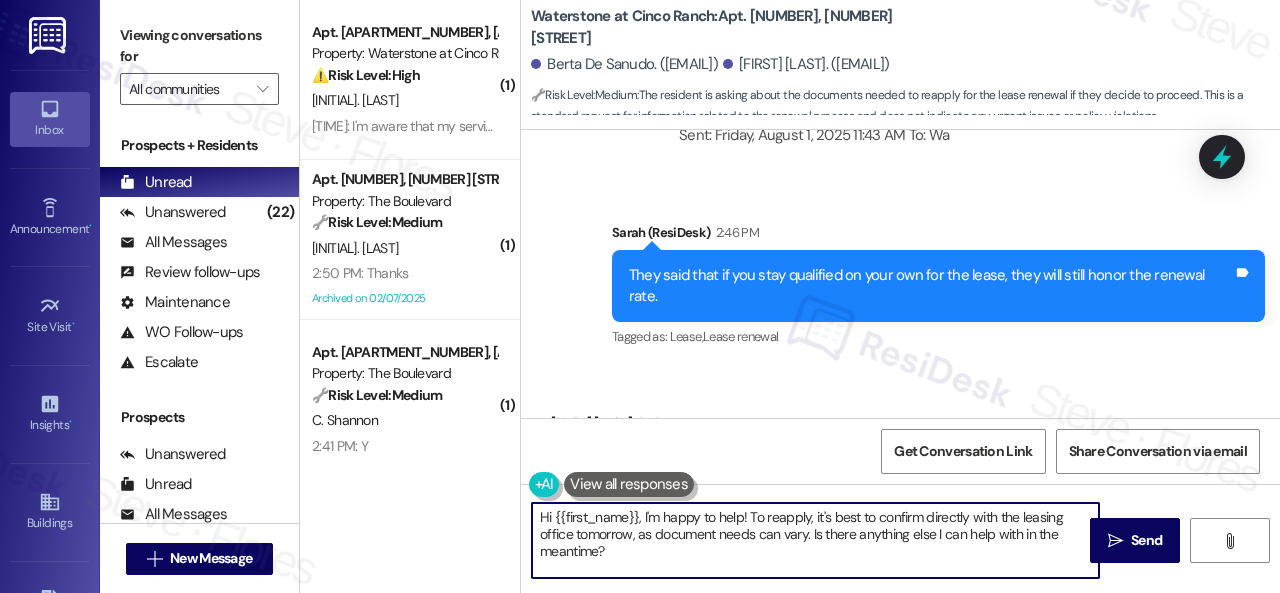 drag, startPoint x: 616, startPoint y: 547, endPoint x: 531, endPoint y: 499, distance: 97.6166 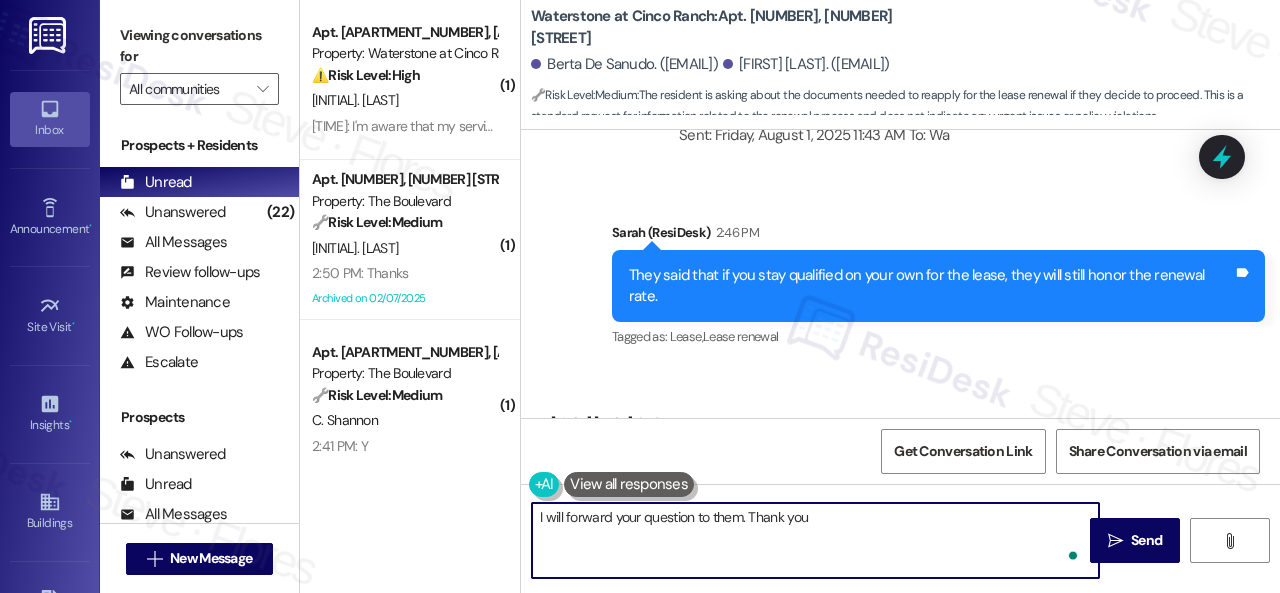type on "I will forward your question to them. Thank you." 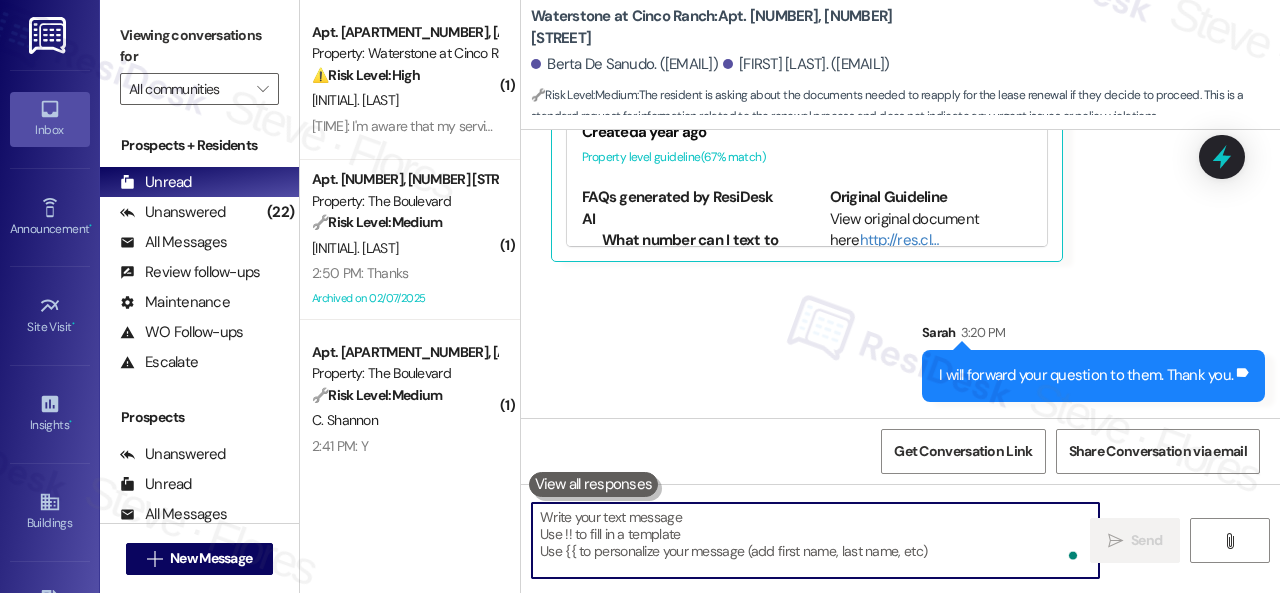 scroll, scrollTop: 20928, scrollLeft: 0, axis: vertical 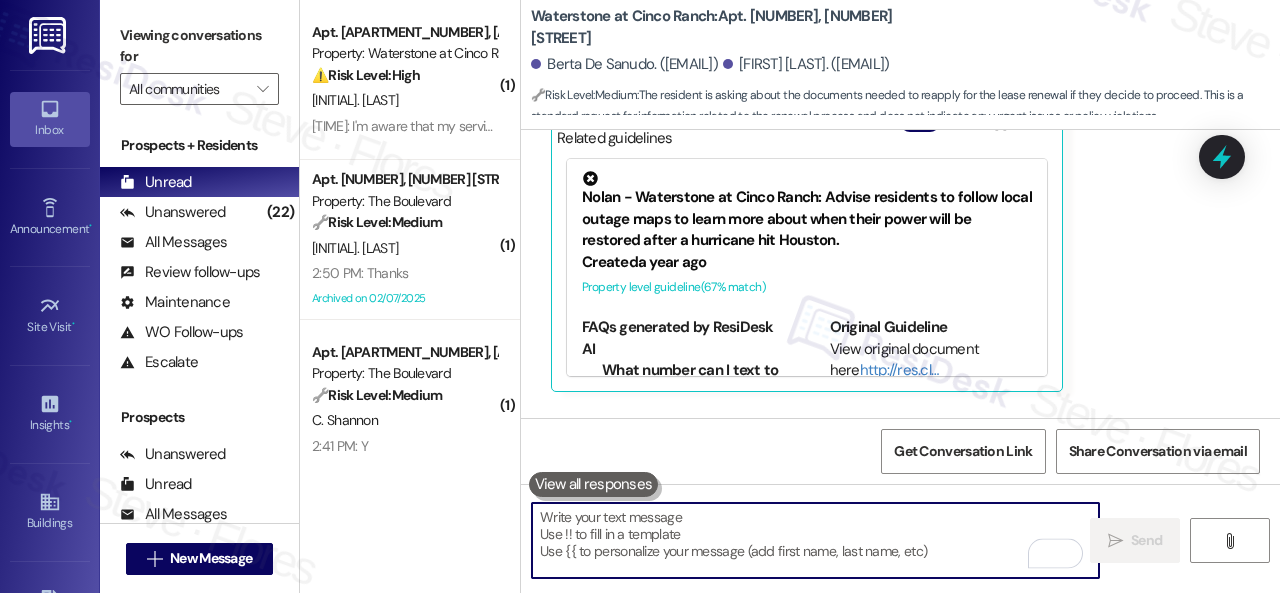 type 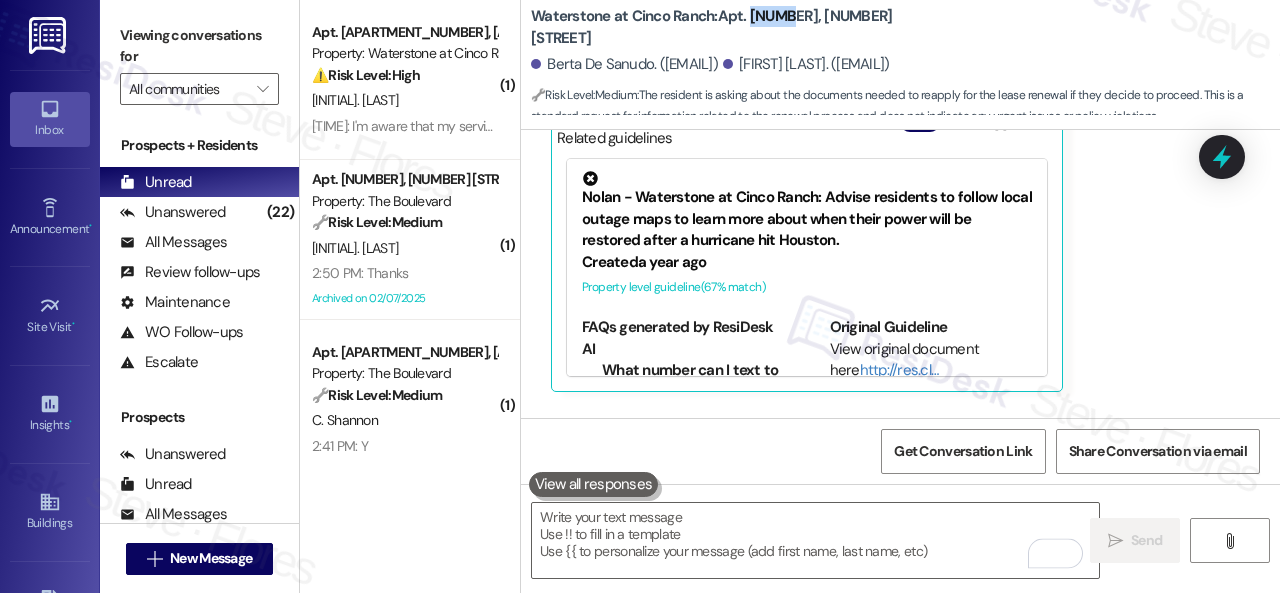 click on "Waterstone at Cinco Ranch:  Apt. 16105, 6855 S Mason Rd" at bounding box center (731, 27) 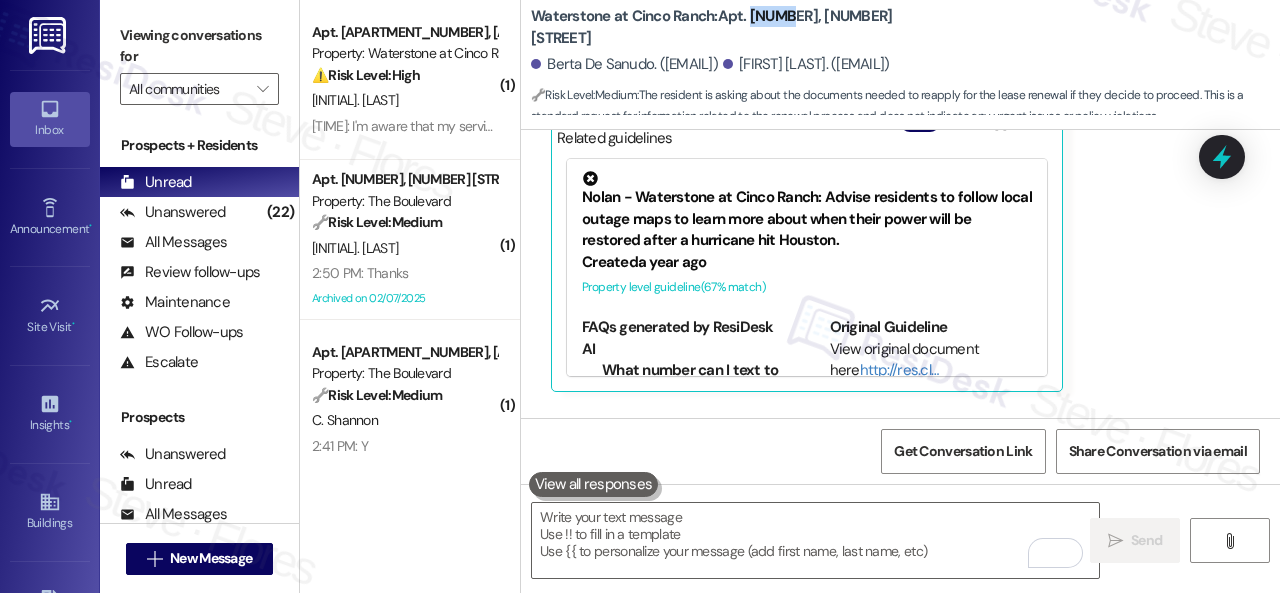 copy on "[NUMBER]" 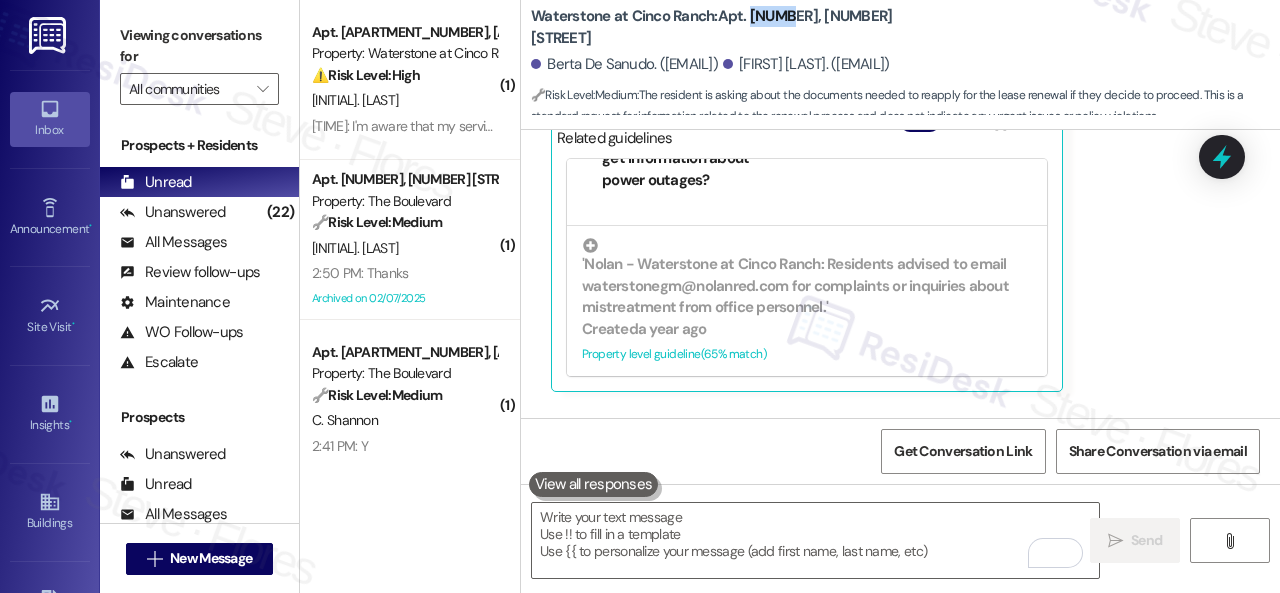 scroll, scrollTop: 0, scrollLeft: 0, axis: both 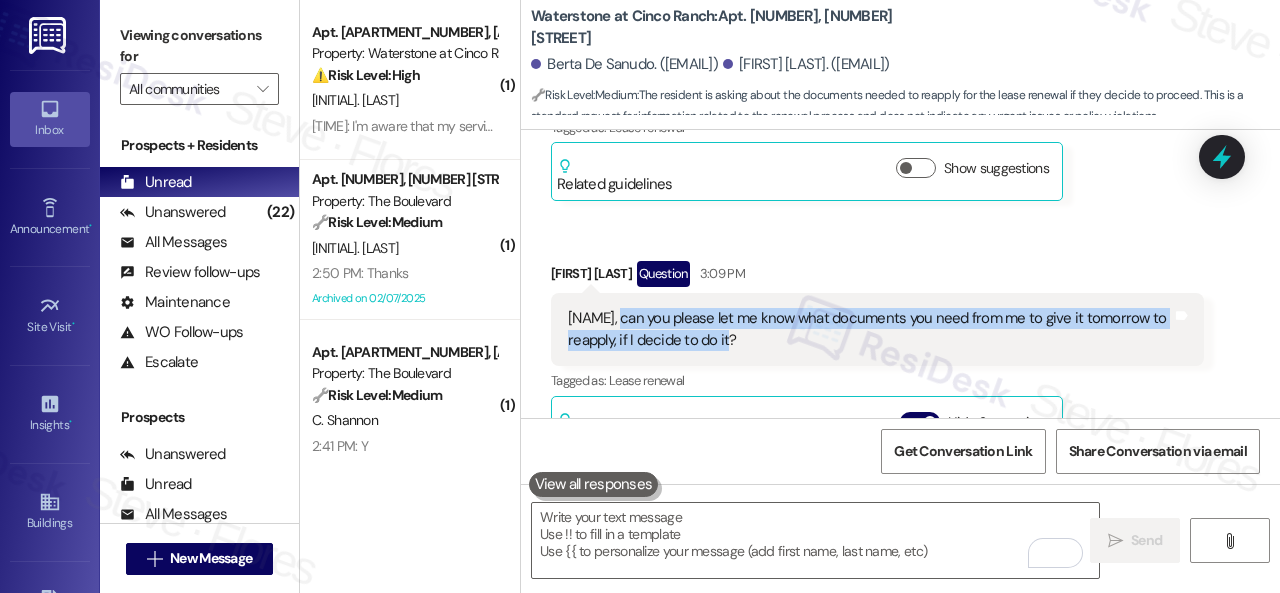 drag, startPoint x: 614, startPoint y: 332, endPoint x: 734, endPoint y: 352, distance: 121.65525 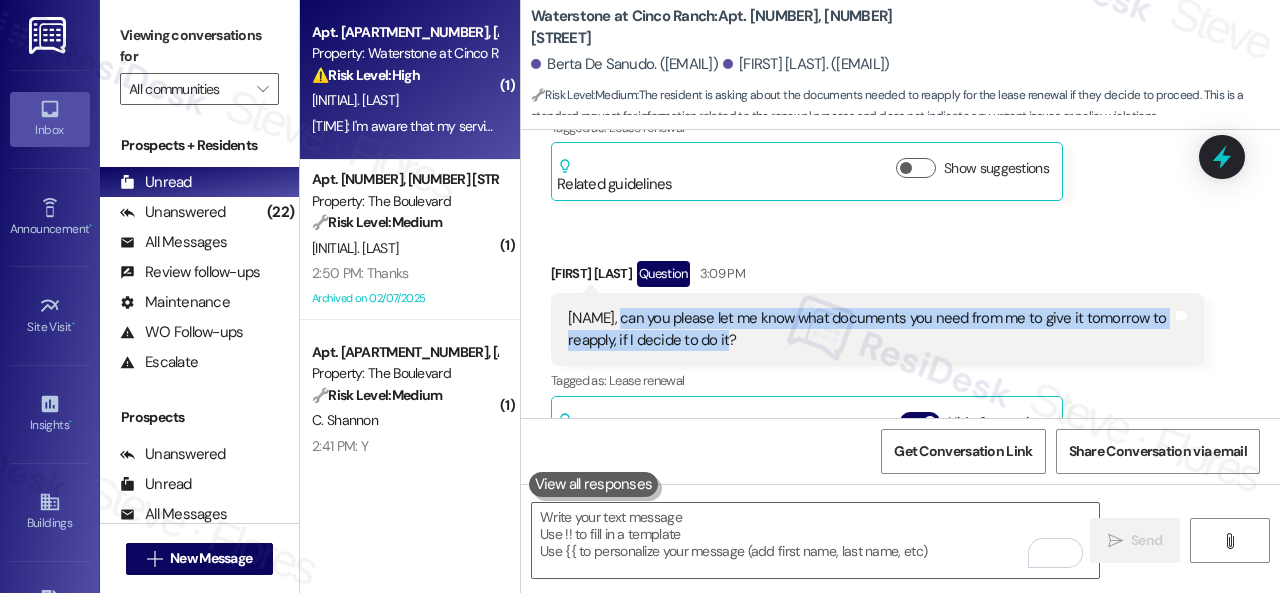 click on "[TIME]: I'm aware that my service request is in the system. It's been in the system since last week. What does "the team will be there shortly to assist you" mean?? [TIME]: I'm aware that my service request is in the system. It's been in the system since last week. What does "the team will be there shortly to assist you" mean??" at bounding box center [404, 126] 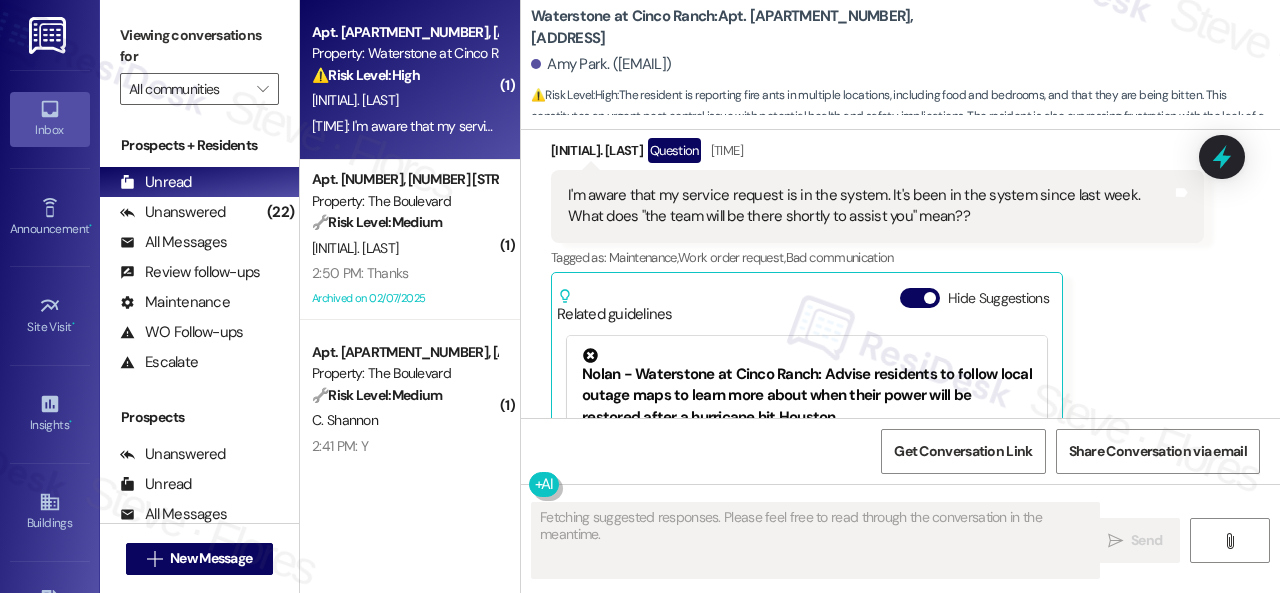 scroll, scrollTop: 13553, scrollLeft: 0, axis: vertical 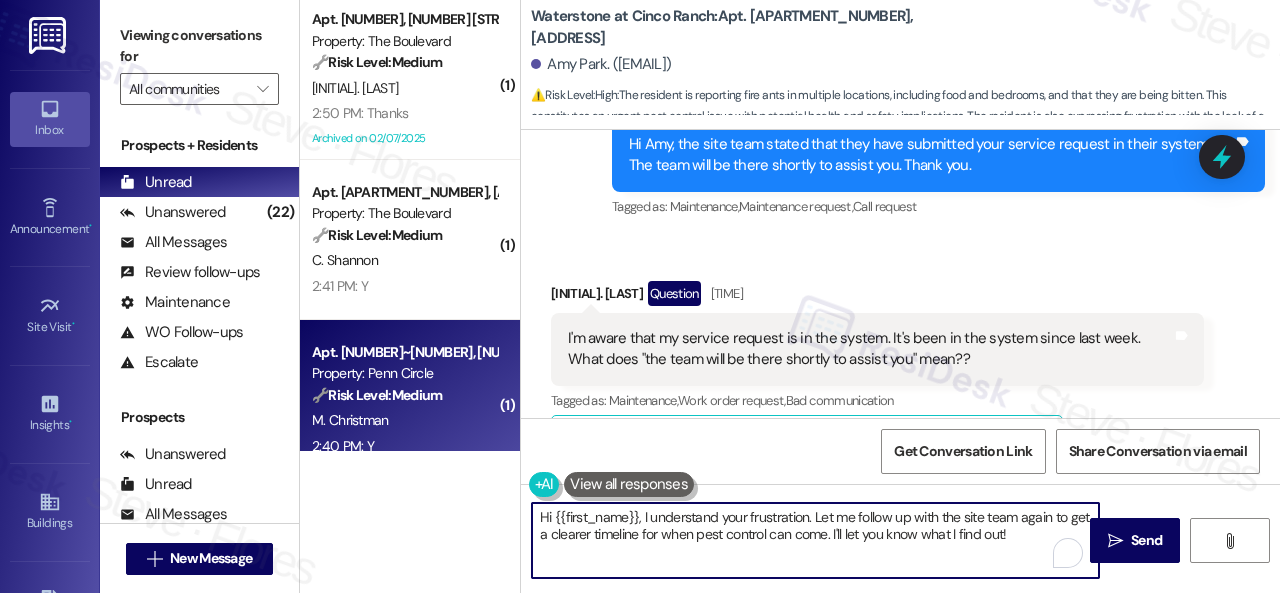 drag, startPoint x: 1062, startPoint y: 540, endPoint x: 385, endPoint y: 433, distance: 685.4035 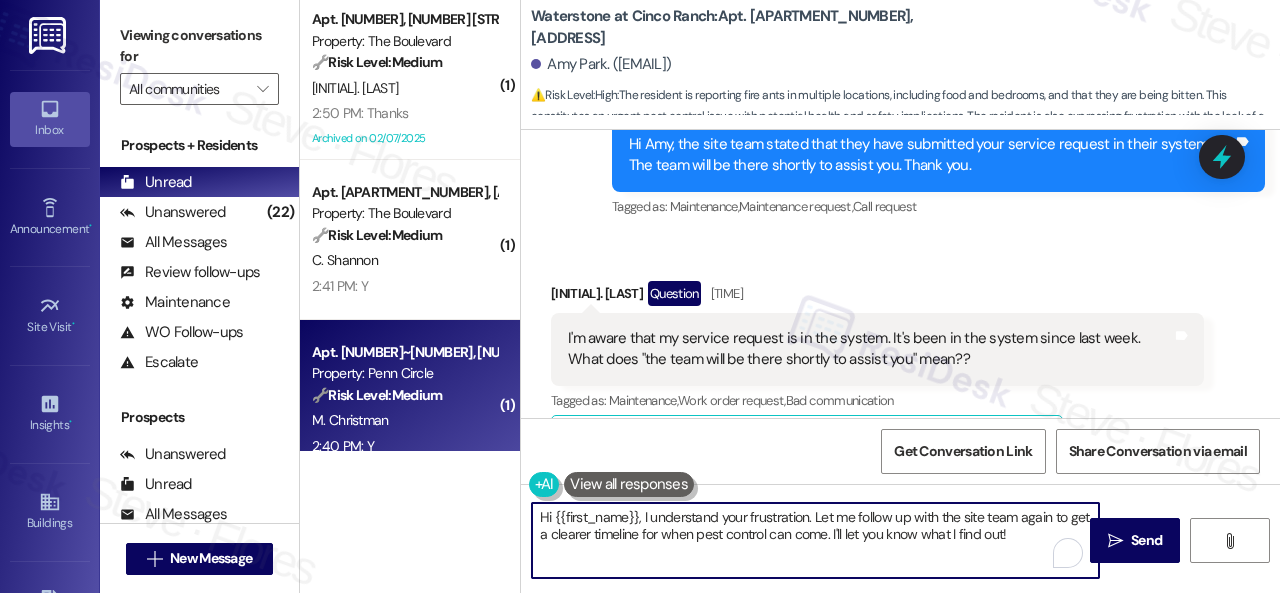 click on "( [NUMBER] ) Apt. [NUMBER], [NUMBER] [STREET] Property: The Boulevard 🔧  Risk Level:  Medium The resident acknowledged the response regarding the parking issue. The site team addressed the situation, and the vehicle will be moved. This resolves the immediate concern, but parking enforcement should be monitored. [FIRST] [LAST] [TIME]: Thanks [TIME]: Thanks Archived on [MONTH]/[DAY]/[YEAR] ( [NUMBER] ) Apt. [NUMBER], [NUMBER] [STREET] Property: The Boulevard 🔧  Risk Level:  Medium The resident responded 'Y' to a follow-up question about a completed work order. This indicates the work was completed to their satisfaction and no further action is needed. This is a routine customer satisfaction check. [FIRST] [LAST] [TIME]: Y [TIME]: Y ( [NUMBER] ) Apt. [NUMBER]~[NUMBER], [NUMBER] [STREET] Property: Penn Circle 🔧  Risk Level:  Medium The resident confirmed the work order was completed to their satisfaction. This is a follow-up on a maintenance request and does not indicate any urgent issues or dissatisfaction. [FIRST] [LAST] [TIME]: Y [TIME]: Y ( [NUMBER] ) 🔧 (" at bounding box center [790, 296] 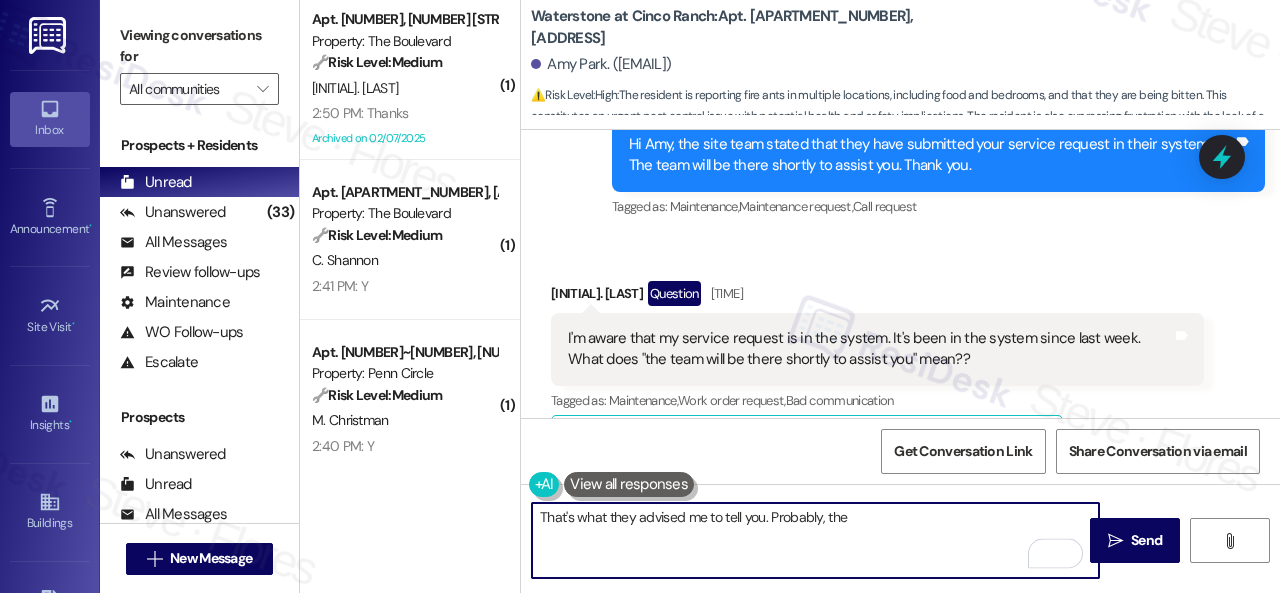 drag, startPoint x: 903, startPoint y: 522, endPoint x: 449, endPoint y: 490, distance: 455.12634 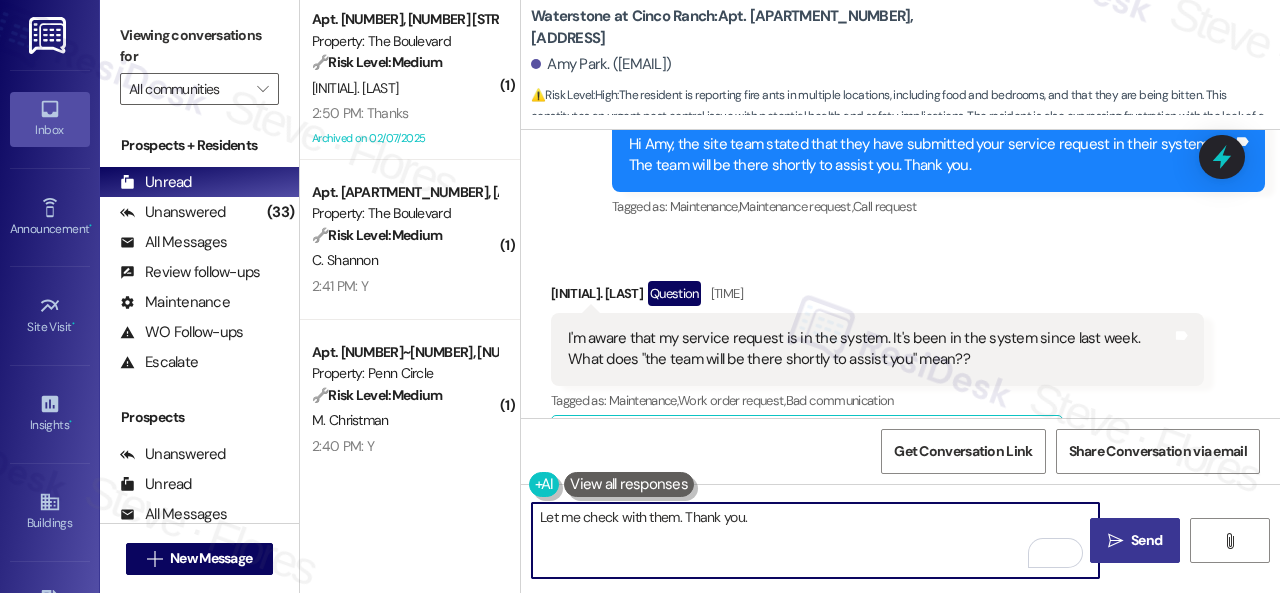 type on "Let me check with them. Thank you." 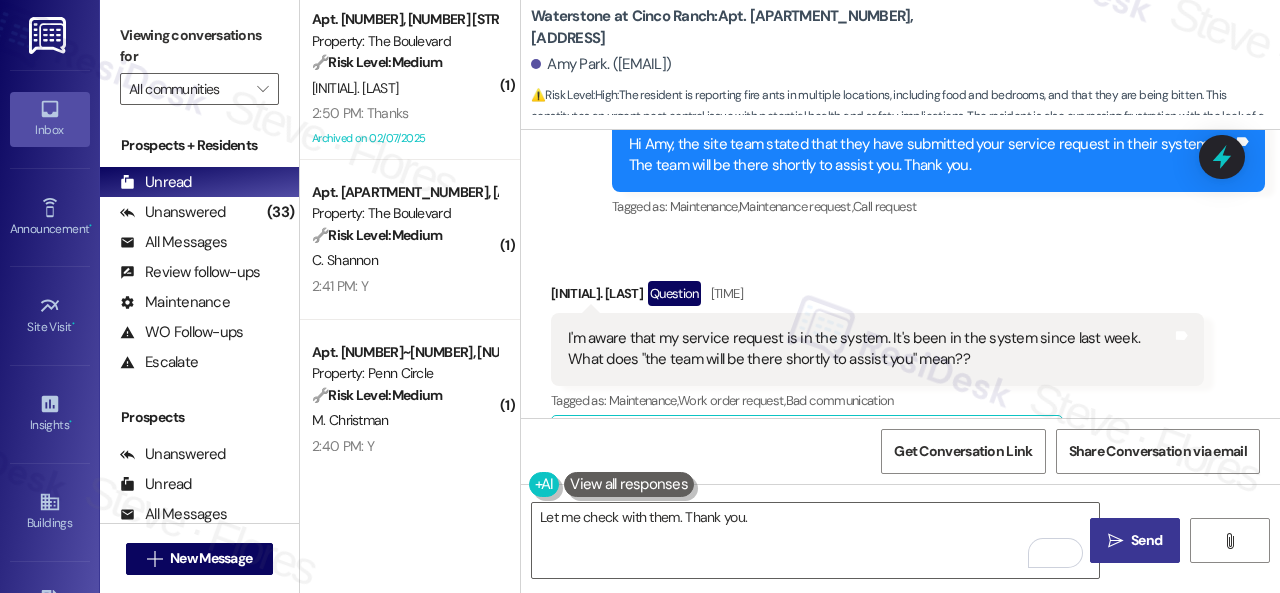 click on "Send" at bounding box center (1146, 540) 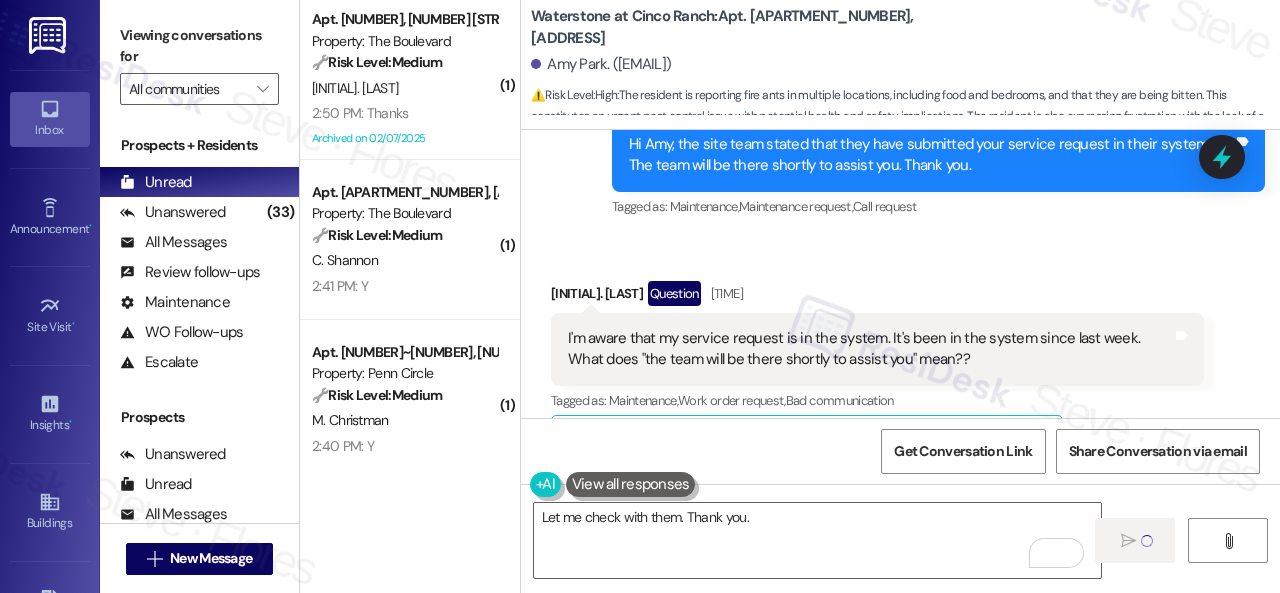 type 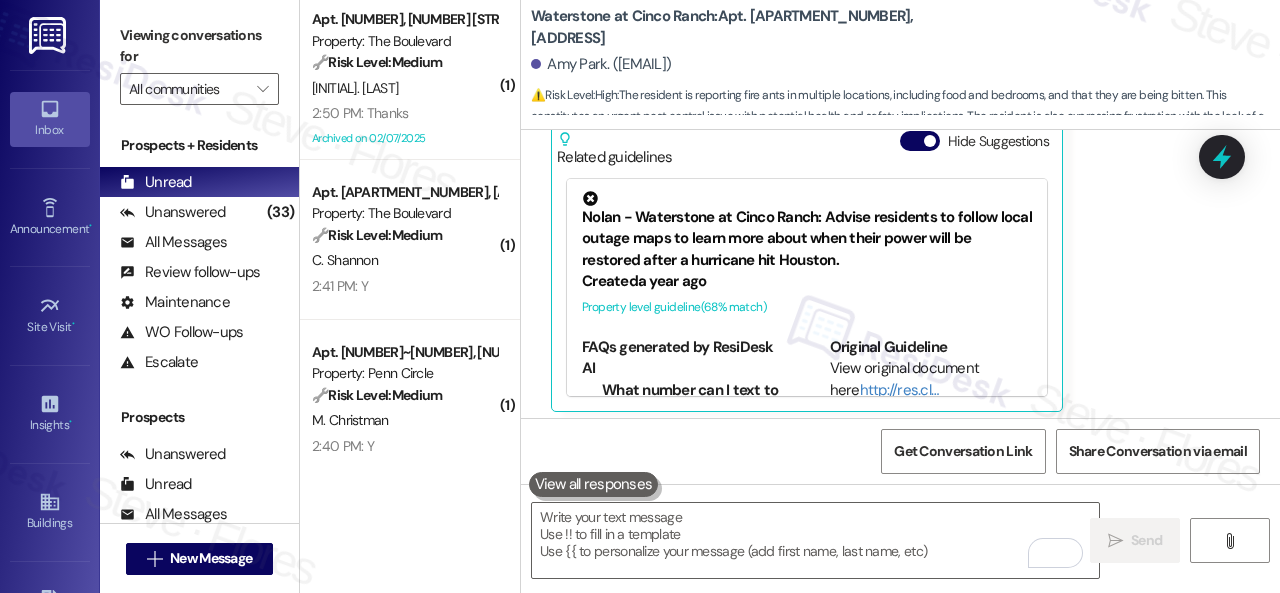 scroll, scrollTop: 13653, scrollLeft: 0, axis: vertical 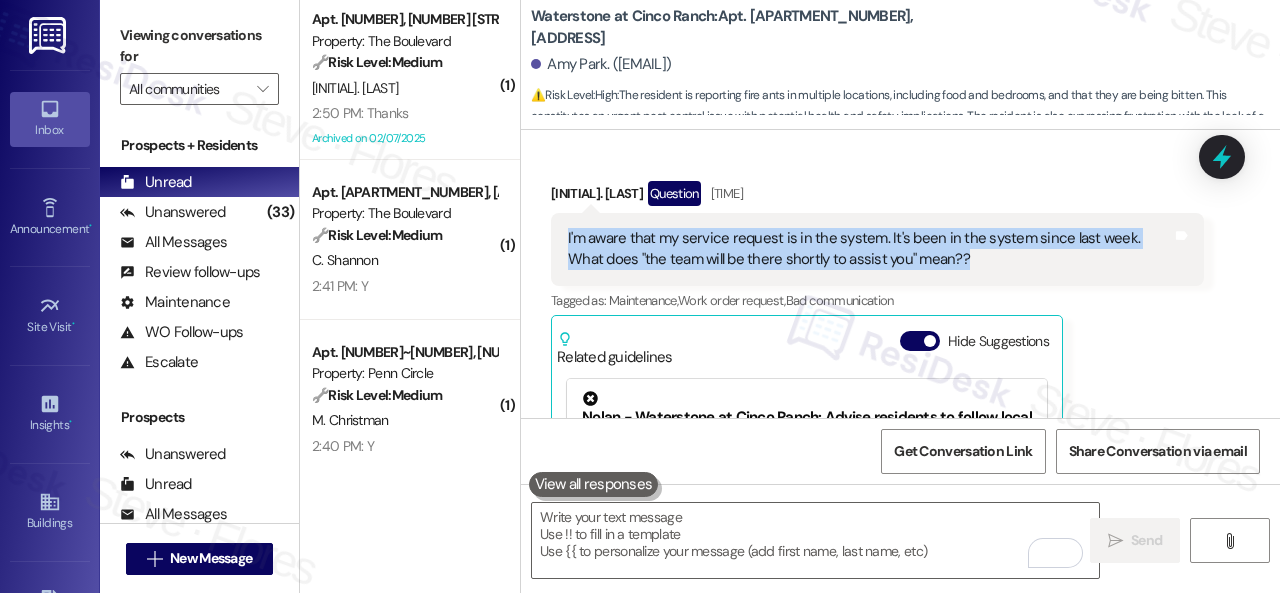 drag, startPoint x: 564, startPoint y: 228, endPoint x: 922, endPoint y: 256, distance: 359.0933 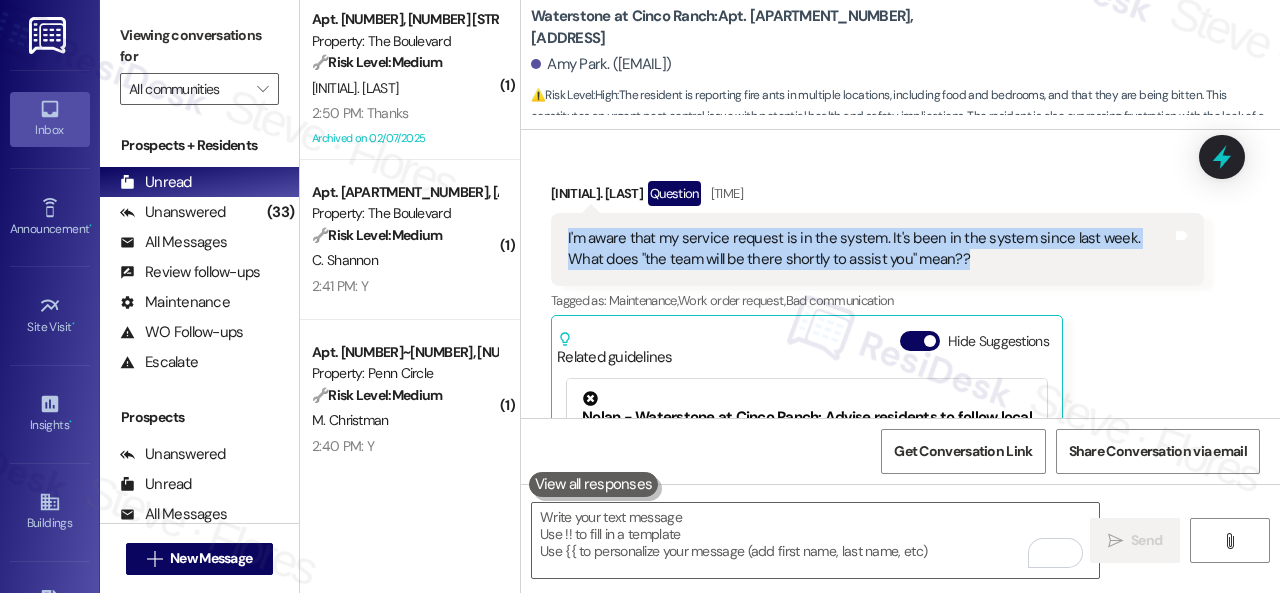 copy on "I'm aware that my service request is in the system.  It's been in the system since last week.  What does "the team will be there shortly to assist you" mean??" 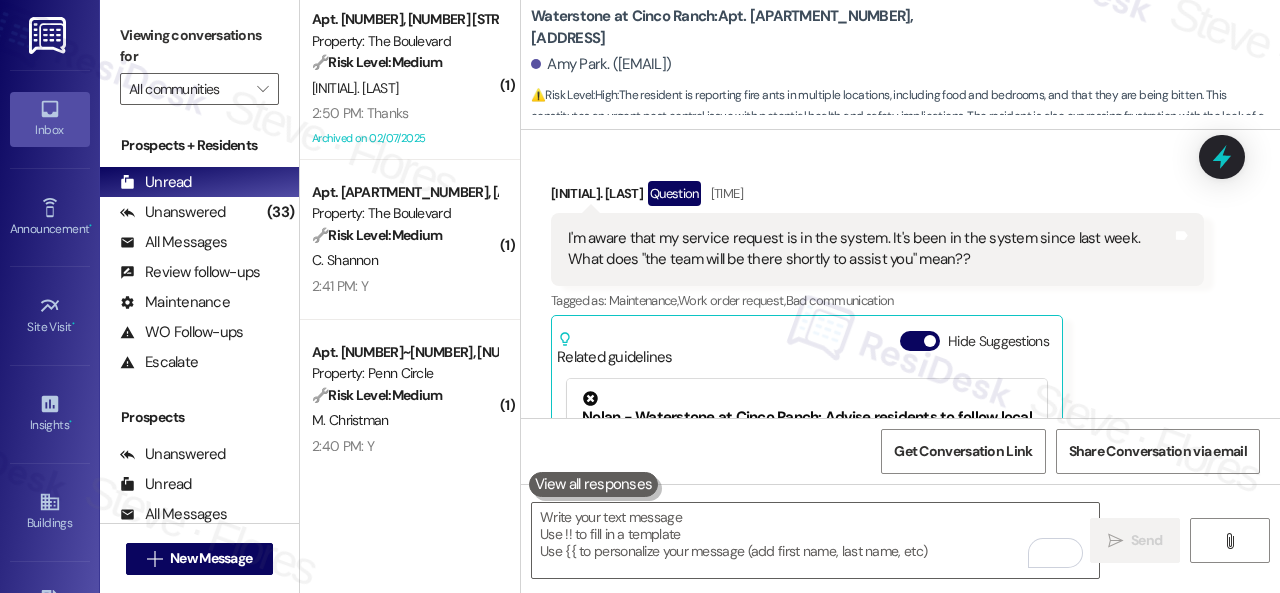 click on "Received via SMS Amy Park Question 3:08 PM I'm aware that my service request is in the system.  It's been in the system since last week.  What does "the team will be there shortly to assist you" mean?? Tags and notes Tagged as:   Maintenance ,  Click to highlight conversations about Maintenance Work order request ,  Click to highlight conversations about Work order request Bad communication Click to highlight conversations about Bad communication  Related guidelines Hide Suggestions Nolan - Waterstone at Cinco Ranch: Advise residents to follow local outage maps to learn more about when their power will be restored after a hurricane hit Houston. Created  a year ago Property level guideline  ( 68 % match) FAQs generated by ResiDesk AI What number can I text to get information about power outages? The document recommends that residents follow the local outage maps to learn more about when their power will be restored through the City/County. How can I find out when my power will be restored? Original Guideline" at bounding box center (900, 381) 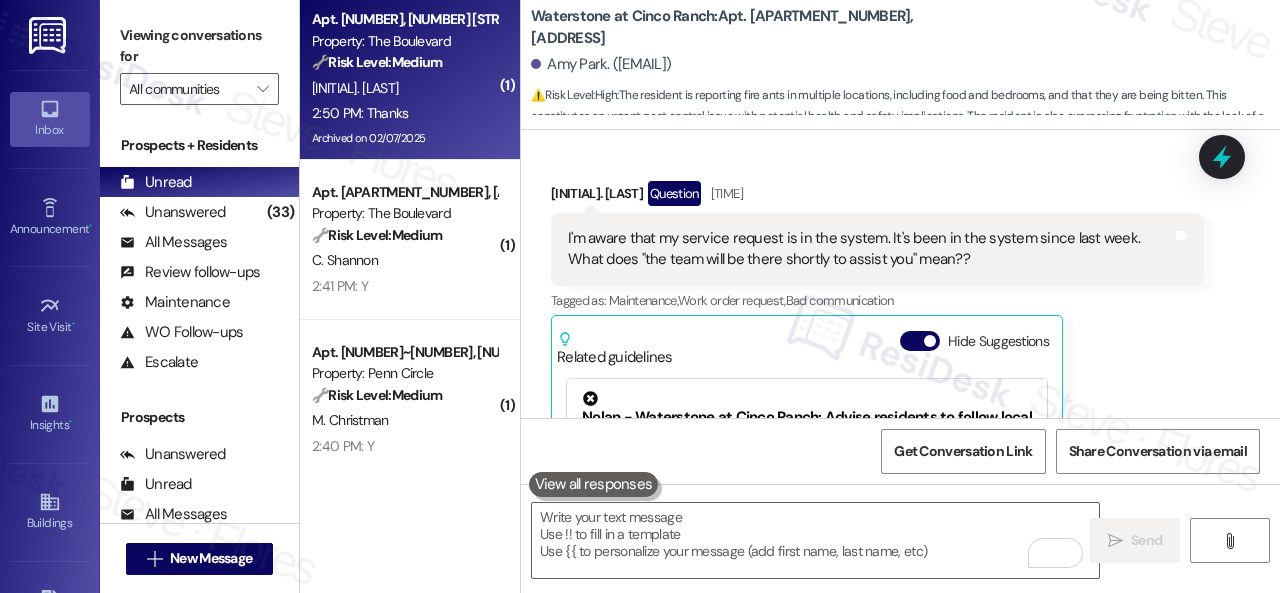 click on "[INITIAL]. [LAST]" at bounding box center (404, 88) 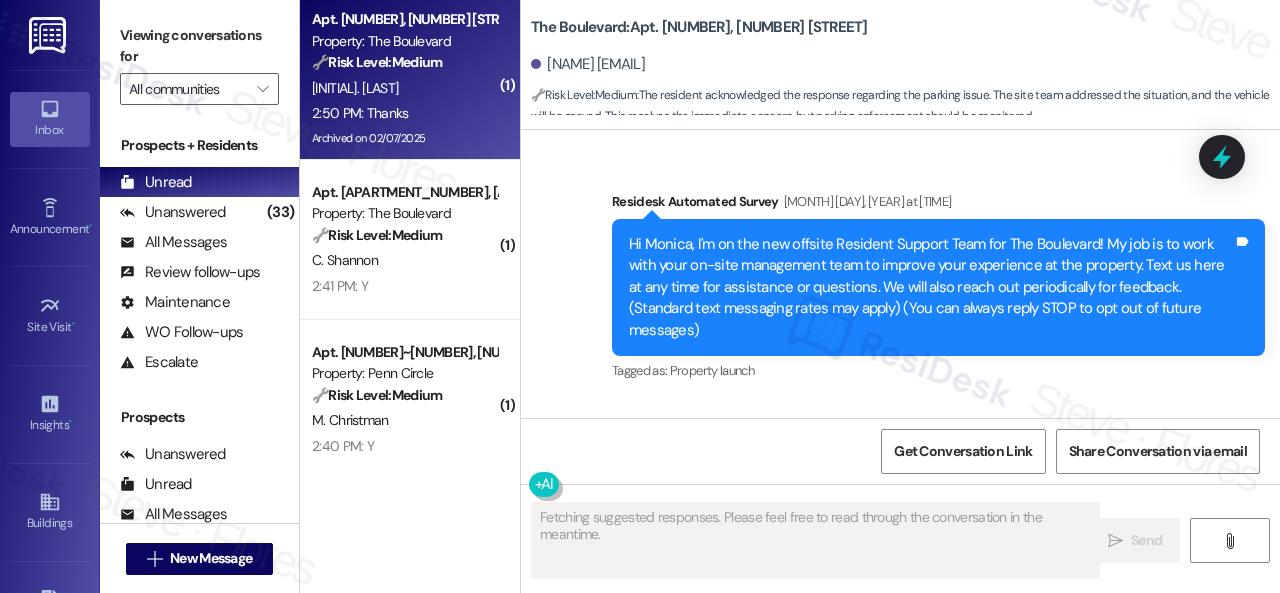 scroll, scrollTop: 45221, scrollLeft: 0, axis: vertical 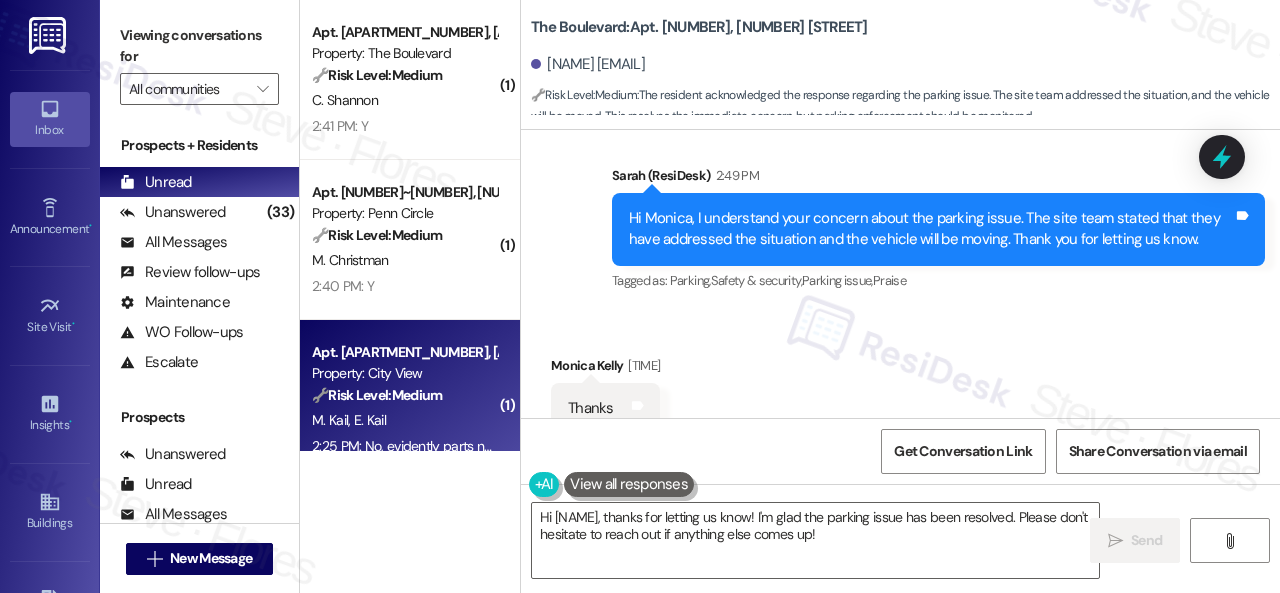 drag, startPoint x: 828, startPoint y: 543, endPoint x: 372, endPoint y: 437, distance: 468.15808 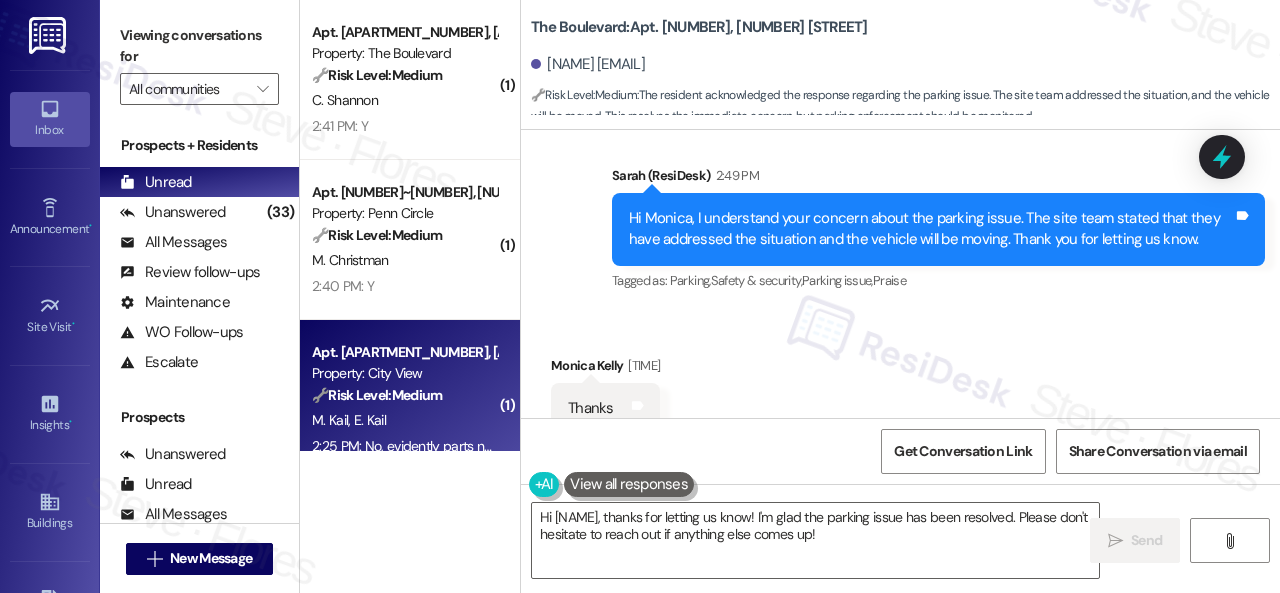 click on "( [NUMBER] ) Apt. [NUMBER], [NUMBER] [STREET] Property: The Boulevard 🔧  Risk Level:  Medium The resident responded 'Y' to a follow-up question about a completed work order. This indicates the work was completed to their satisfaction and no further action is needed. This is a routine customer satisfaction check. [FIRST] [LAST] [TIME]: Y [TIME]: Y ( [NUMBER] ) Apt. [NUMBER]~[NUMBER], [NUMBER] [STREET] Property: Penn Circle 🔧  Risk Level:  Medium The resident confirmed the work order was completed to their satisfaction. This is a follow-up on a maintenance request and does not indicate any urgent issues or dissatisfaction. [FIRST] [LAST] [TIME]: Y [TIME]: Y ( [NUMBER] ) Apt. [NUMBER]~[NUMBER], [NUMBER] [STREET] Property: City View 🔧  Risk Level:  Medium The resident responded negatively to a satisfaction check-in regarding a window repair work order. The work order is incomplete due to parts needing to be ordered. This indicates a delay in maintenance but does not represent an emergency or urgent issue. [FIRST] [LAST] [FIRST] [LAST] ( [NUMBER] ) 🌟 Positive ( [NUMBER]" at bounding box center (790, 296) 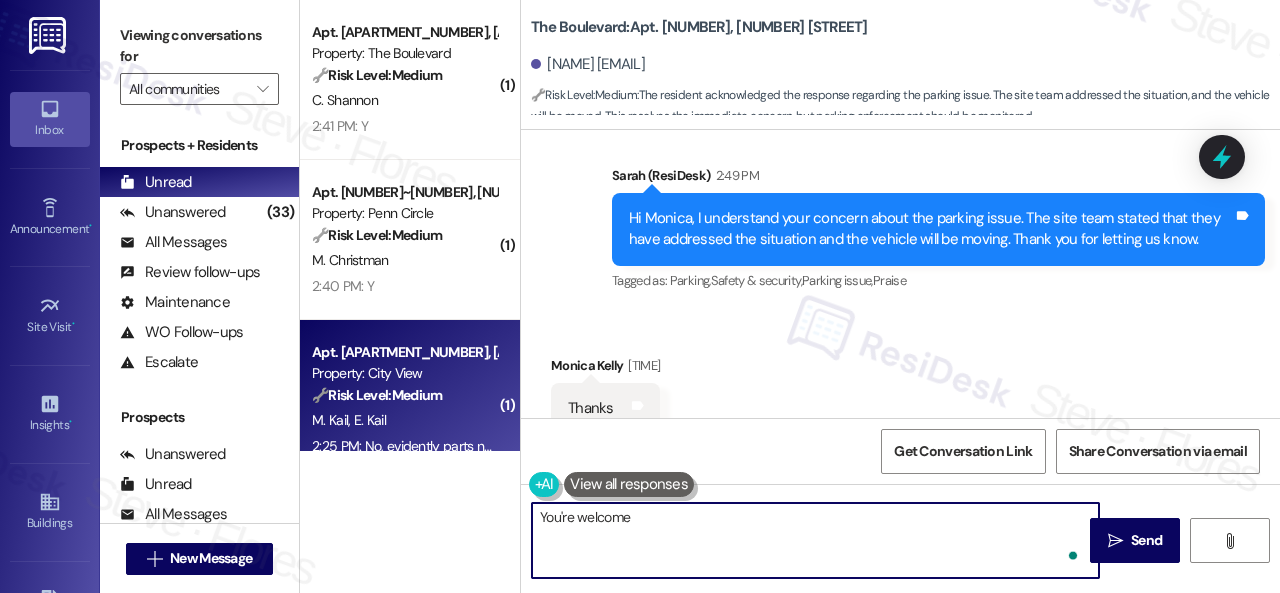 type on "You're welcome!" 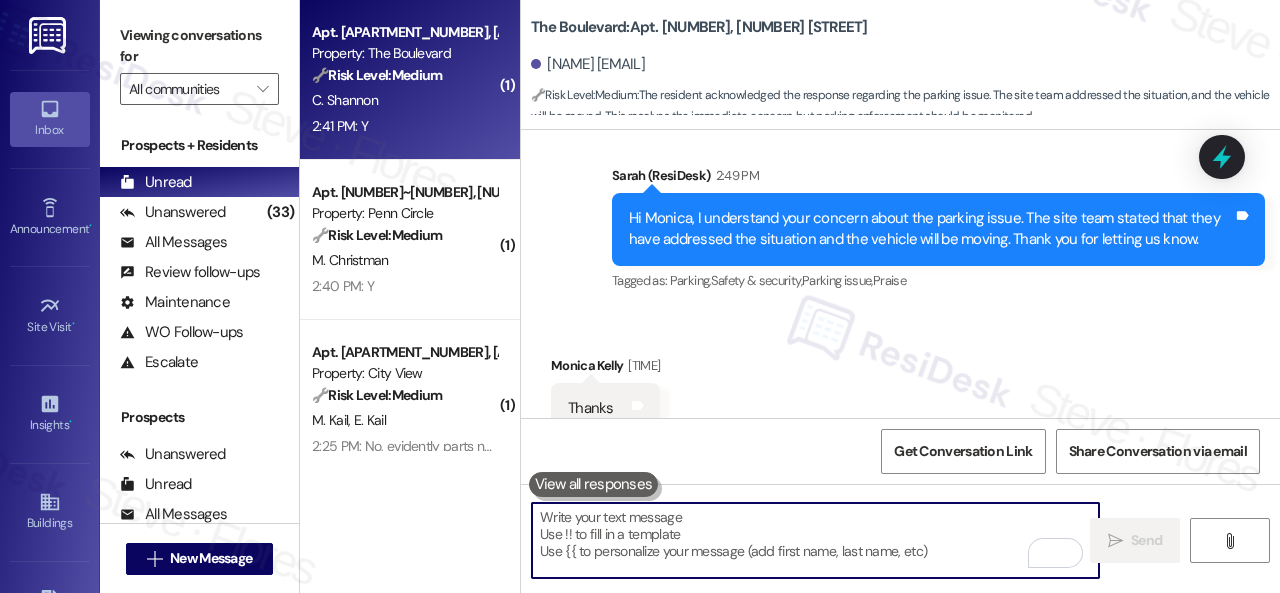 scroll, scrollTop: 45220, scrollLeft: 0, axis: vertical 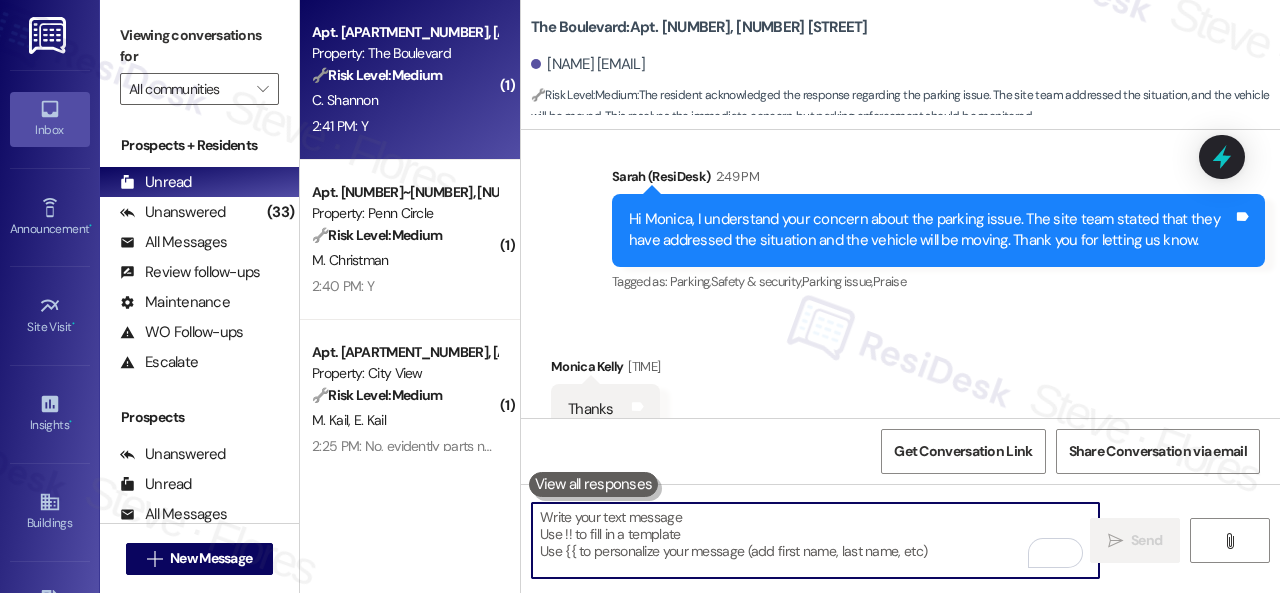 type 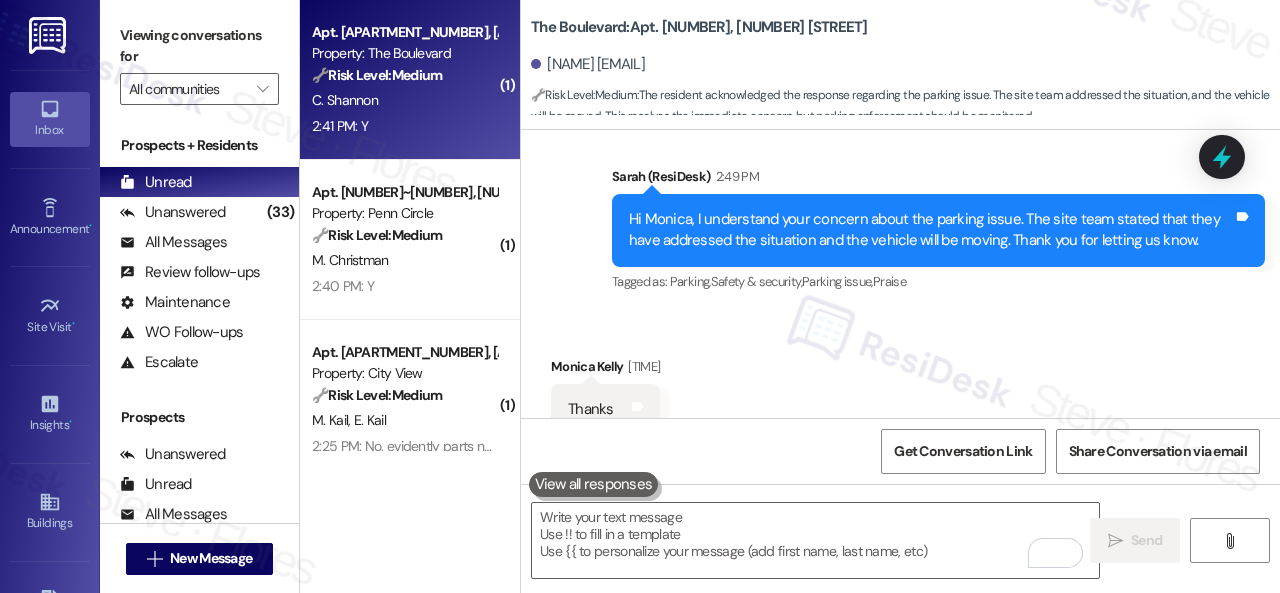 click on "C. Shannon" at bounding box center (404, 100) 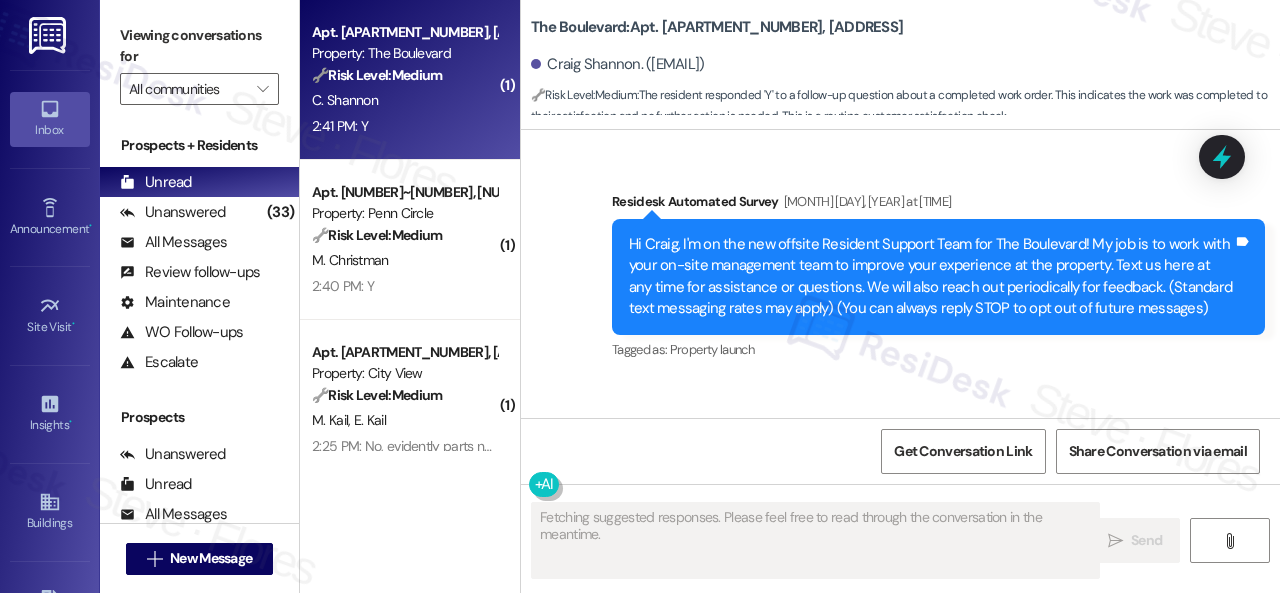 scroll, scrollTop: 12468, scrollLeft: 0, axis: vertical 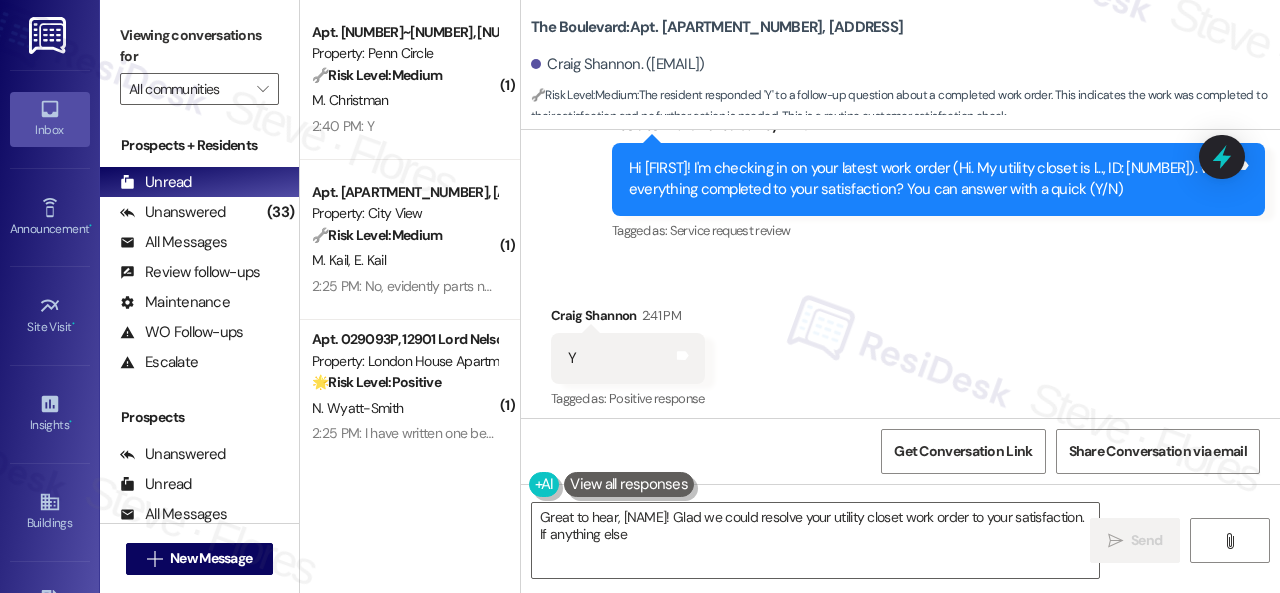 drag, startPoint x: 592, startPoint y: 271, endPoint x: 628, endPoint y: 301, distance: 46.8615 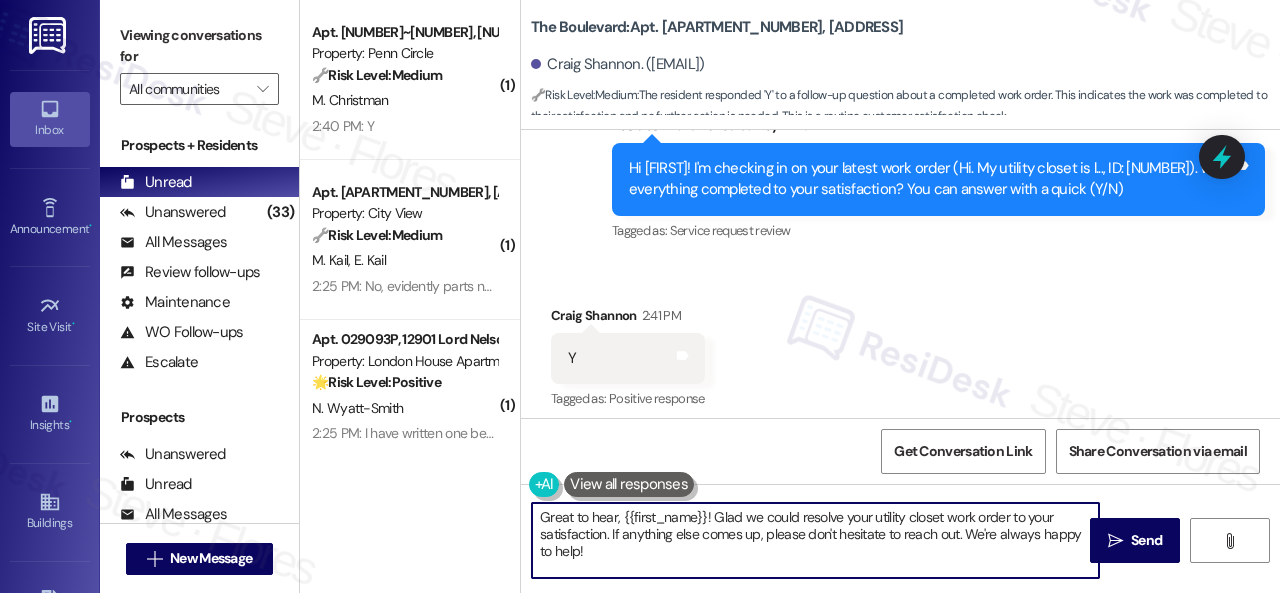drag, startPoint x: 620, startPoint y: 553, endPoint x: 1050, endPoint y: 508, distance: 432.34824 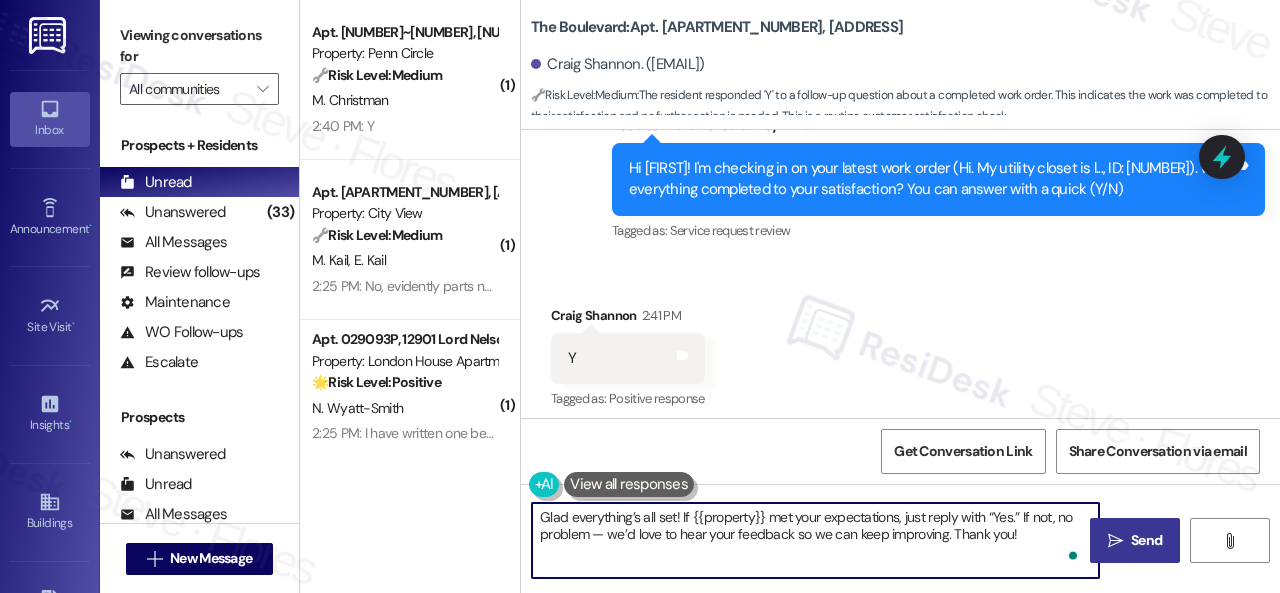 type on "Glad everything’s all set! If {{property}} met your expectations, just reply with “Yes.” If not, no problem — we’d love to hear your feedback so we can keep improving. Thank you!" 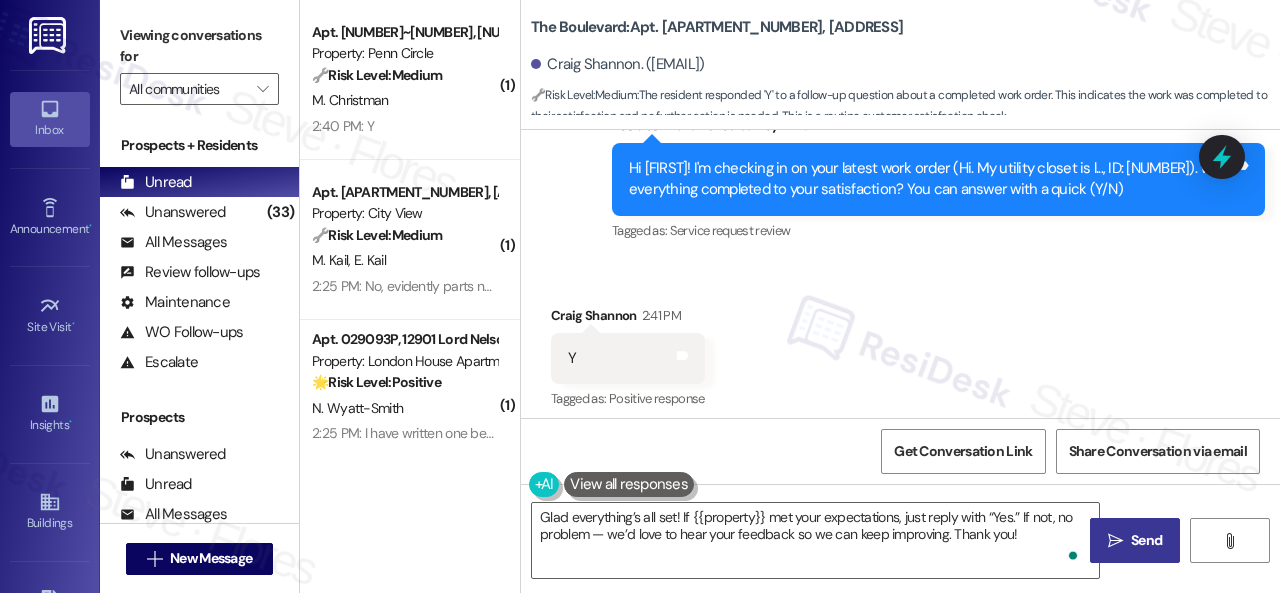 click on " Send" at bounding box center (1135, 540) 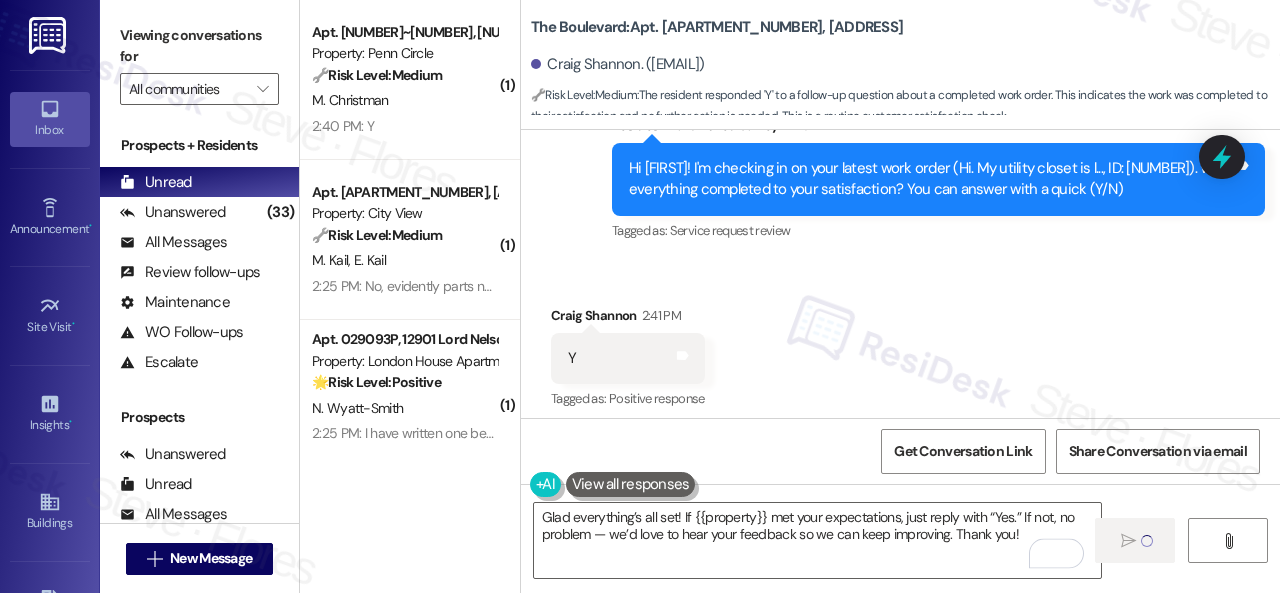 type 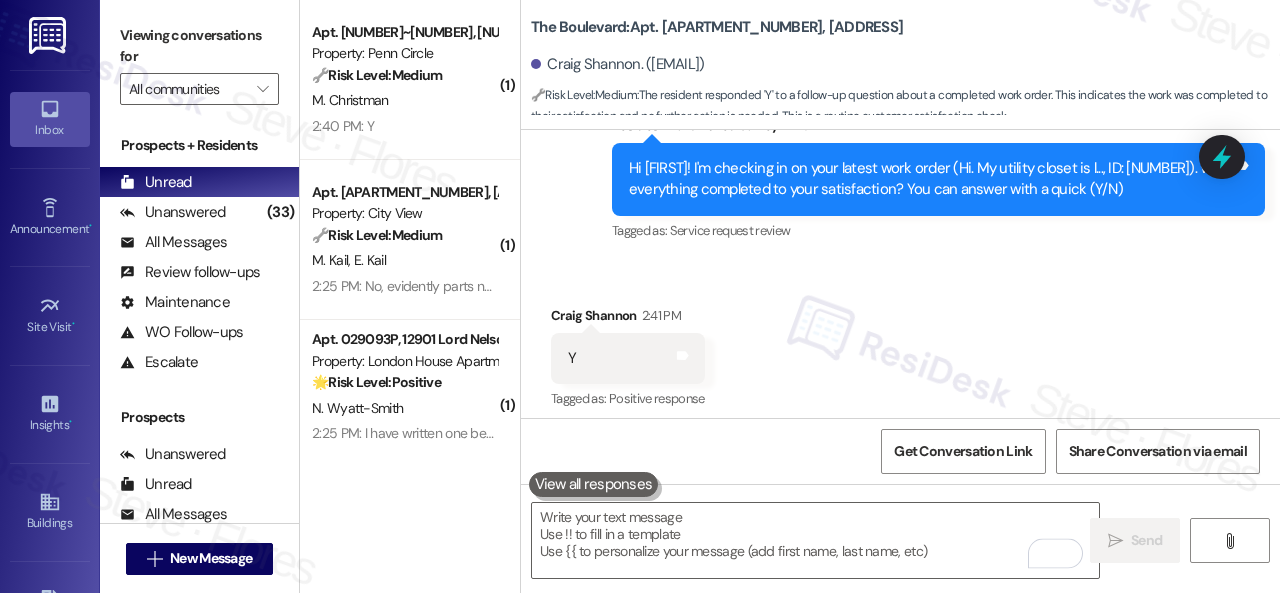 scroll, scrollTop: 12467, scrollLeft: 0, axis: vertical 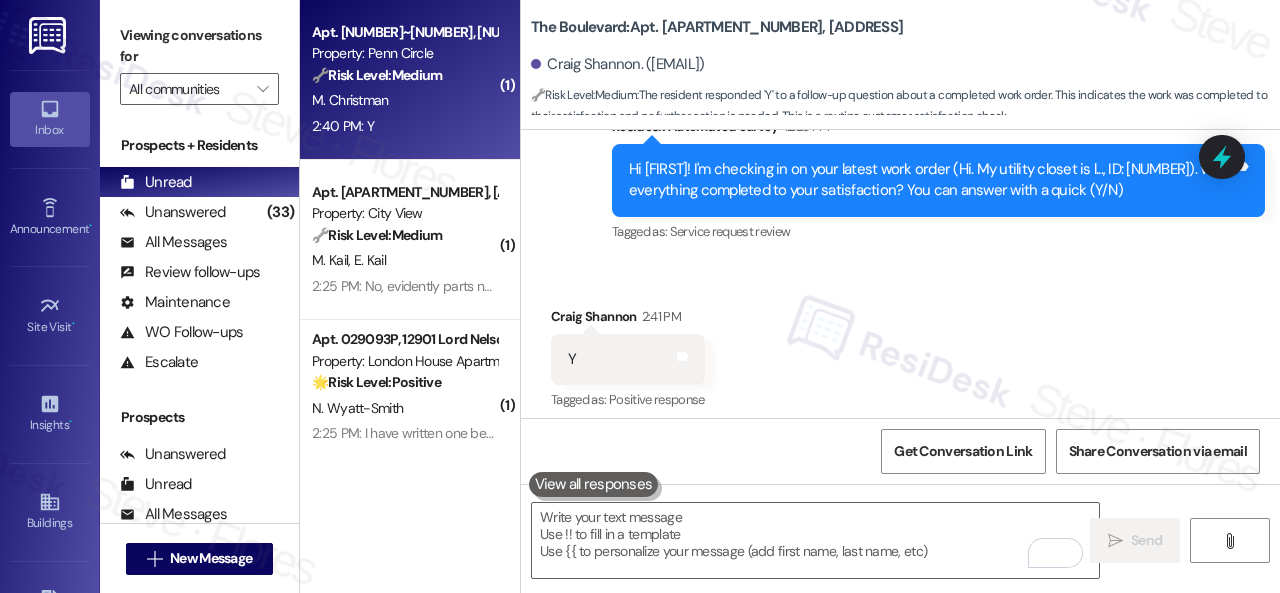 click on "M. Christman" at bounding box center [404, 100] 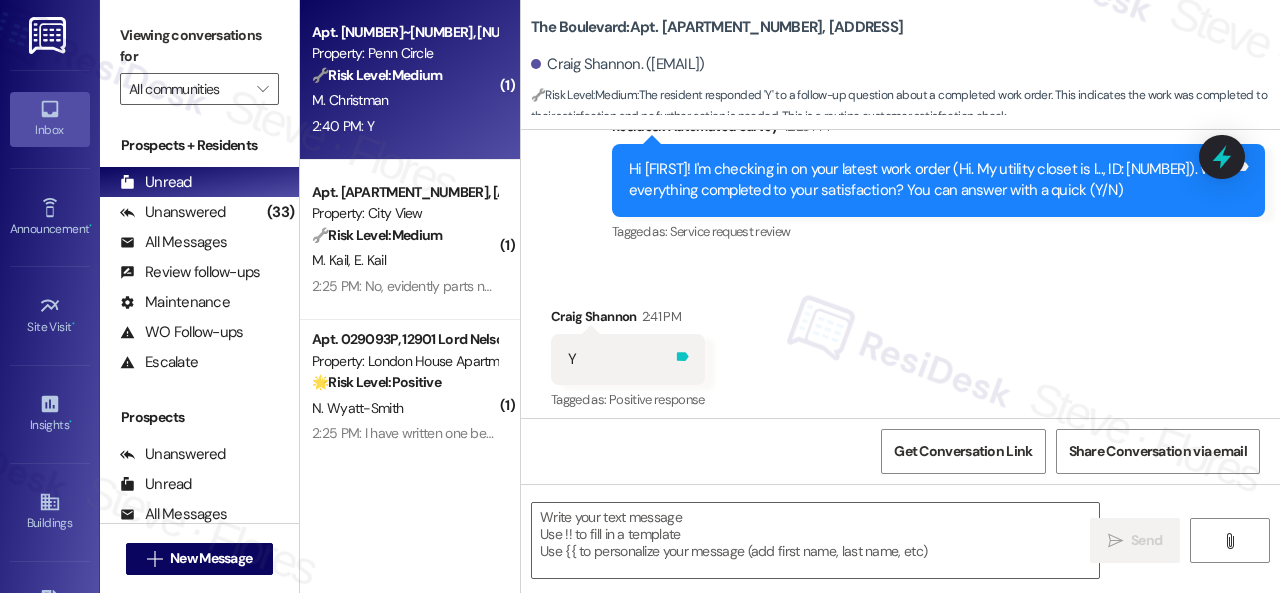 type on "Fetching suggested responses. Please feel free to read through the conversation in the meantime." 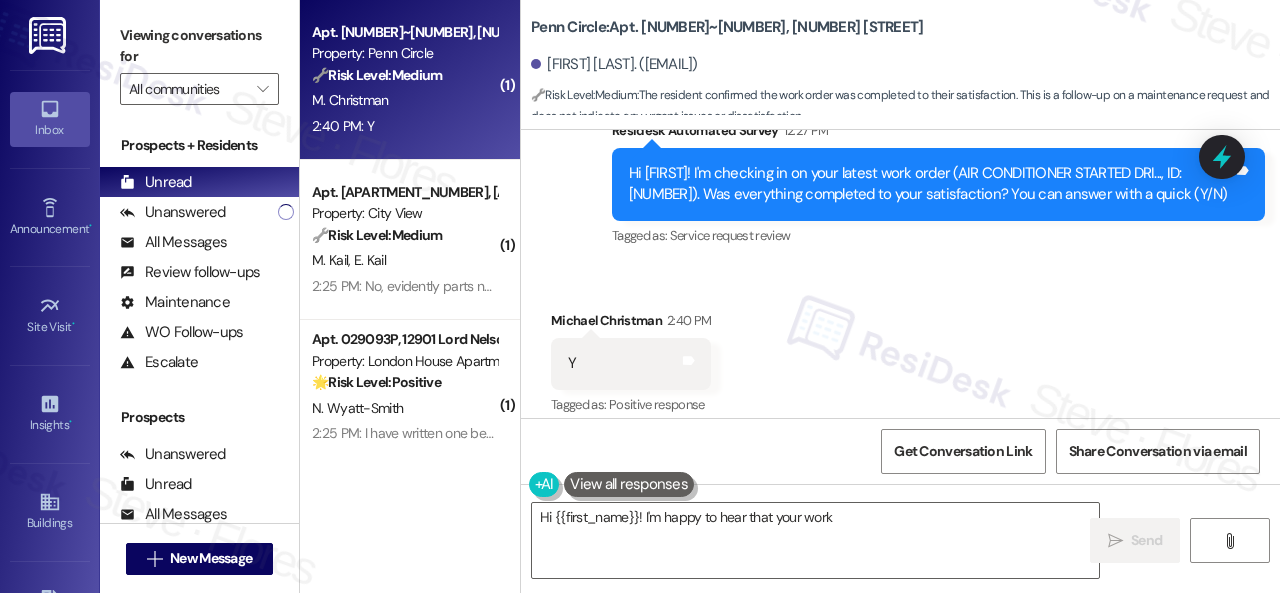 scroll, scrollTop: 3396, scrollLeft: 0, axis: vertical 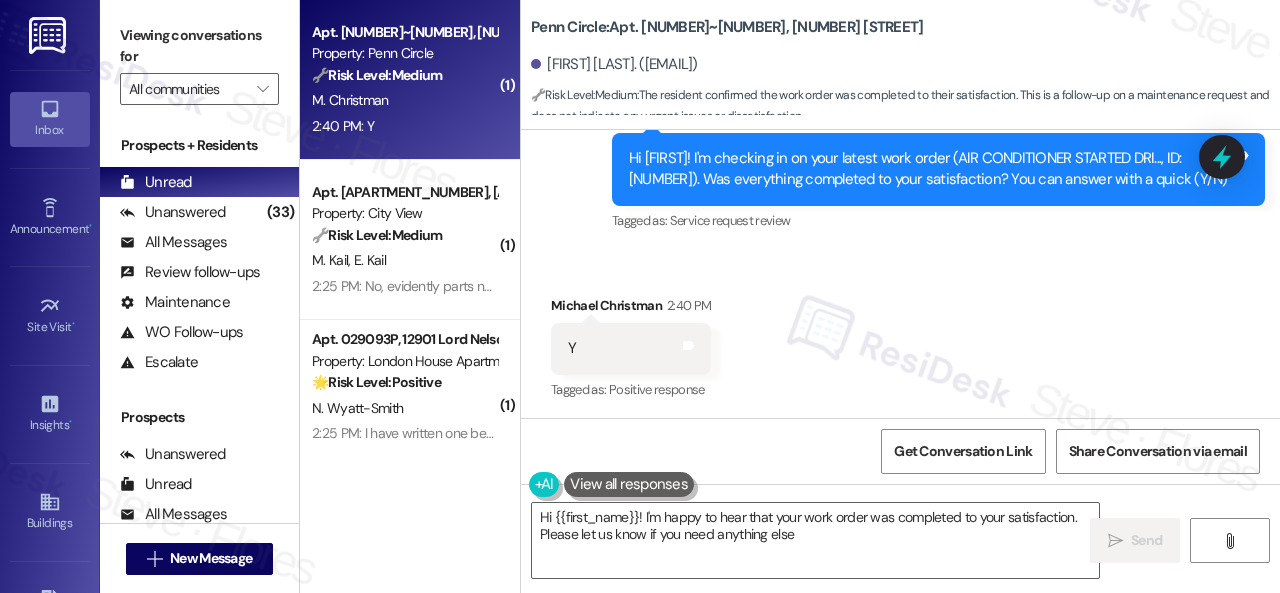 type on "Hi {{first_name}}! I'm happy to hear that your work order was completed to your satisfaction. Please let us know if you need anything else!" 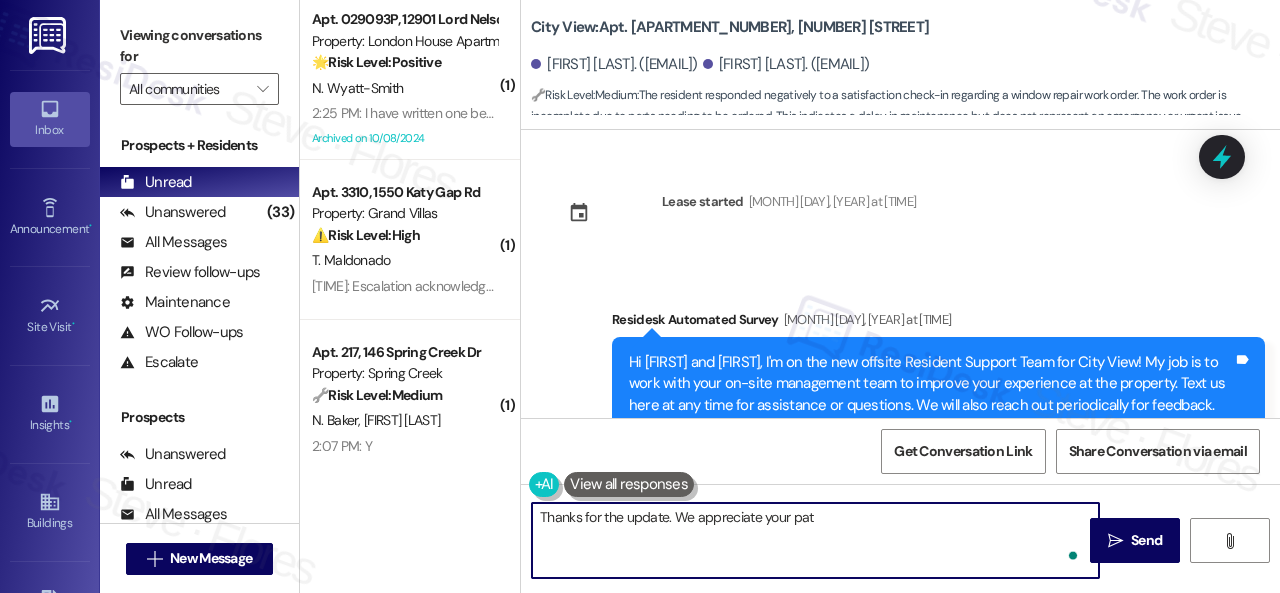 scroll, scrollTop: 0, scrollLeft: 0, axis: both 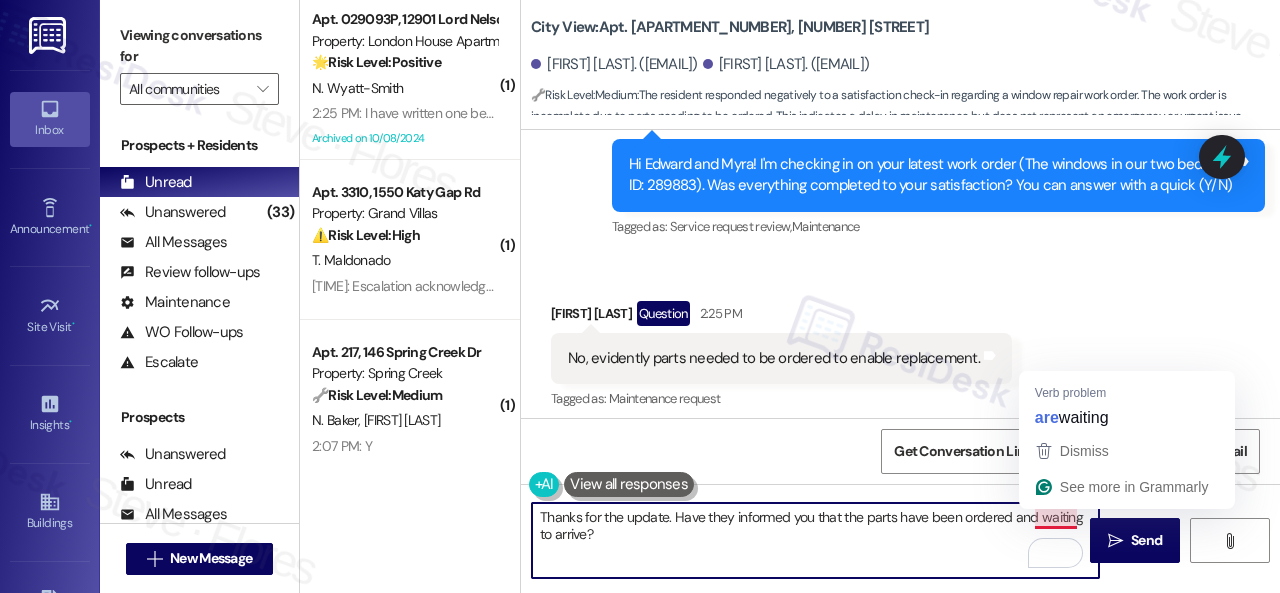 click on "Thanks for the update. Have they informed you that the parts have been ordered and waiting to arrive?" at bounding box center [815, 540] 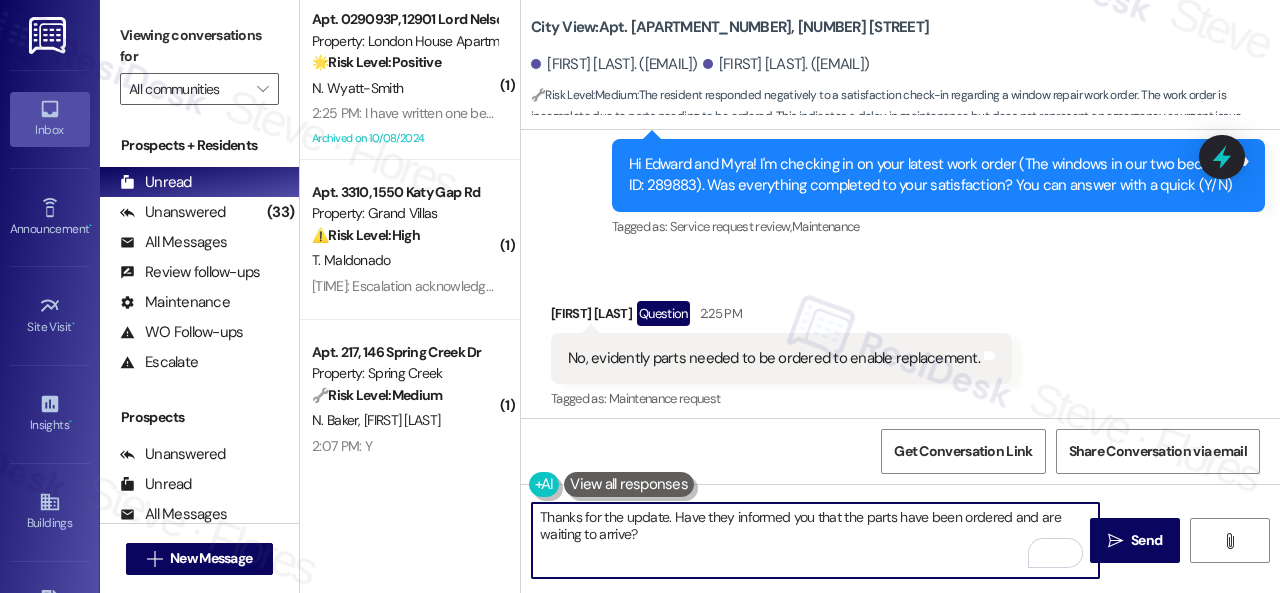 click on "Thanks for the update. Have they informed you that the parts have been ordered and are waiting to arrive?" at bounding box center [815, 540] 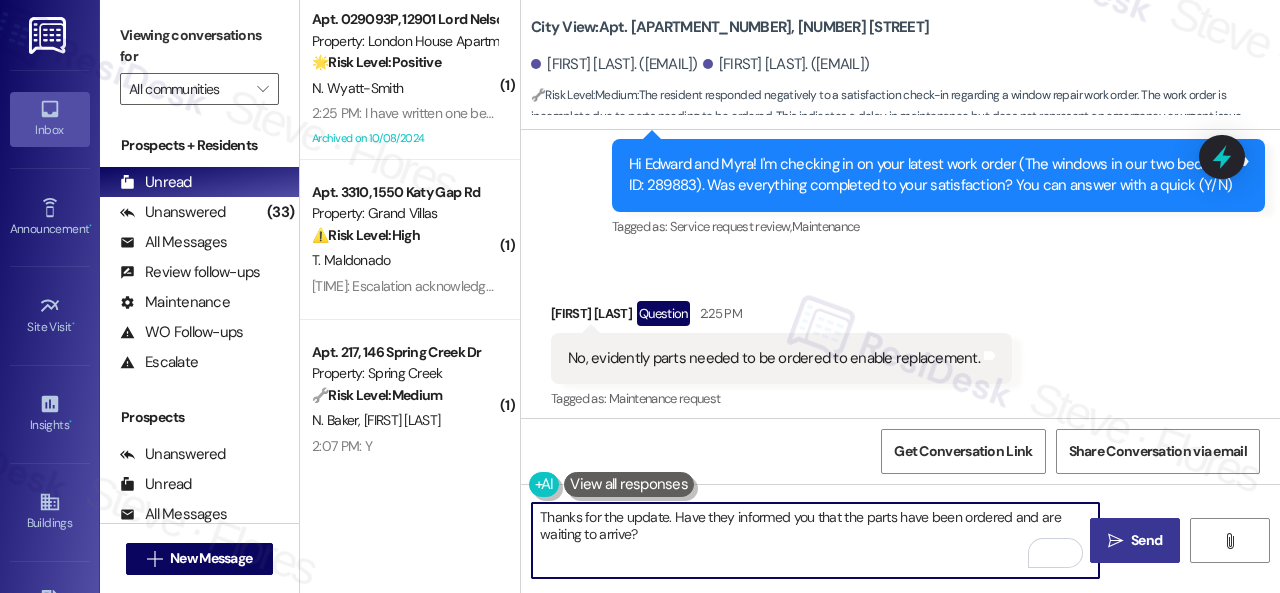 type on "Thanks for the update. Have they informed you that the parts have been ordered and are waiting to arrive?" 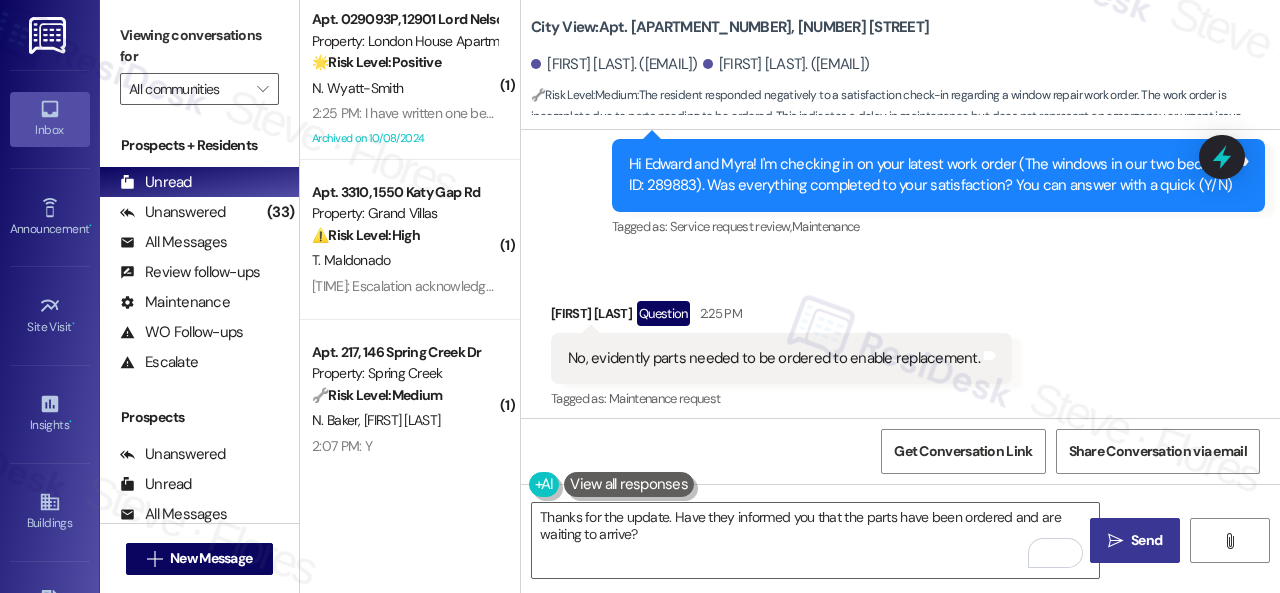 click on "Send" at bounding box center [1146, 540] 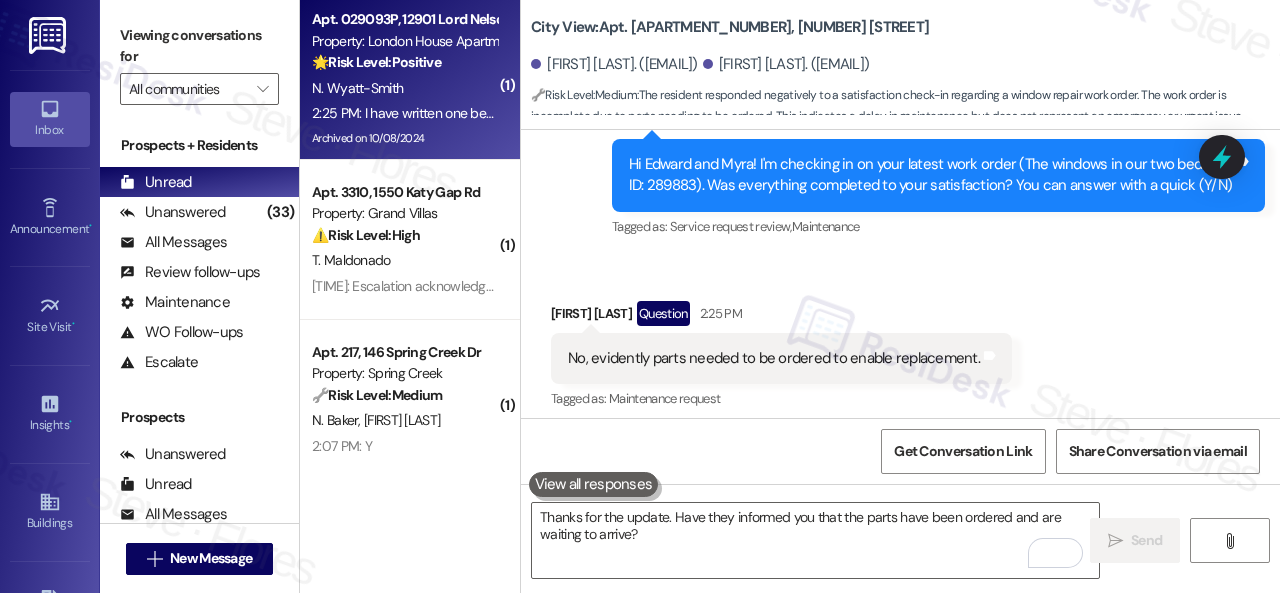 click on "N. Wyatt-Smith" at bounding box center (404, 88) 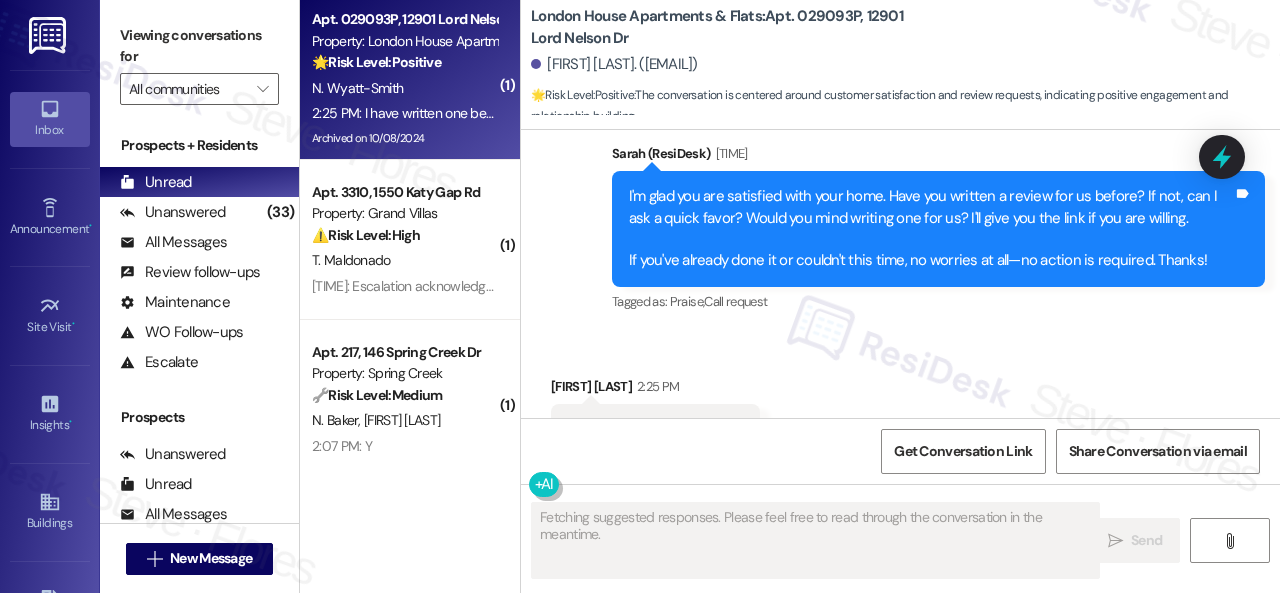scroll, scrollTop: 6869, scrollLeft: 0, axis: vertical 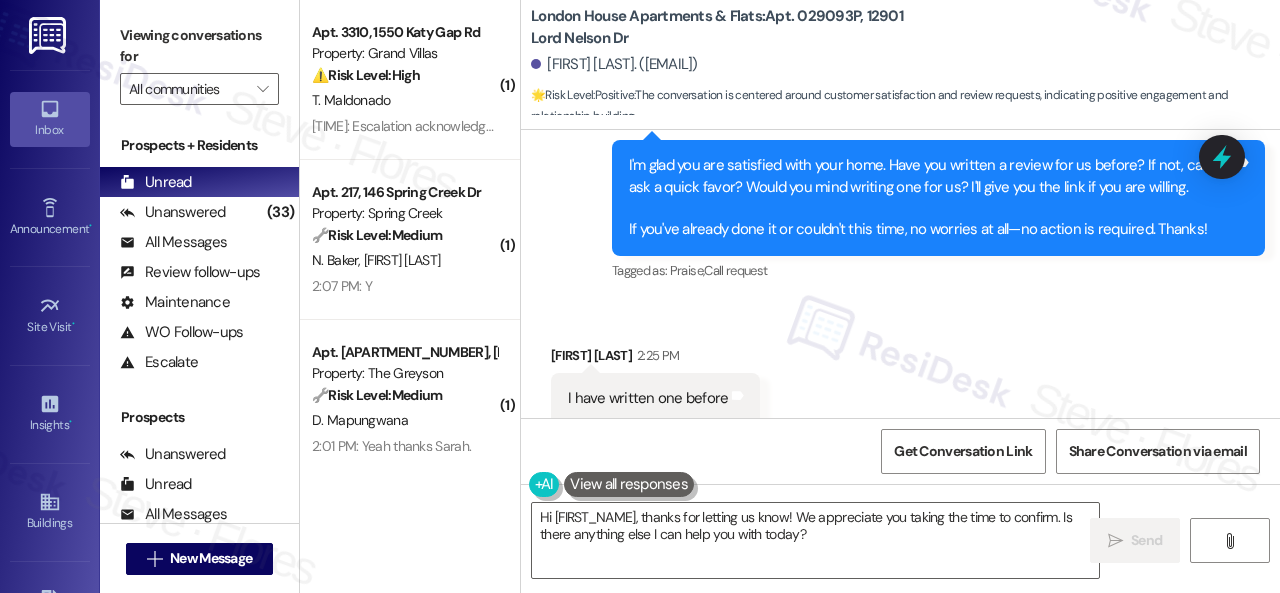 drag, startPoint x: 820, startPoint y: 536, endPoint x: 127, endPoint y: 437, distance: 700.0357 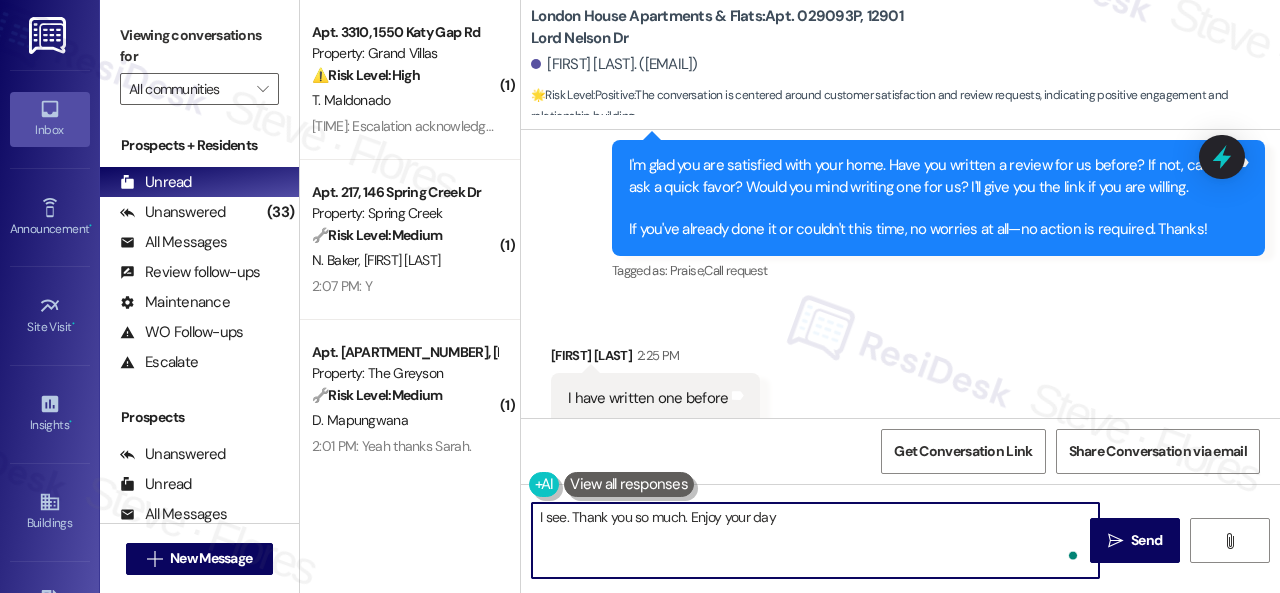 type on "I see. Thank you so much. Enjoy your day!" 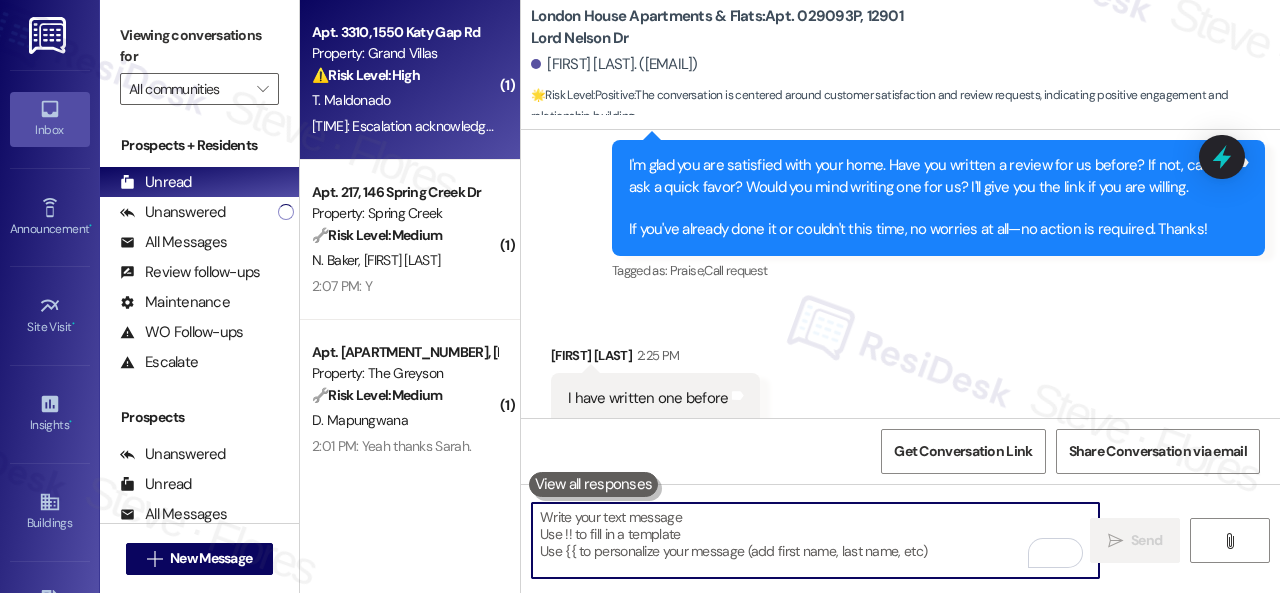 type 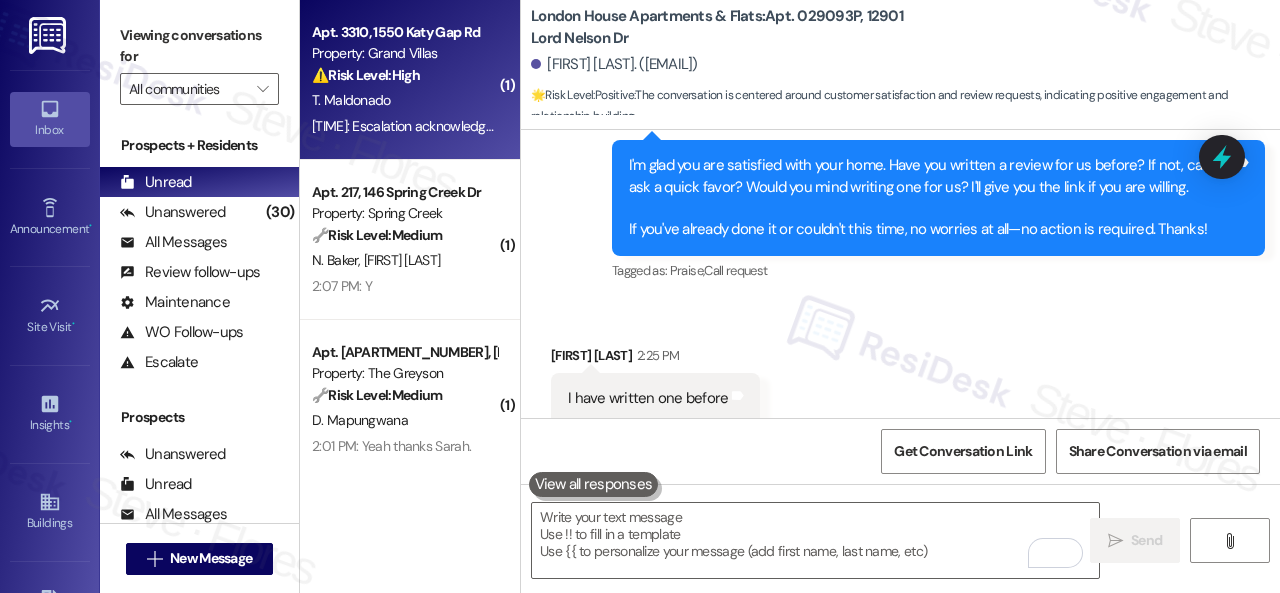 click on "T. Maldonado" at bounding box center (404, 100) 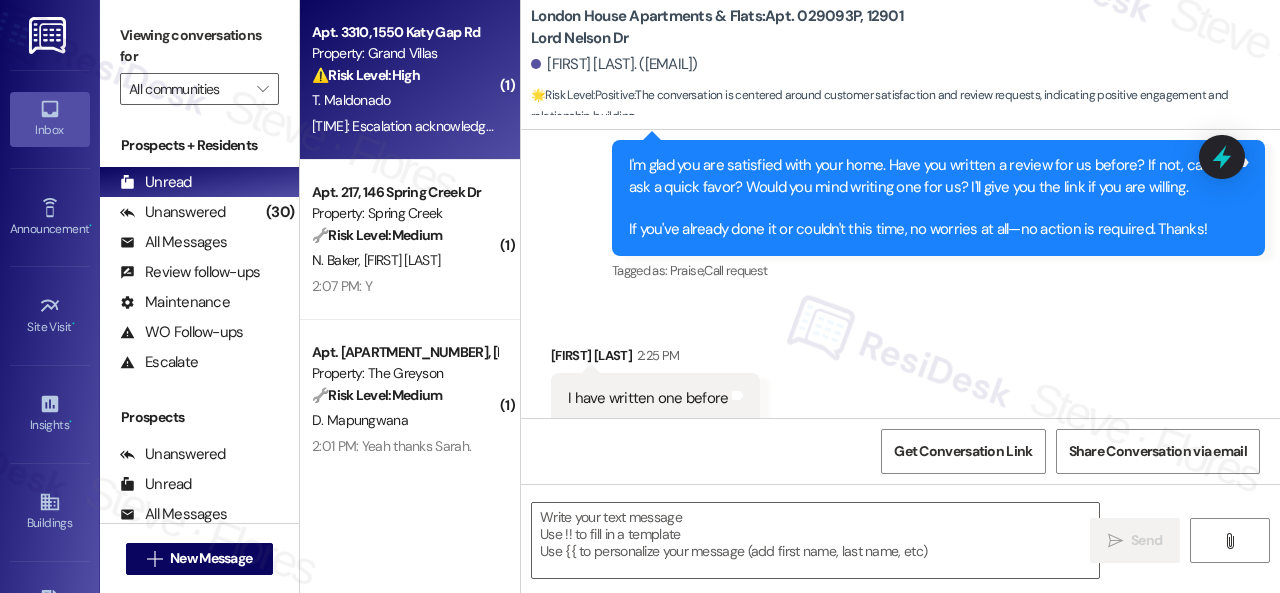 type on "Fetching suggested responses. Please feel free to read through the conversation in the meantime." 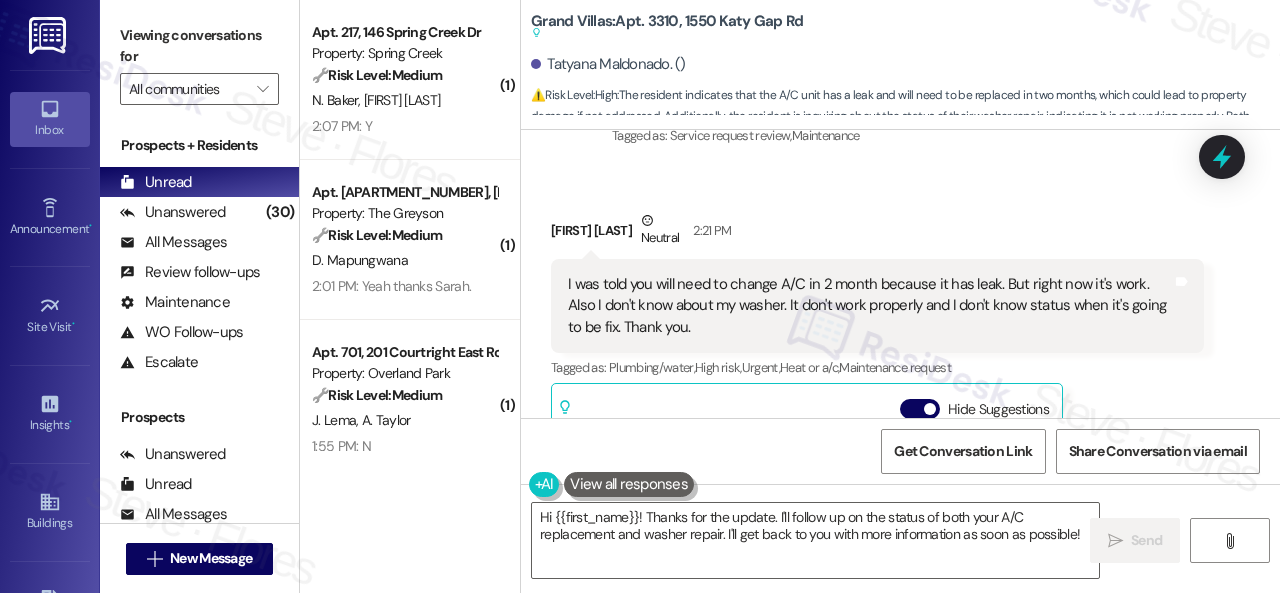 scroll, scrollTop: 10636, scrollLeft: 0, axis: vertical 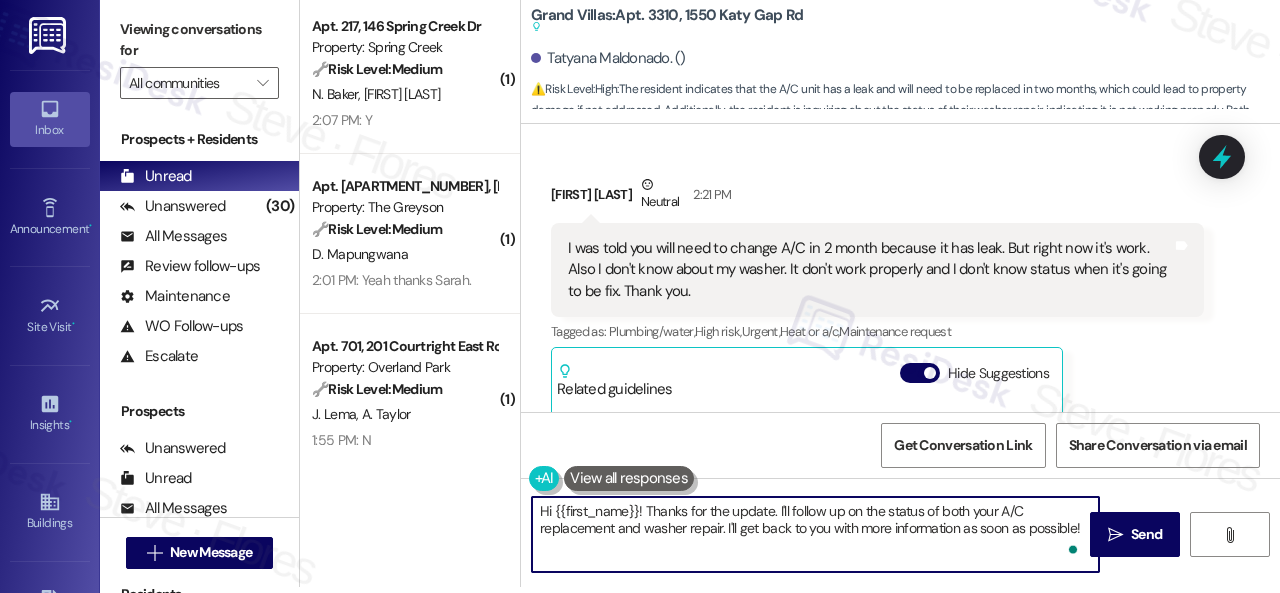 drag, startPoint x: 772, startPoint y: 519, endPoint x: 1226, endPoint y: 610, distance: 463.03024 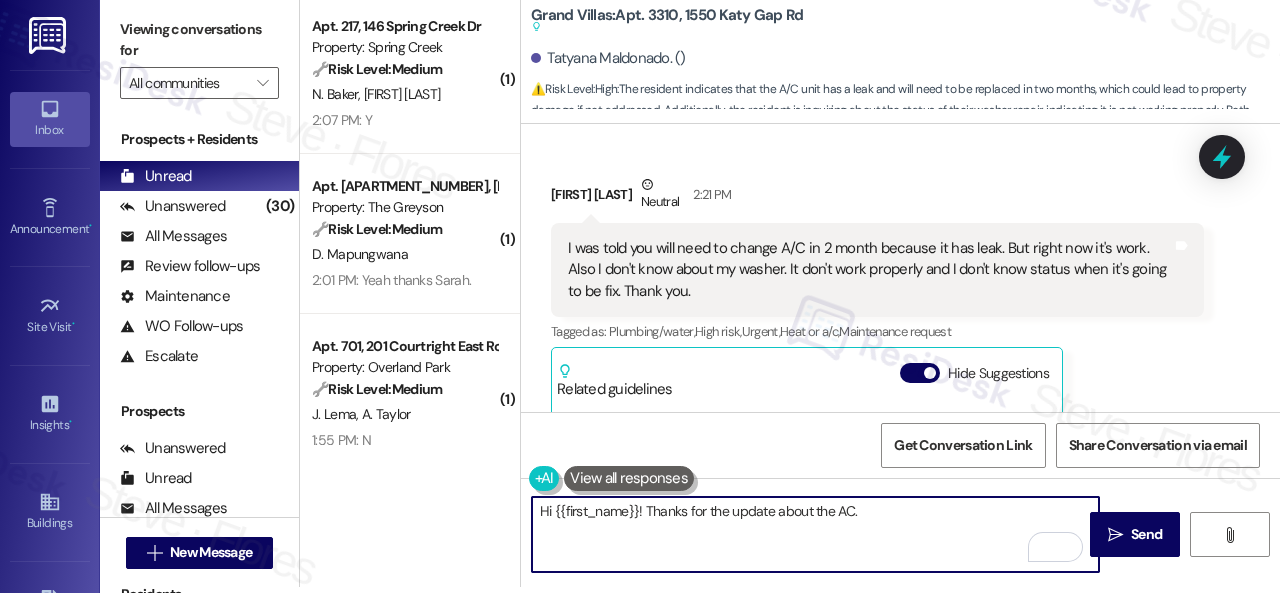 drag, startPoint x: 643, startPoint y: 512, endPoint x: 446, endPoint y: 499, distance: 197.42847 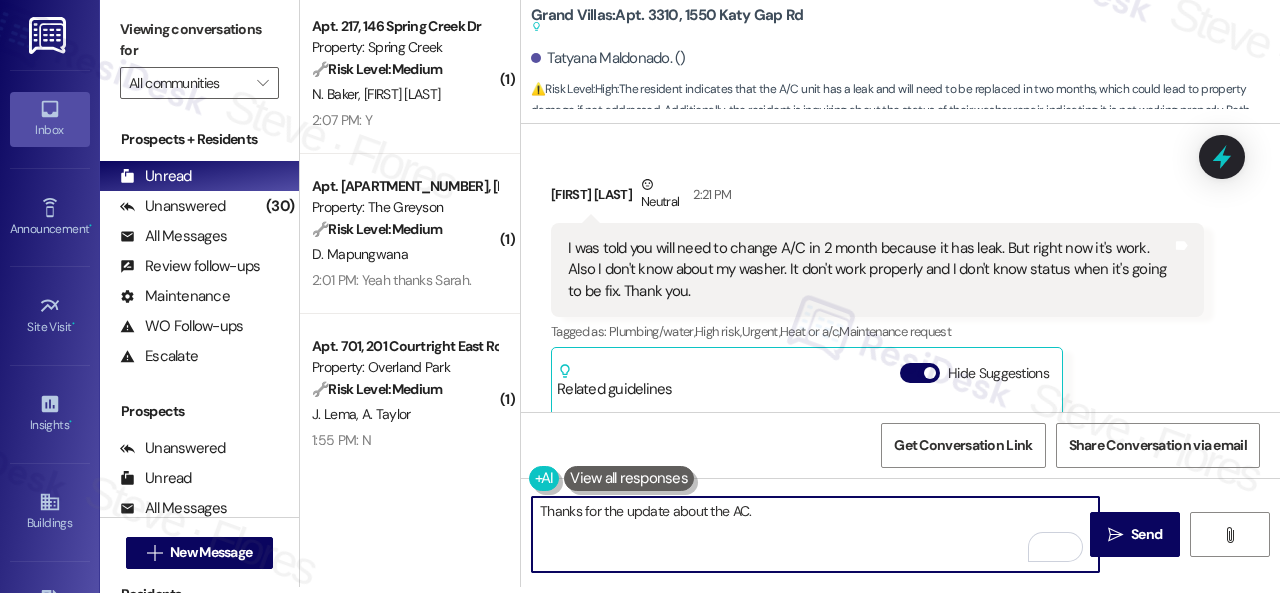 click on "Thanks for the update about the AC." at bounding box center (815, 534) 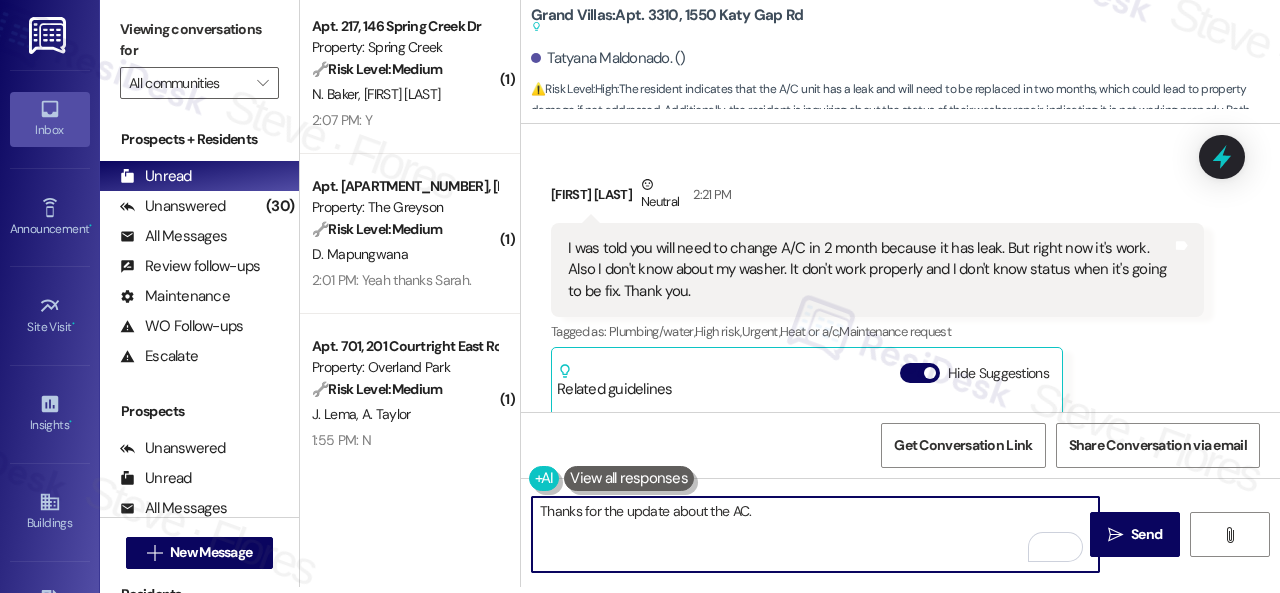 click on "Thanks for the update about the AC." at bounding box center [815, 534] 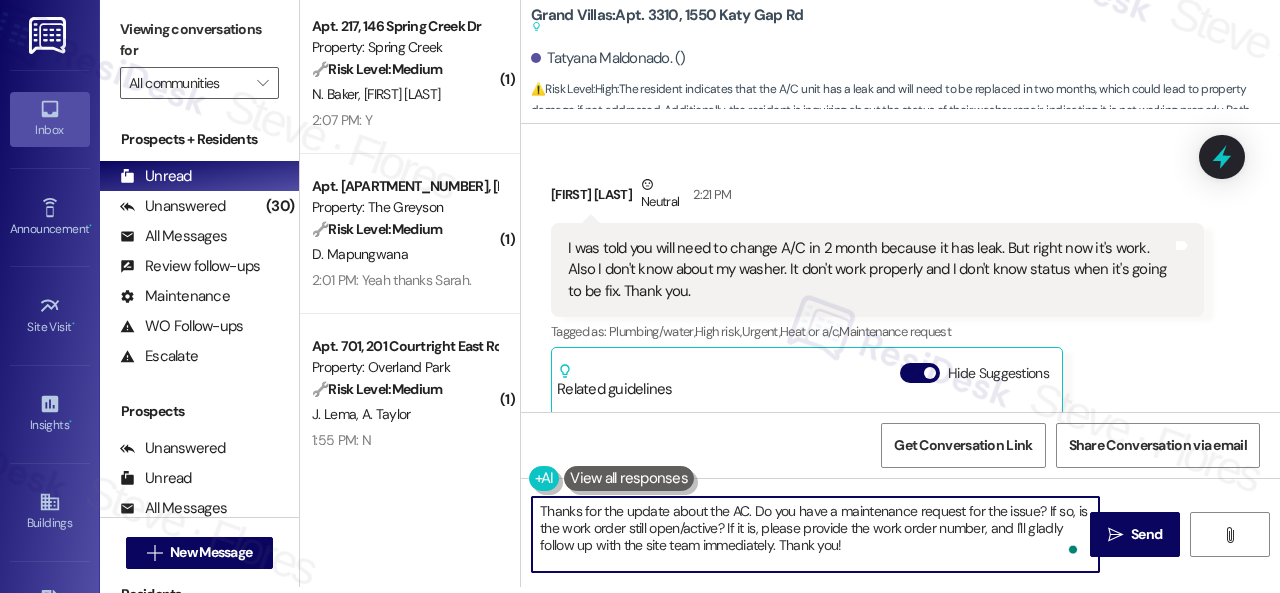 drag, startPoint x: 1006, startPoint y: 512, endPoint x: 1036, endPoint y: 510, distance: 30.066593 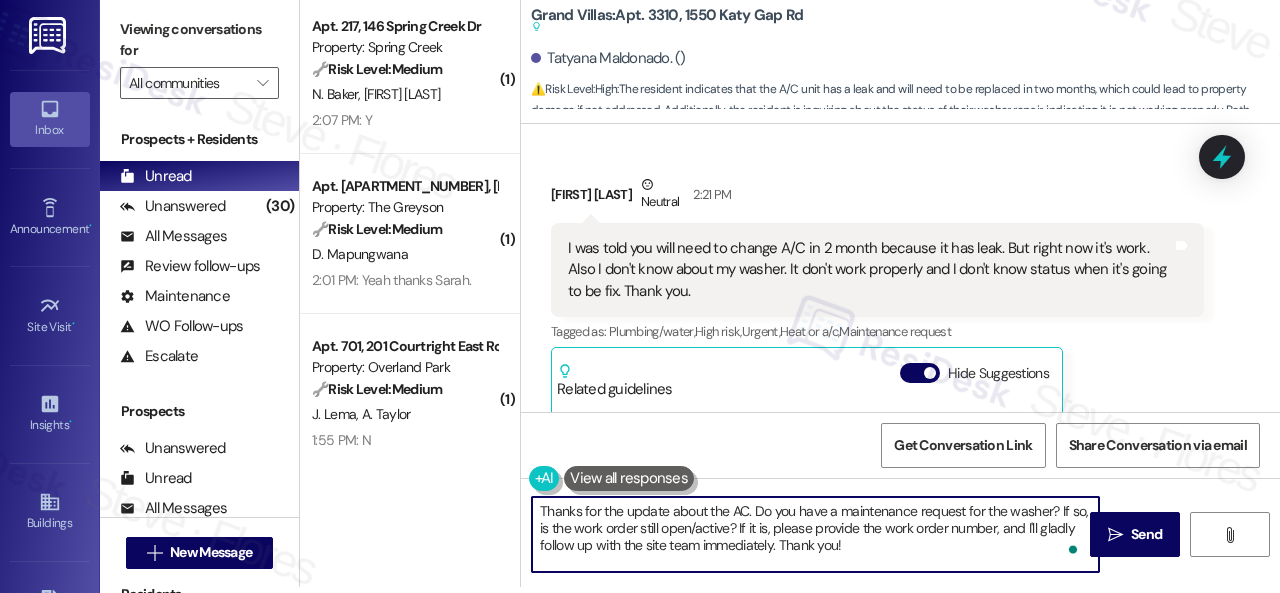 click on "Thanks for the update about the AC. Do you have a maintenance request for the washer? If so, is the work order still open/active? If it is, please provide the work order number, and I'll gladly follow up with the site team immediately. Thank you!" at bounding box center (815, 534) 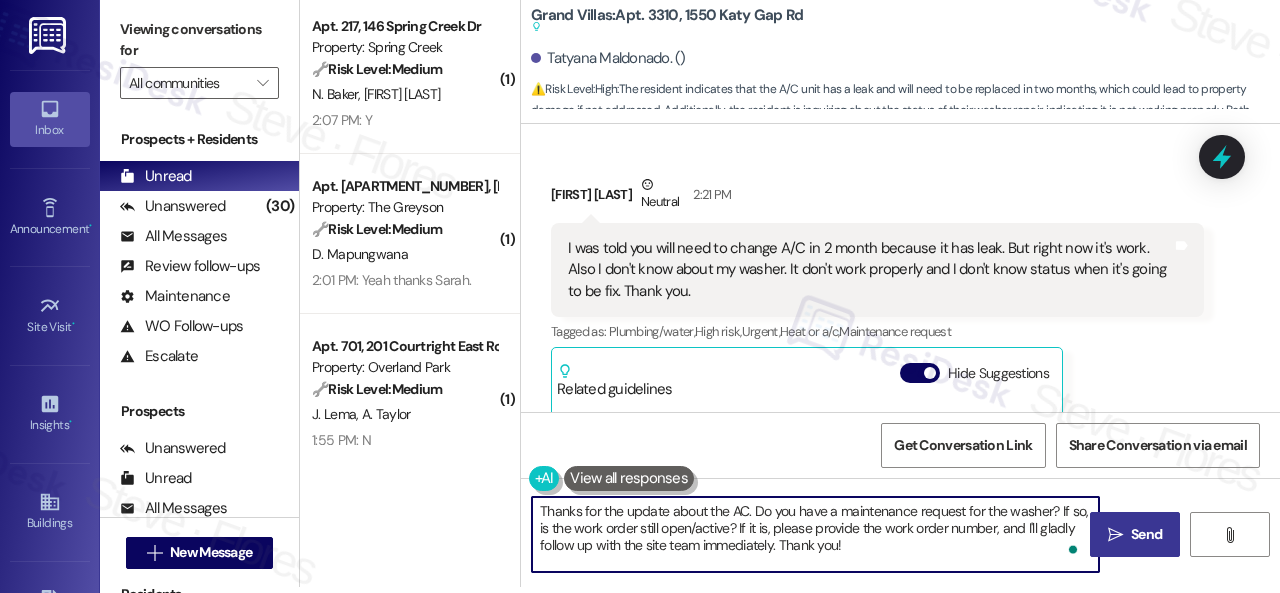 type on "Thanks for the update about the AC. Do you have a maintenance request for the washer? If so, is the work order still open/active? If it is, please provide the work order number, and I'll gladly follow up with the site team immediately. Thank you!" 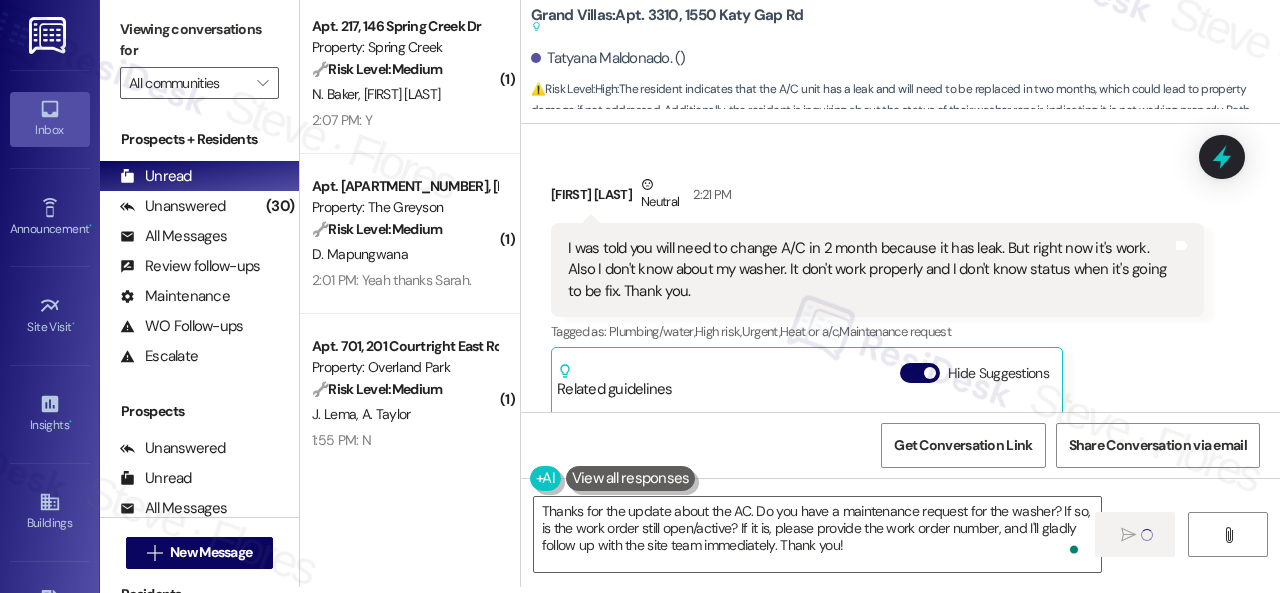type 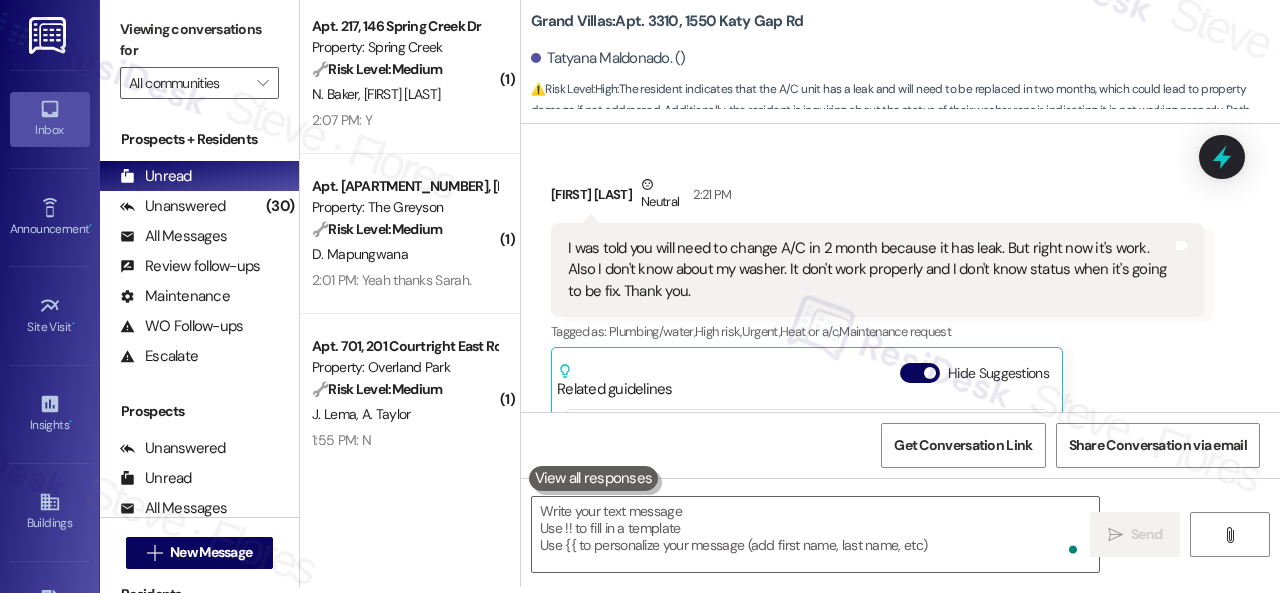 scroll, scrollTop: 10824, scrollLeft: 0, axis: vertical 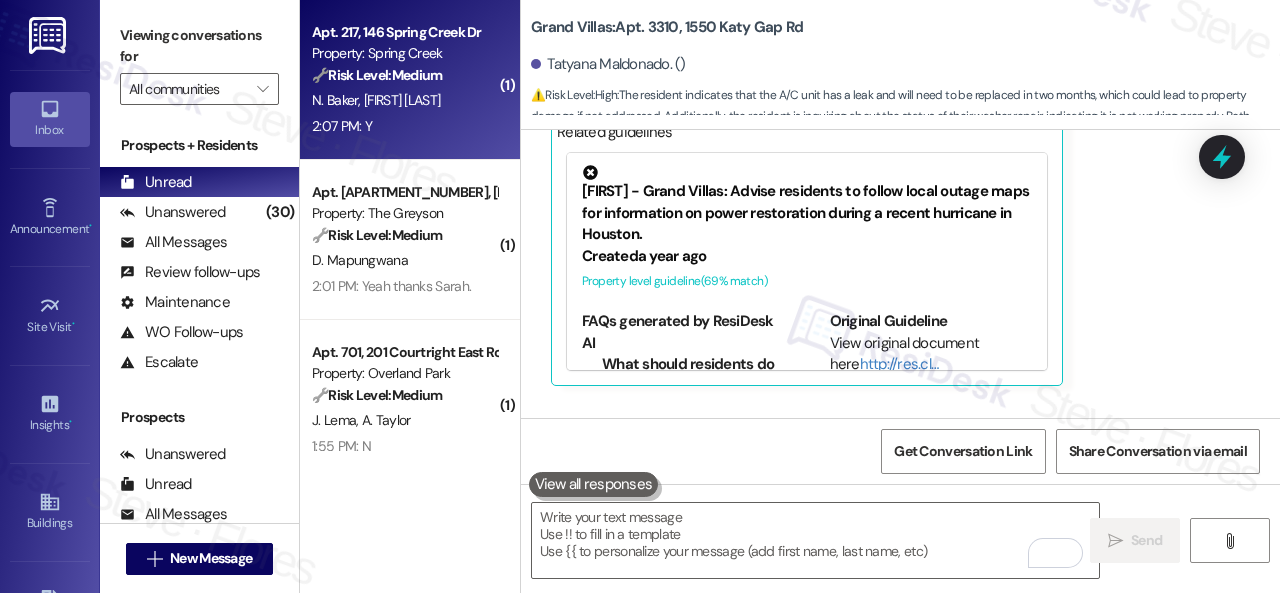 click on "2:07 PM: Y 2:07 PM: Y" at bounding box center (404, 126) 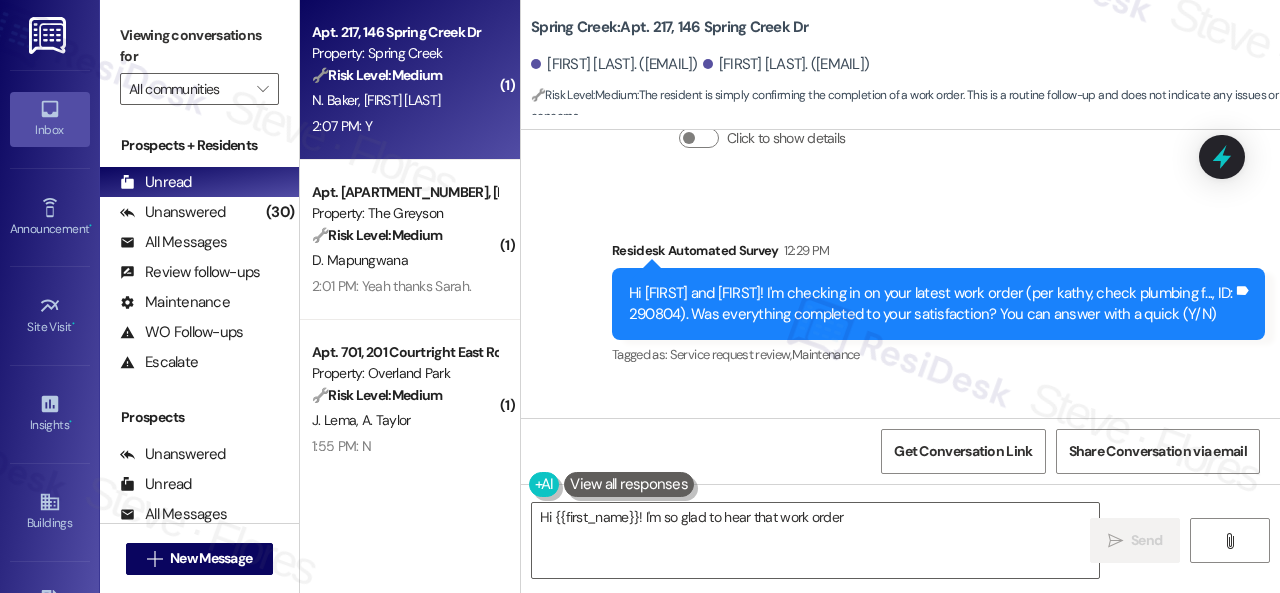 scroll, scrollTop: 1805, scrollLeft: 0, axis: vertical 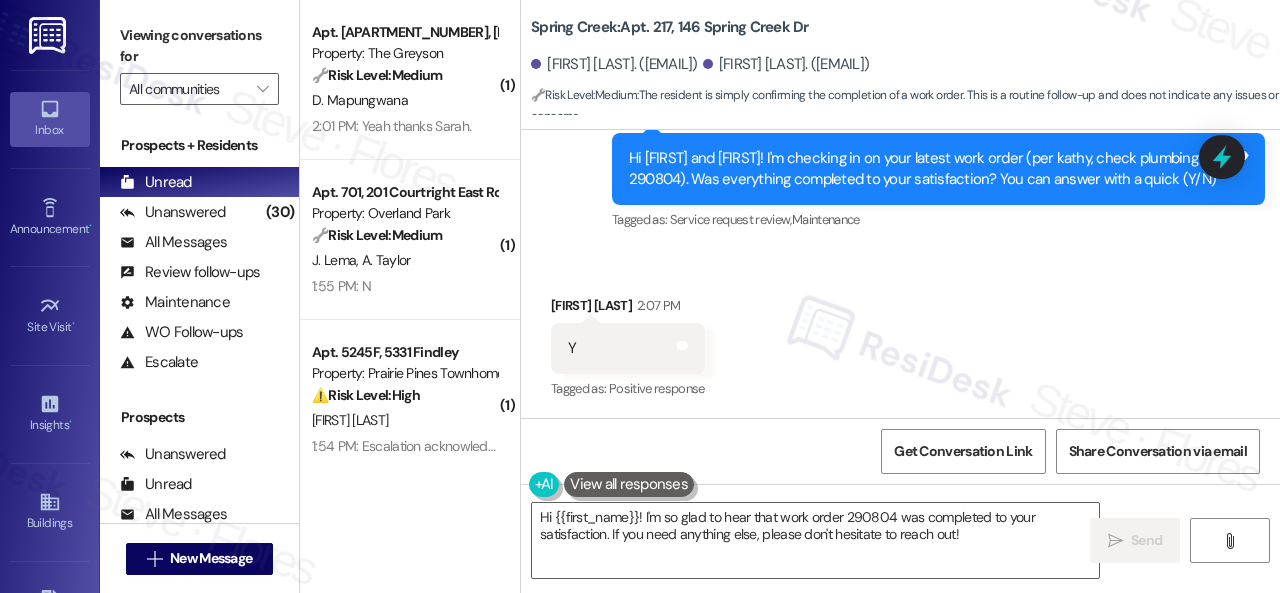 click on "Received via SMS Haley Rogge 2:07 PM Y Tags and notes Tagged as:   Positive response Click to highlight conversations about Positive response" at bounding box center (900, 334) 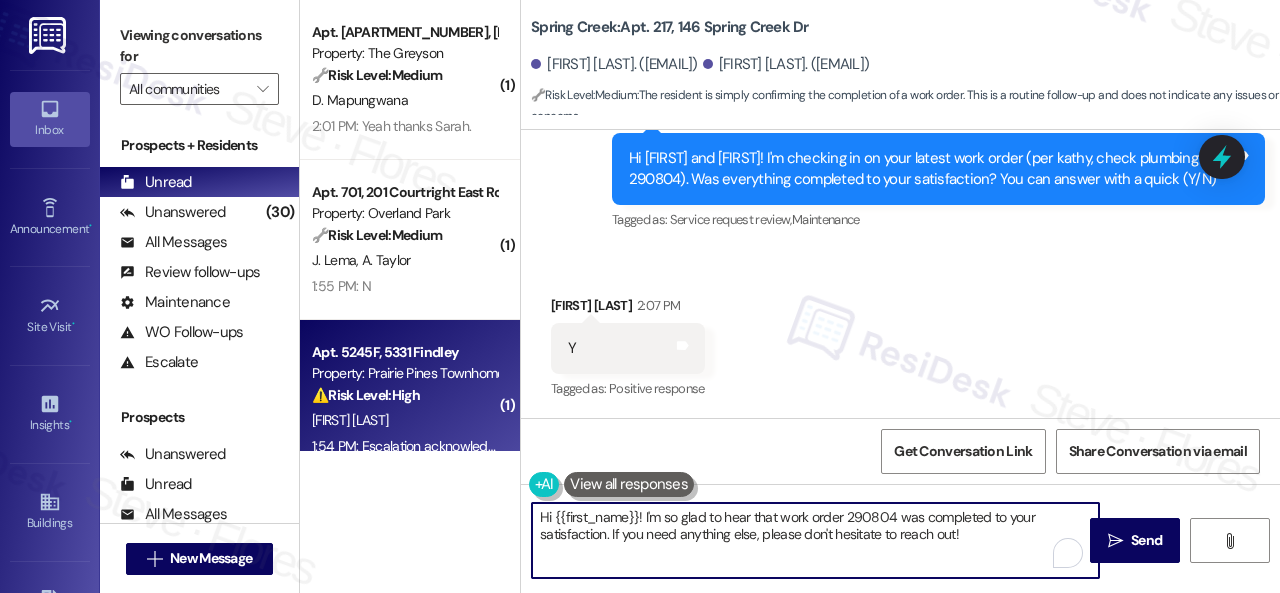 drag, startPoint x: 956, startPoint y: 529, endPoint x: 373, endPoint y: 436, distance: 590.3711 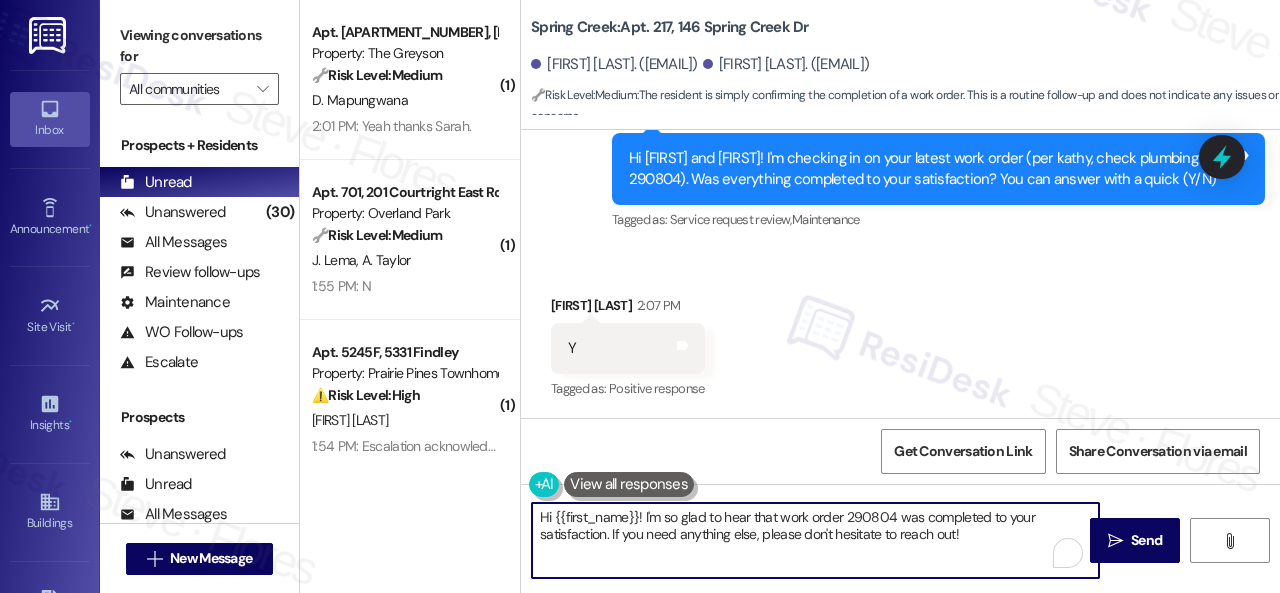 paste on "Glad everything’s all set! If {{property}} met your expectations, just reply with “Yes.” If not, no problem — we’d love to hear your feedback so we can keep improving. Thank you" 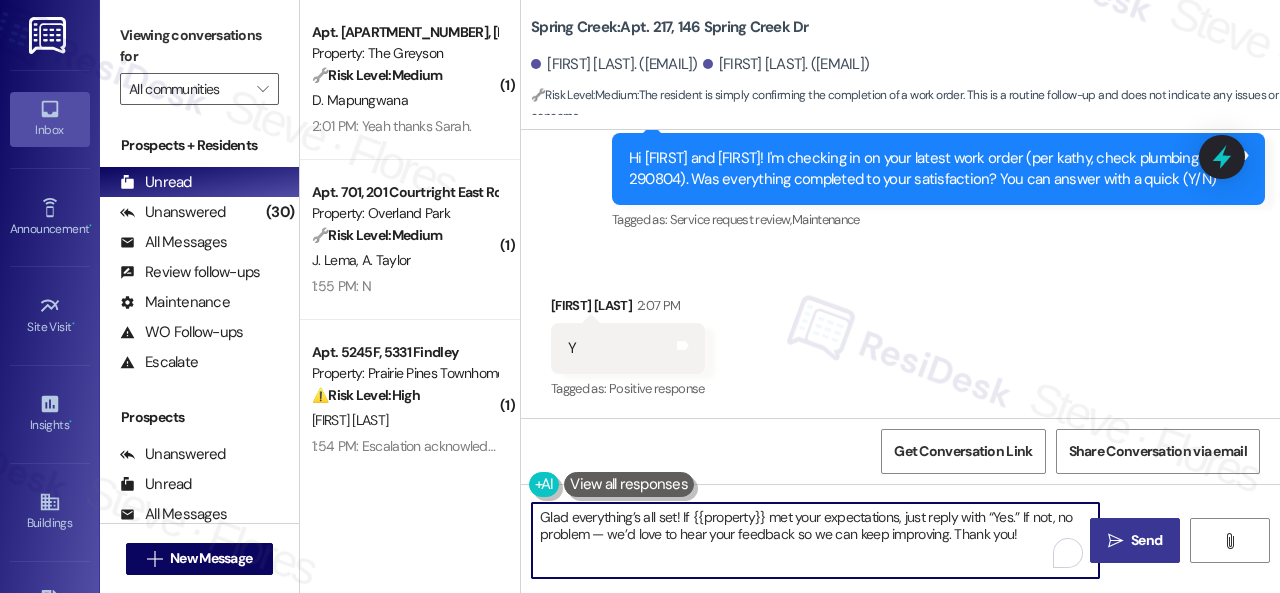 type on "Glad everything’s all set! If {{property}} met your expectations, just reply with “Yes.” If not, no problem — we’d love to hear your feedback so we can keep improving. Thank you!" 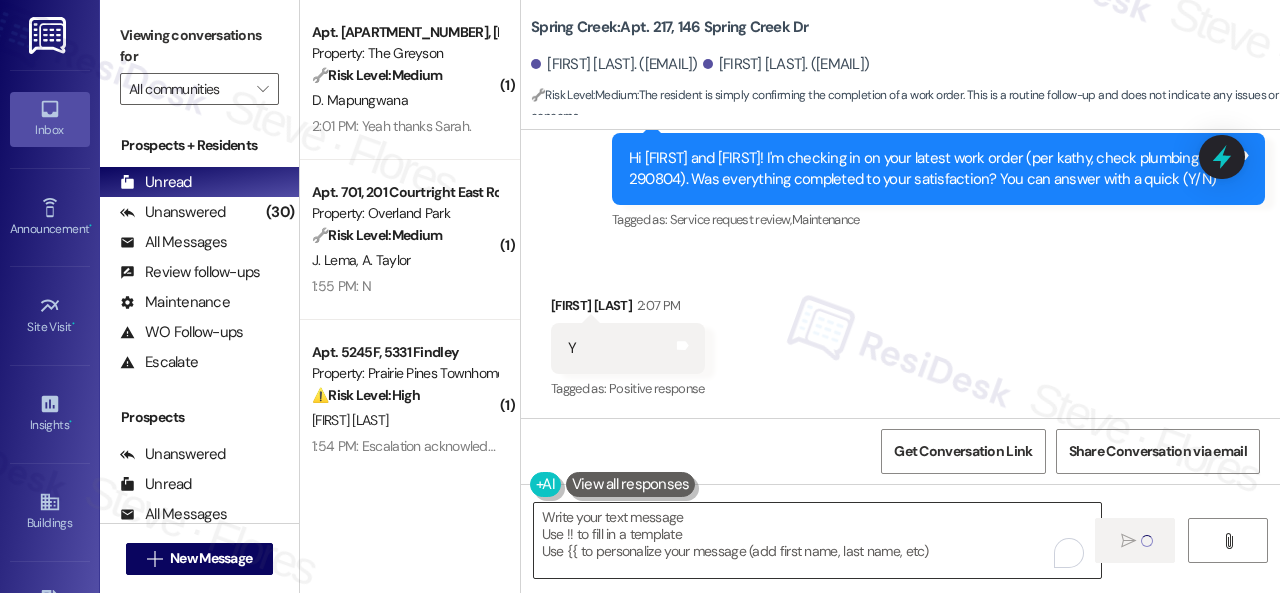 type on "Fetching suggested responses. Please feel free to read through the conversation in the meantime." 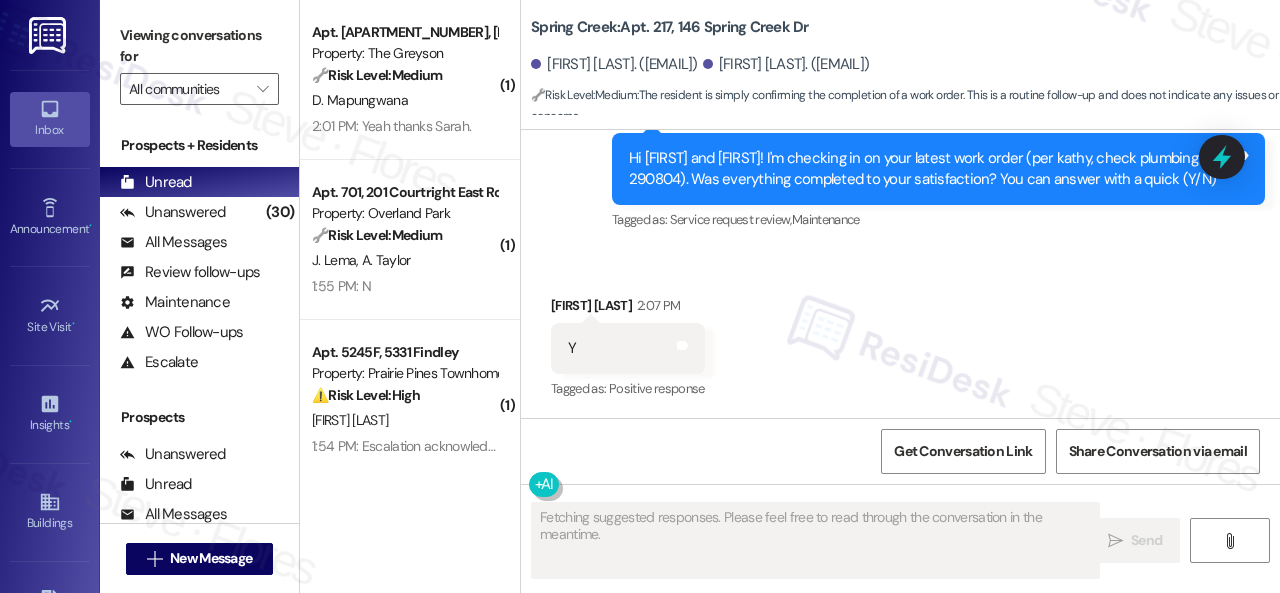 type 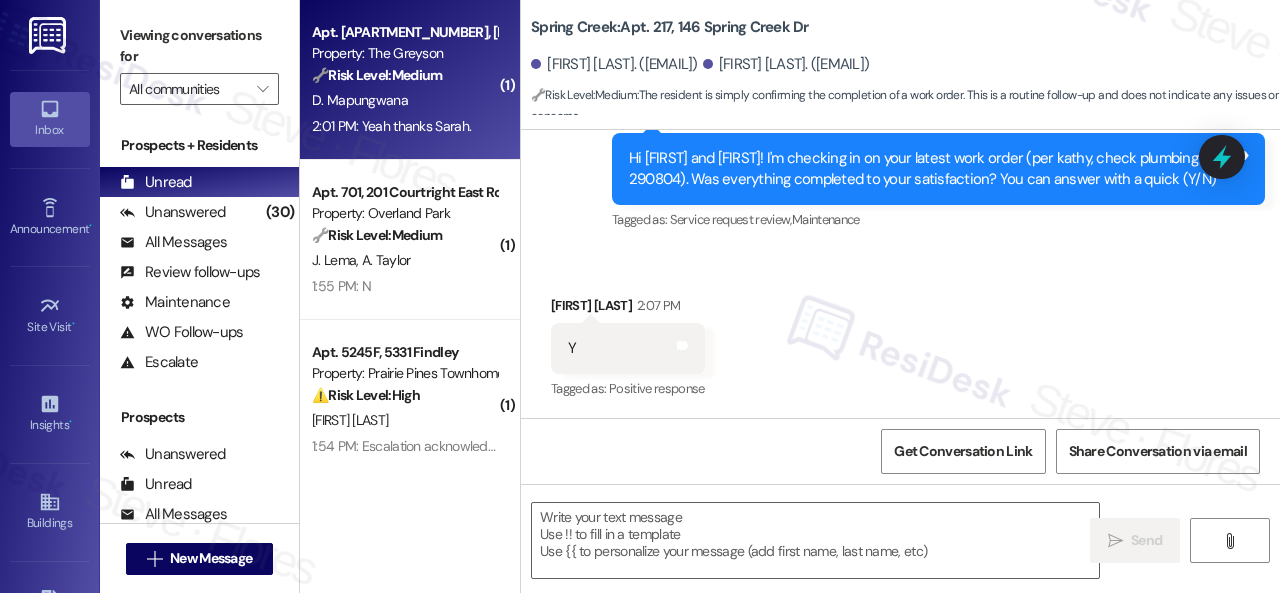 click on "D. Mapungwana" at bounding box center (404, 100) 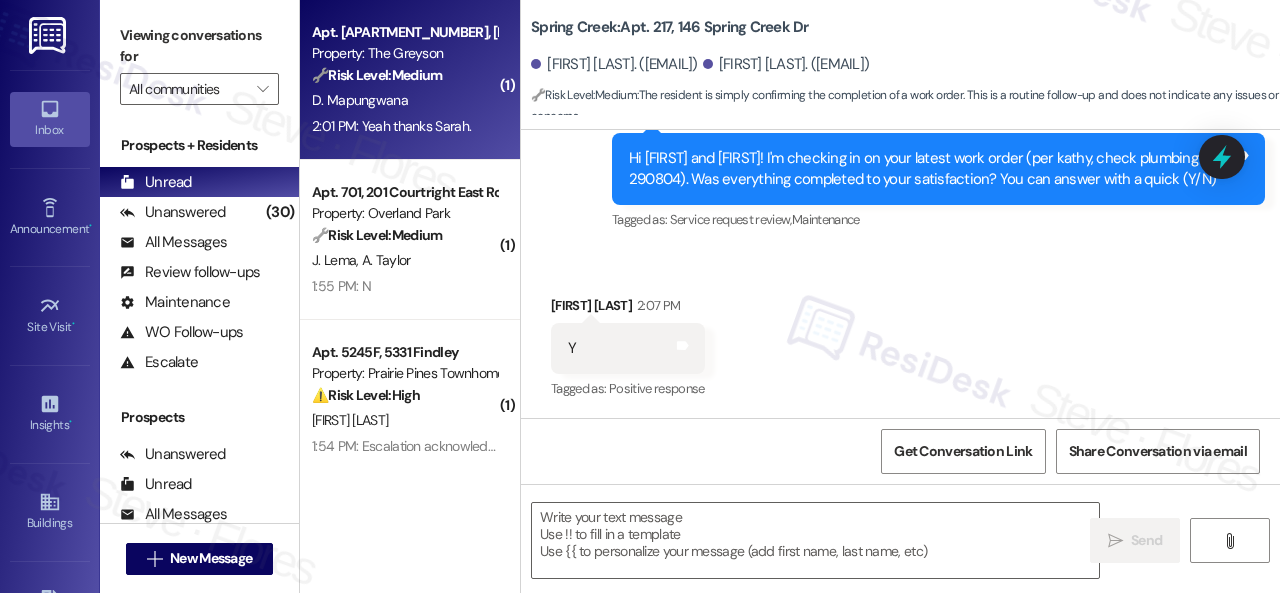 type on "Fetching suggested responses. Please feel free to read through the conversation in the meantime." 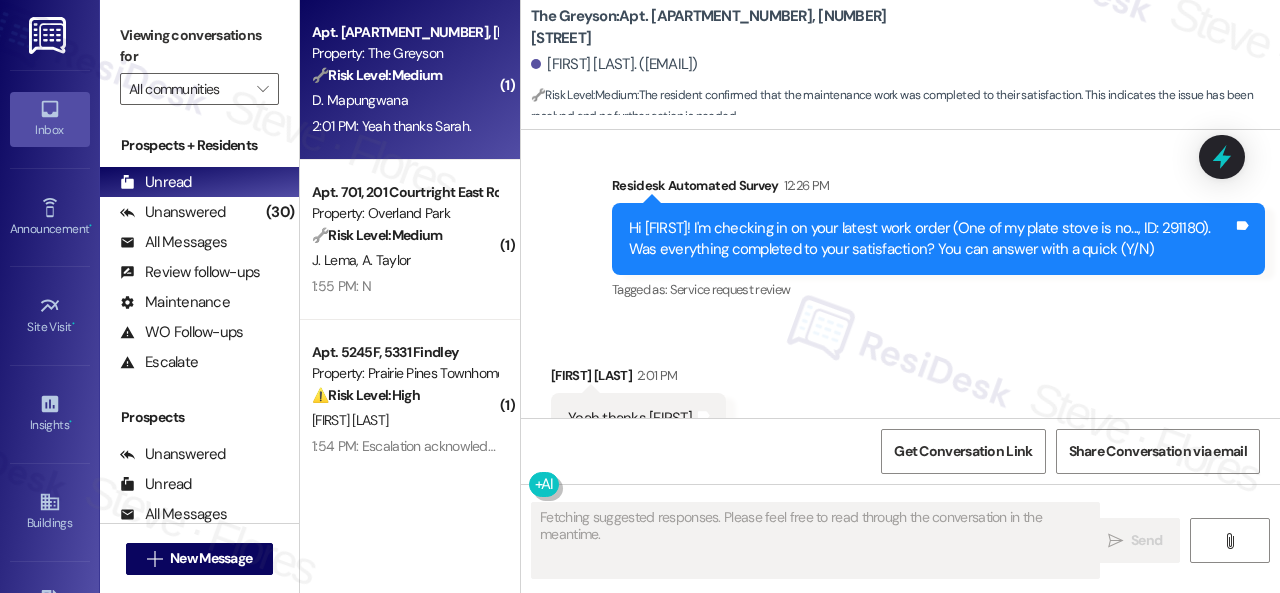 scroll, scrollTop: 6872, scrollLeft: 0, axis: vertical 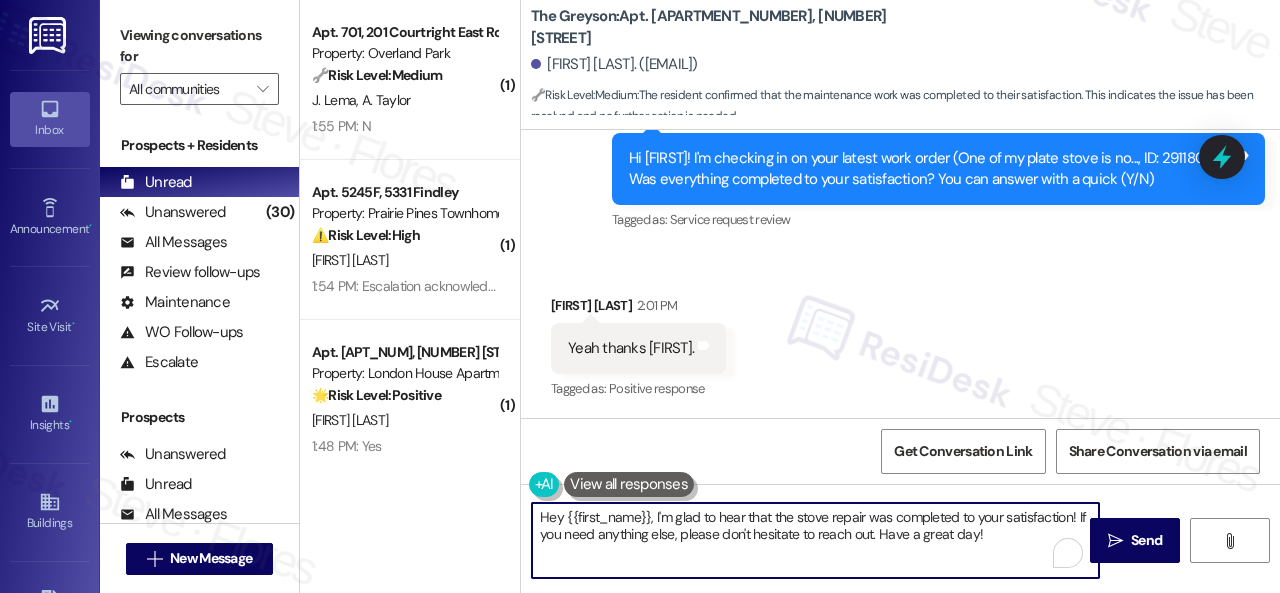 drag, startPoint x: 986, startPoint y: 534, endPoint x: 469, endPoint y: 470, distance: 520.9462 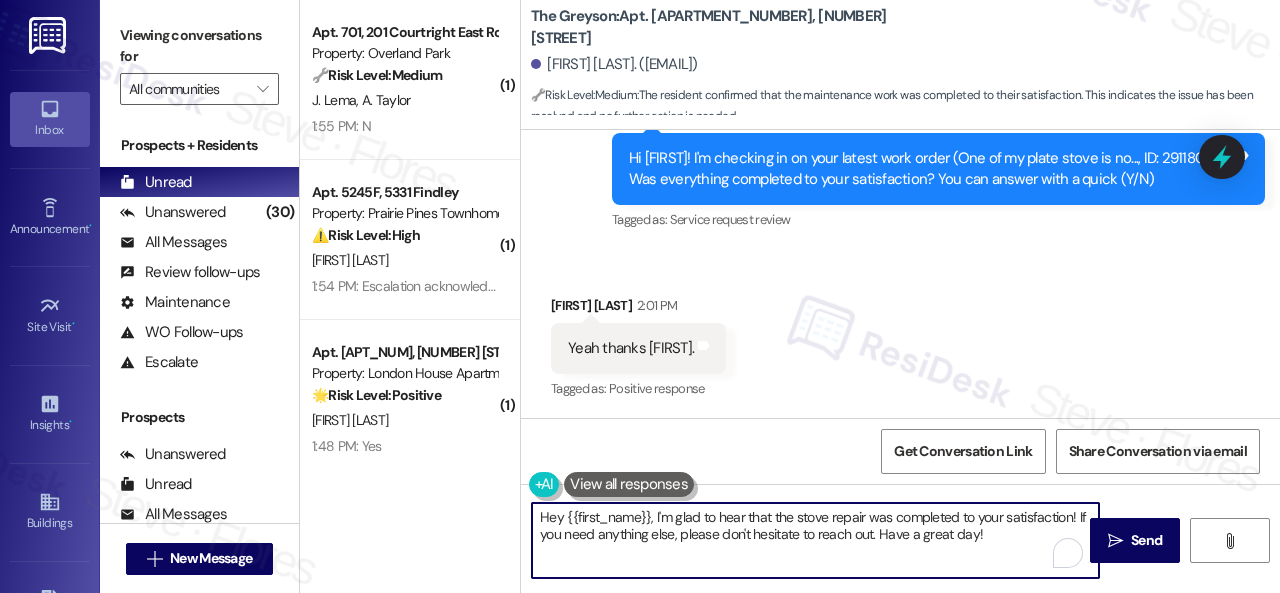 click on "( 1 ) Apt. 701, 201 Courtright East Road Property: Overland Park 🔧  Risk Level:  Medium The resident responded negatively to a follow-up regarding a pest control work order. This indicates the issue was not resolved to their satisfaction, but does not present an immediate threat or critical issue. It requires further investigation and potential rescheduling of services. J. Lema A. Taylor 1:55 PM: N 1:55 PM: N ( 1 ) Apt. 5245F, 5331 Findley Property: Prairie Pines Townhomes ⚠️  Risk Level:  High The resident states that they never heard of anyone coming in to look at the work order. This indicates a potential failure in communication or execution of the maintenance request, which requires urgent attention to ensure resident satisfaction and prevent further issues. K. Brown 1:54 PM: Escalation acknowledged. 1:54 PM: Escalation acknowledged. ( 1 ) Apt. 030054L, 12901 Lord Nelson Dr Property: London House Apartments & Flats 🌟  Risk Level:  Positive S. Bronson 1:48 PM: Yes 1:48 PM: Yes ( 1 ) 🔧 Medium" at bounding box center [790, 296] 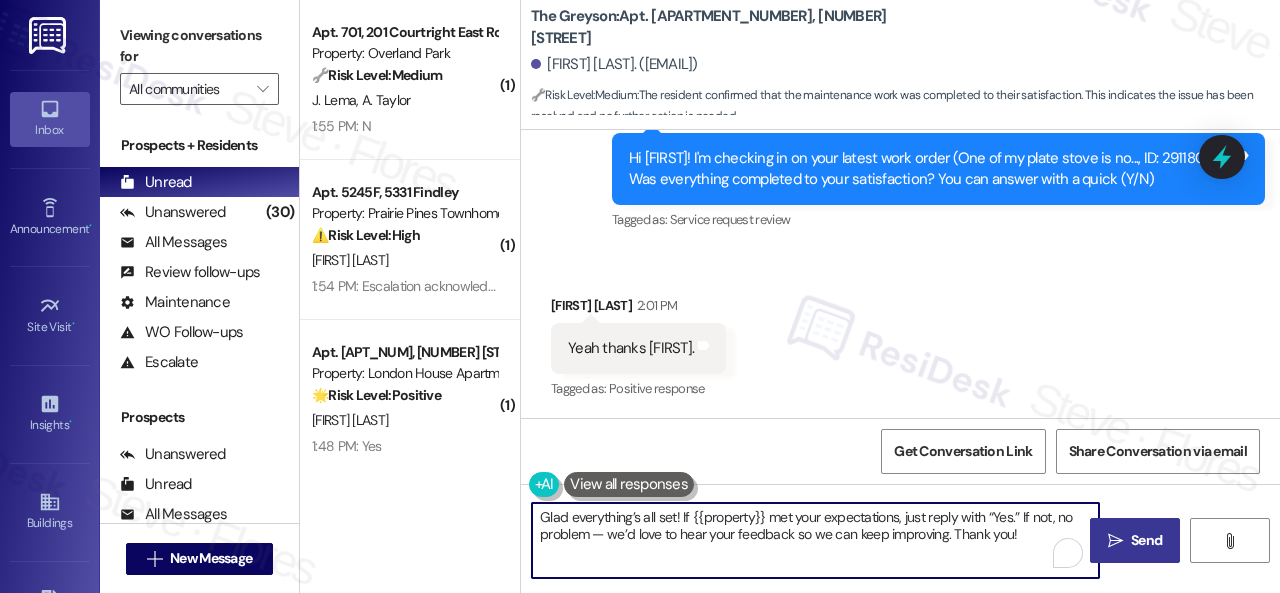 type on "Glad everything’s all set! If {{property}} met your expectations, just reply with “Yes.” If not, no problem — we’d love to hear your feedback so we can keep improving. Thank you!" 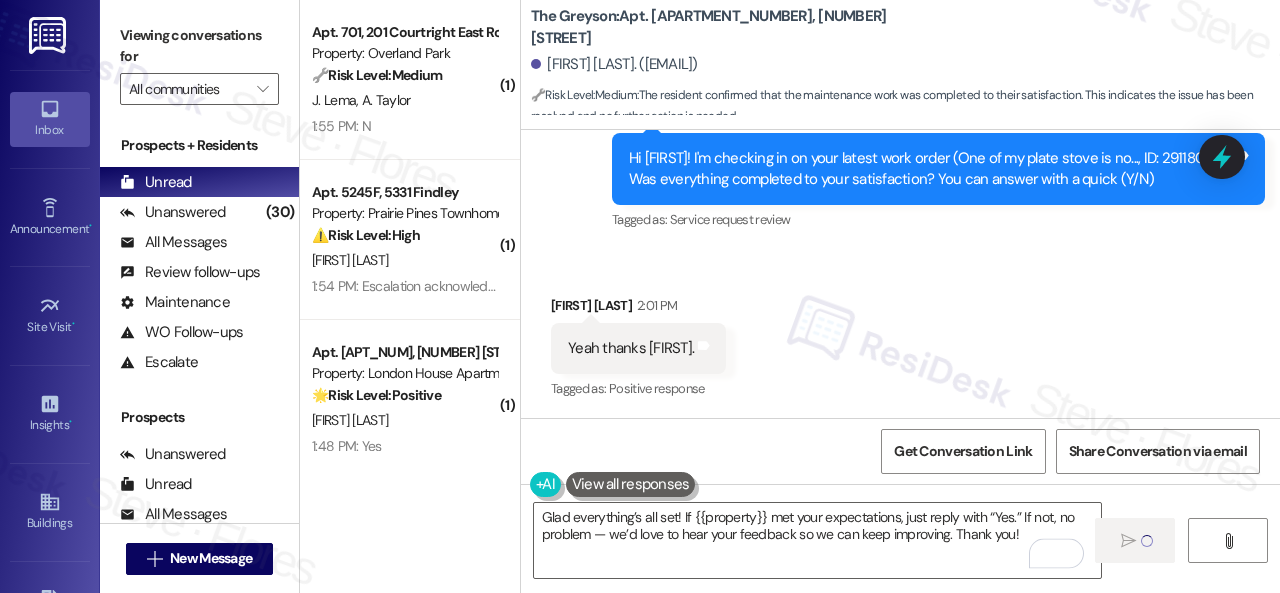 type 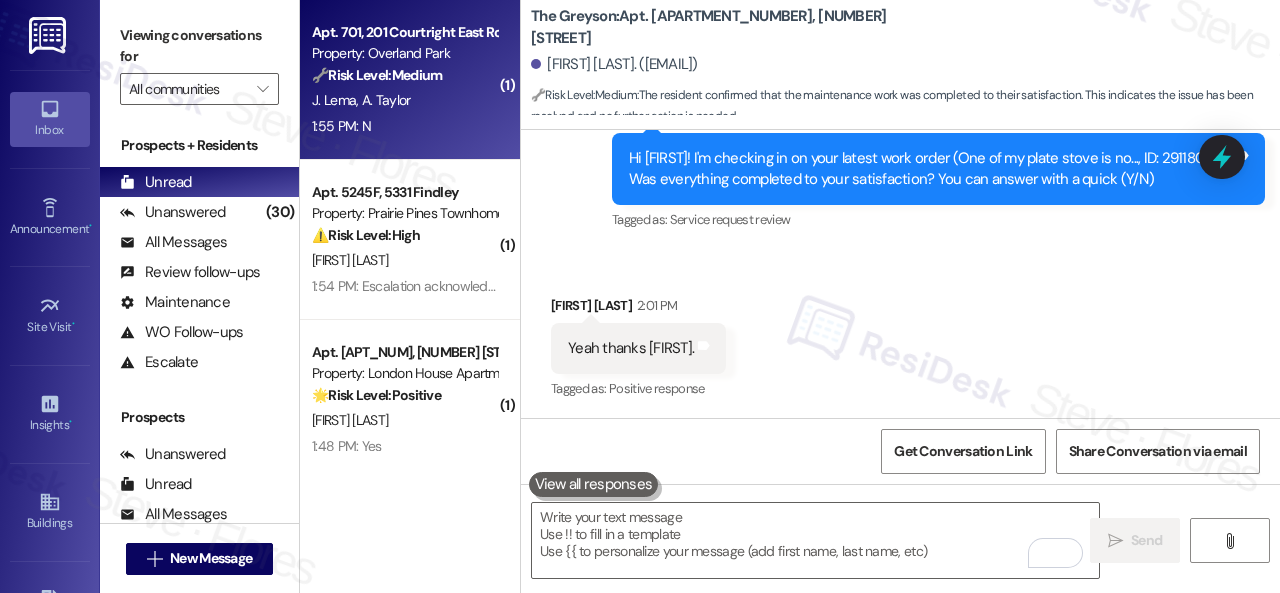 click on "1:55 PM: N 1:55 PM: N" at bounding box center (404, 126) 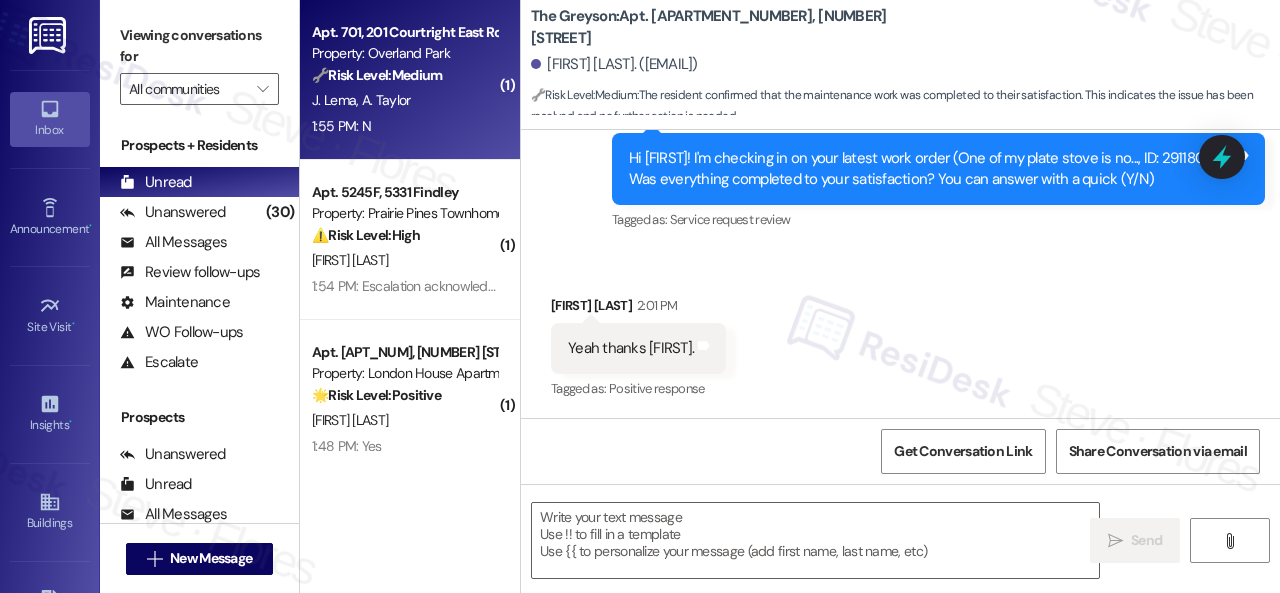 type on "Fetching suggested responses. Please feel free to read through the conversation in the meantime." 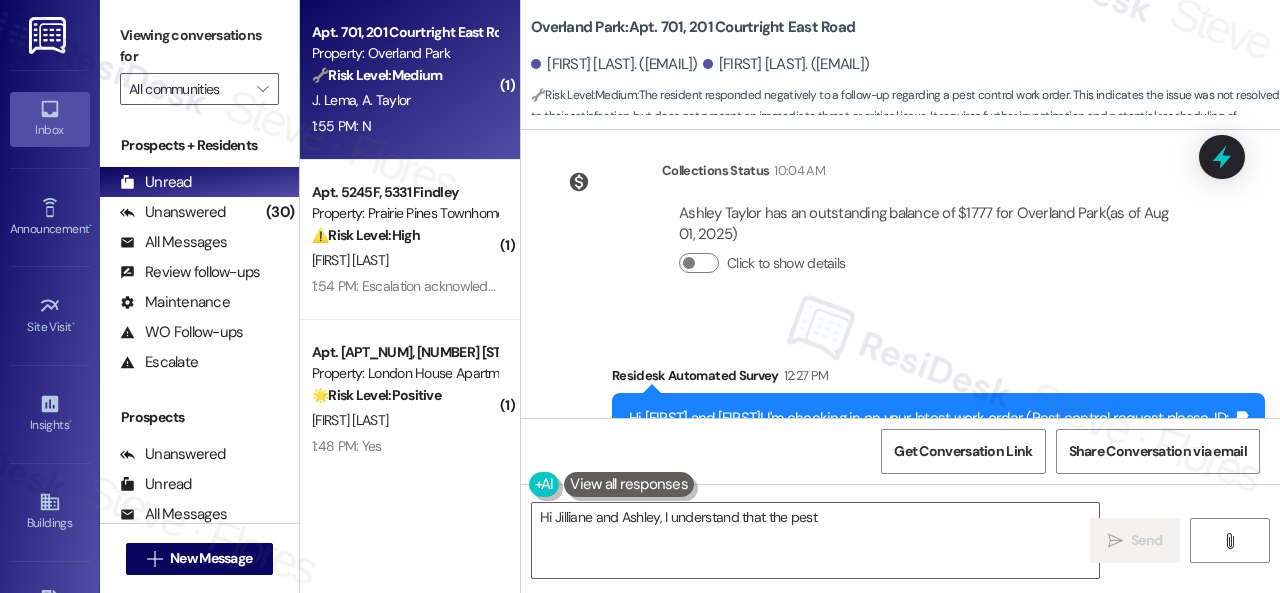 scroll, scrollTop: 2749, scrollLeft: 0, axis: vertical 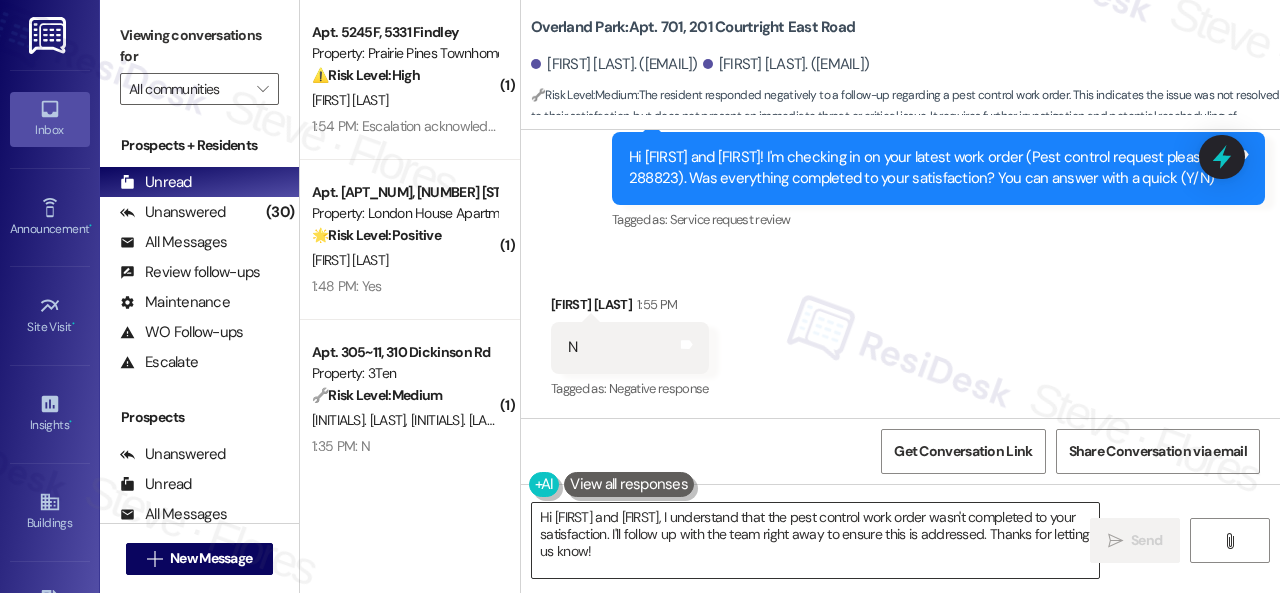 click on "Hi Jilliane and Ashley, I understand that the pest control work order wasn't completed to your satisfaction. I'll follow up with the team right away to ensure this is addressed. Thanks for letting us know!" at bounding box center [815, 540] 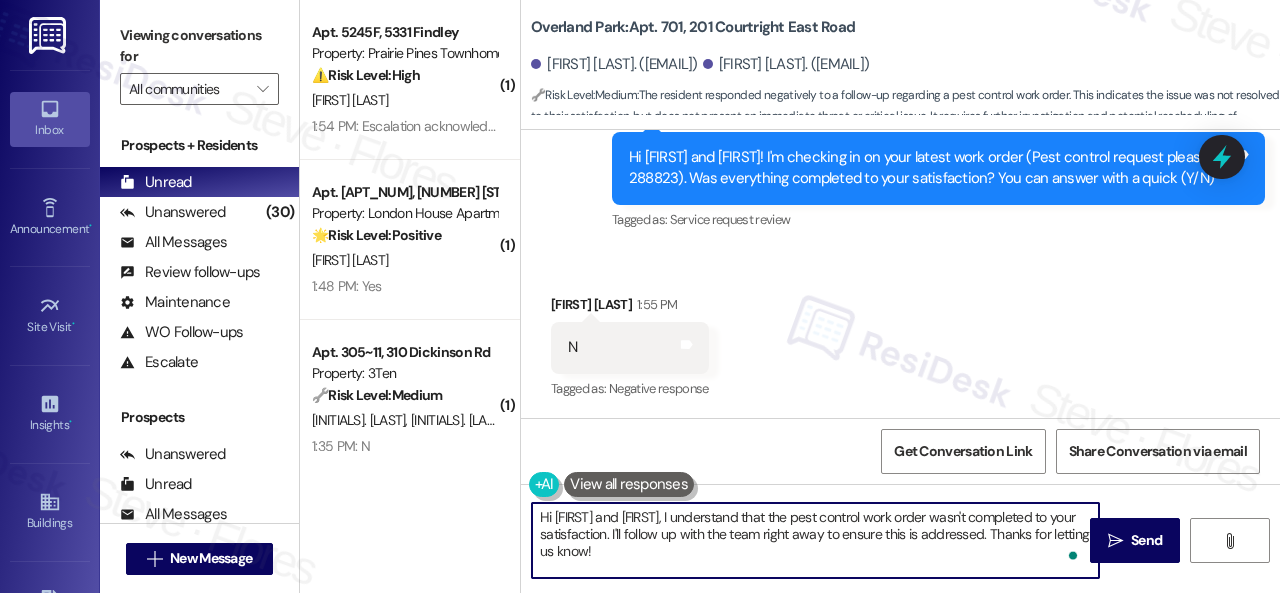 paste on "I'm sorry that the work order wasn't completed to your satisfaction. Can you please provide more details about what went wrong or what needs to be addressed?" 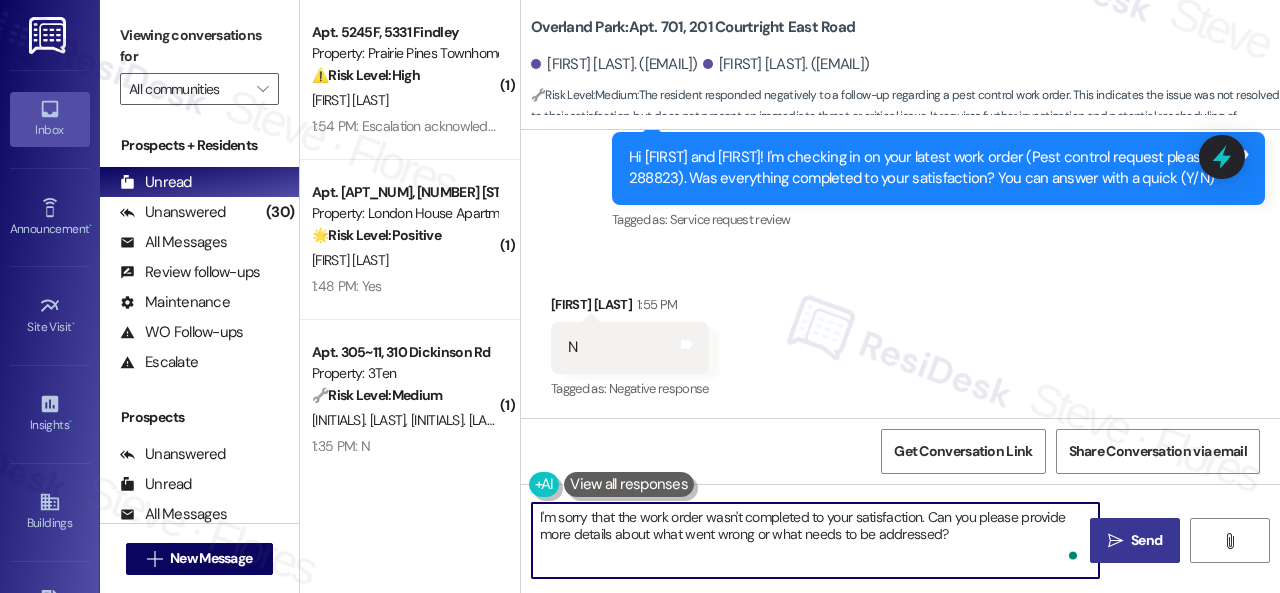 type on "I'm sorry that the work order wasn't completed to your satisfaction. Can you please provide more details about what went wrong or what needs to be addressed?" 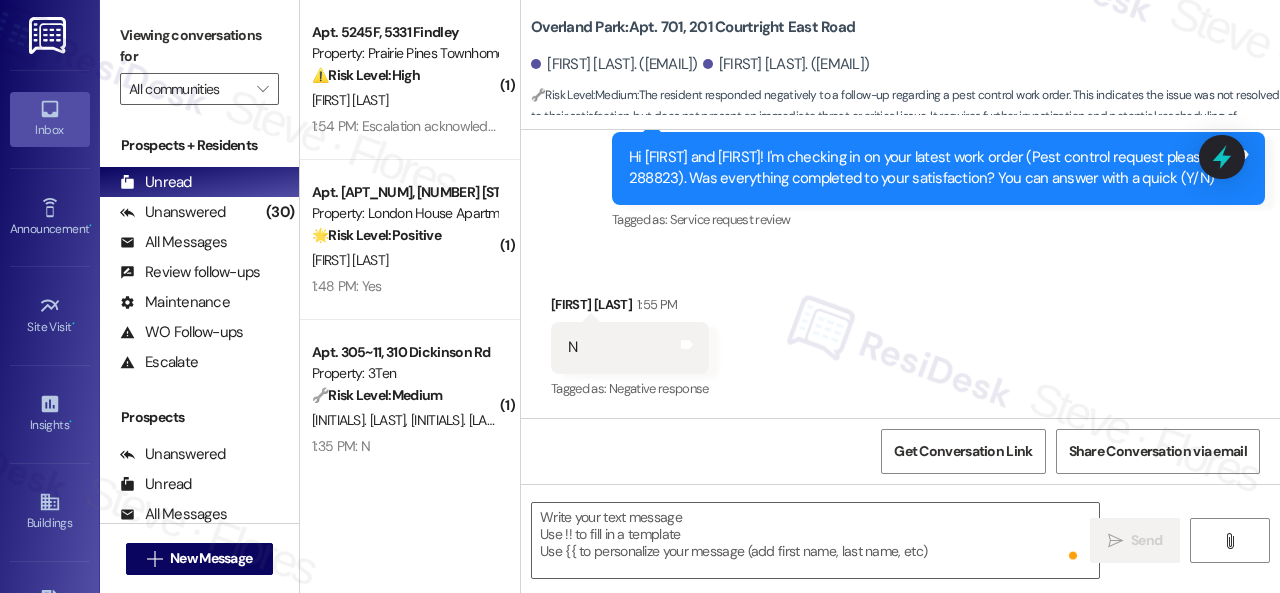 type on "Fetching suggested responses. Please feel free to read through the conversation in the meantime." 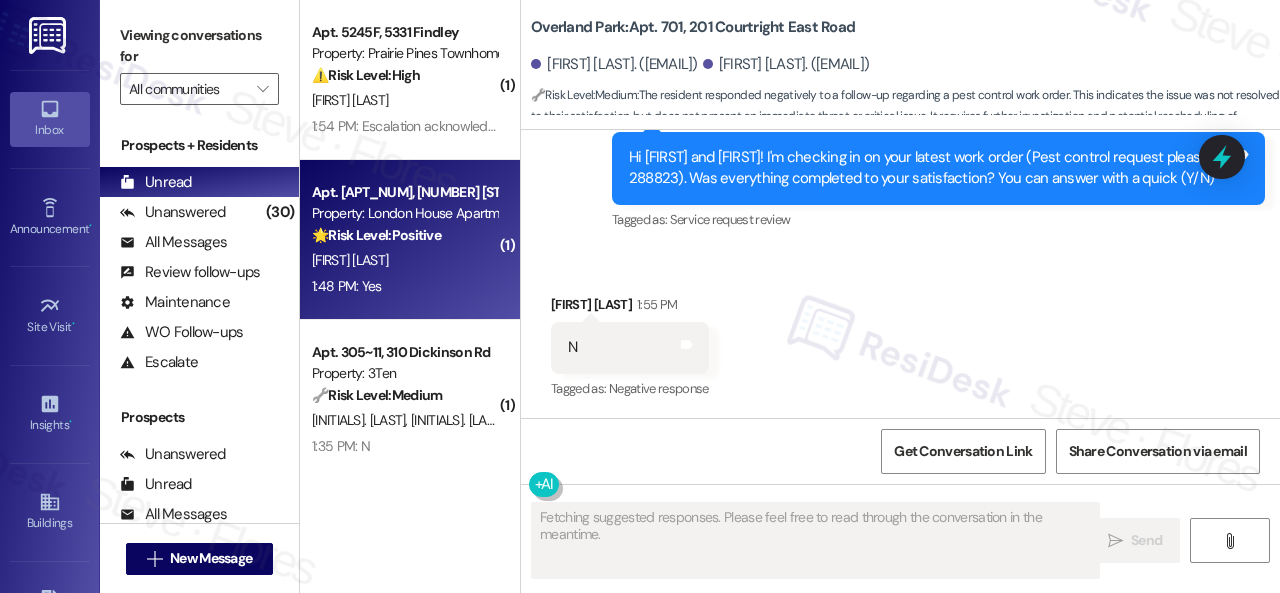 click on "1:48 PM: Yes 1:48 PM: Yes" at bounding box center (404, 286) 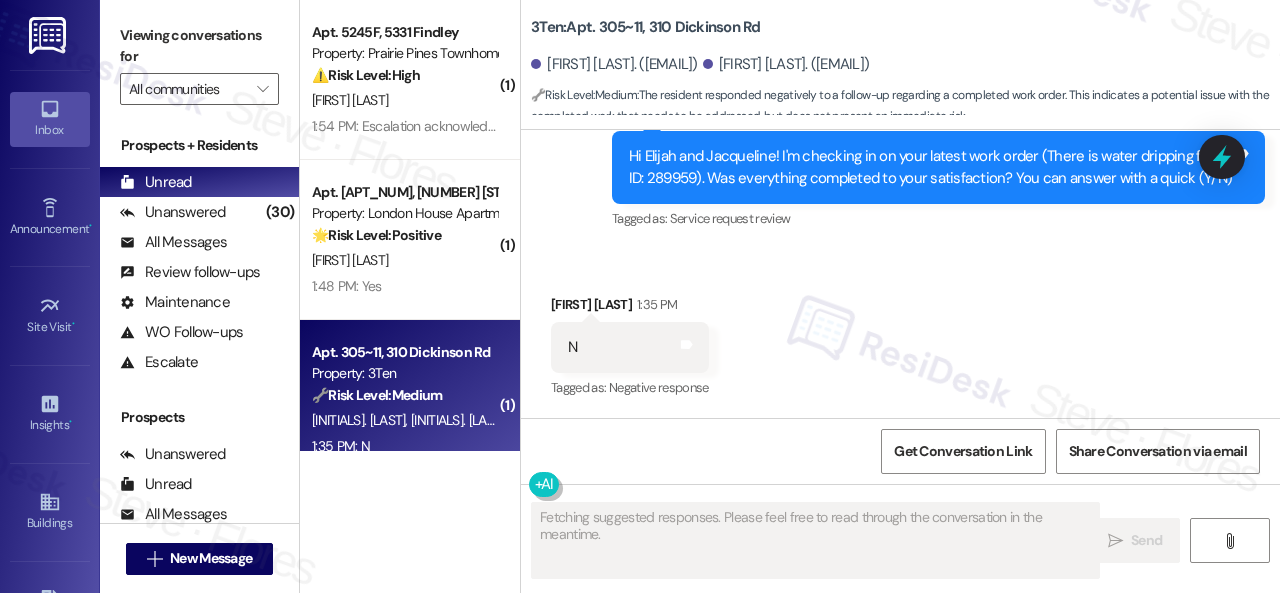 scroll, scrollTop: 6870, scrollLeft: 0, axis: vertical 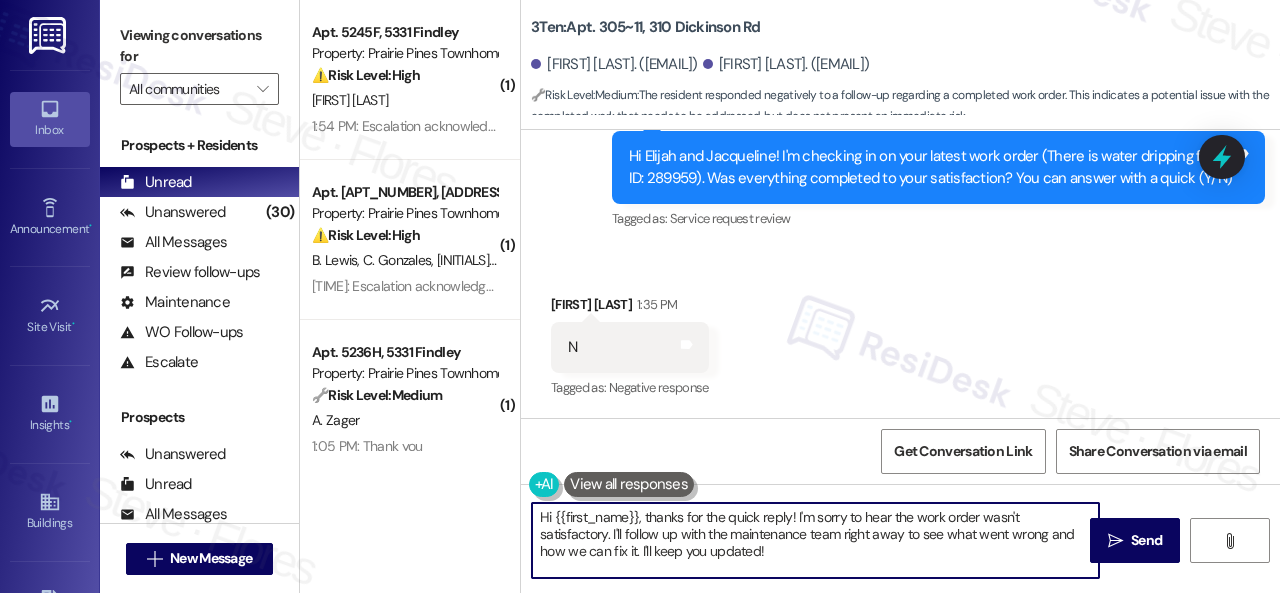 drag, startPoint x: 568, startPoint y: 500, endPoint x: 493, endPoint y: 481, distance: 77.36925 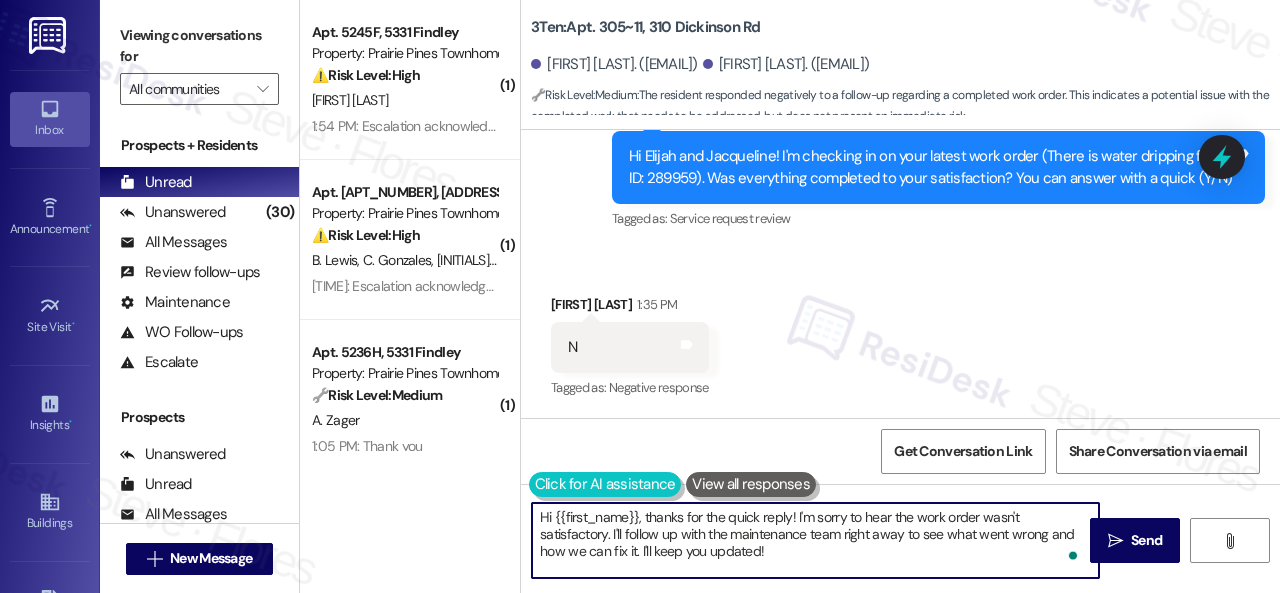 paste on "I'm sorry that the work order wasn't completed to your satisfaction. Can you please provide more details about what went wrong or what needs to be addressed?" 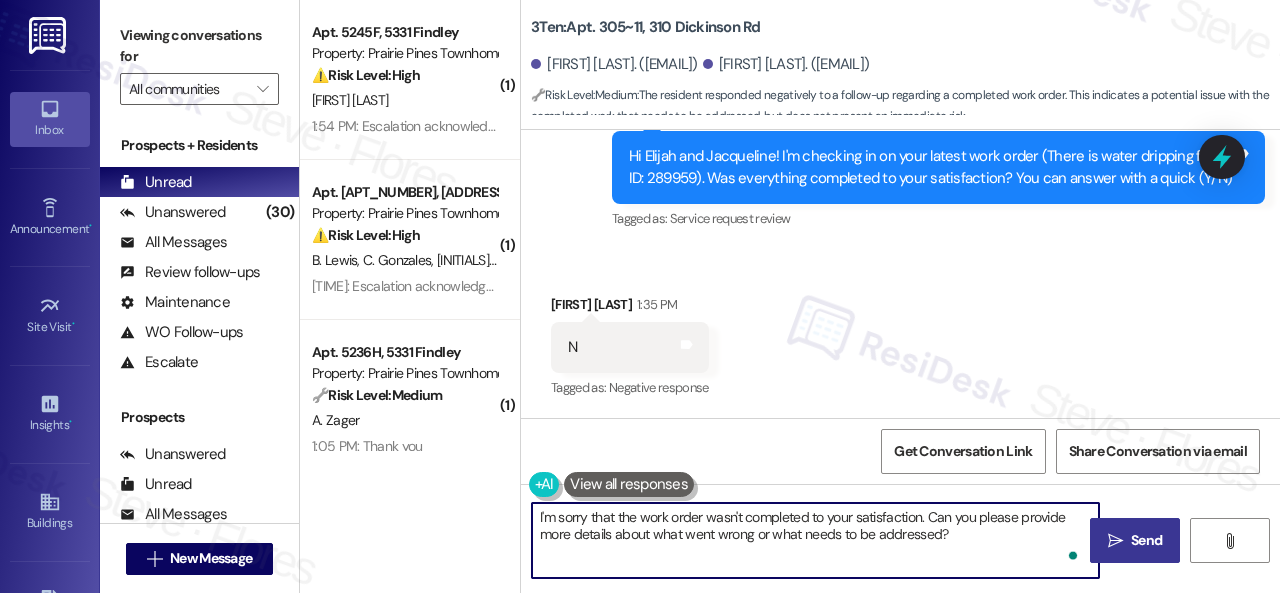 type on "I'm sorry that the work order wasn't completed to your satisfaction. Can you please provide more details about what went wrong or what needs to be addressed?" 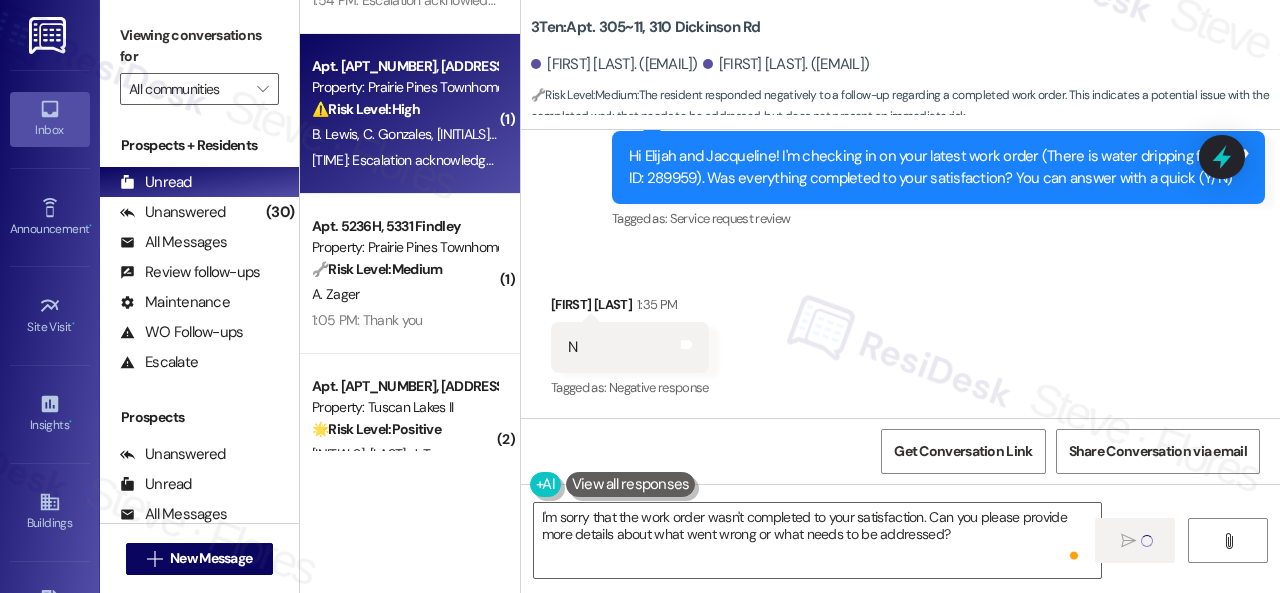 type 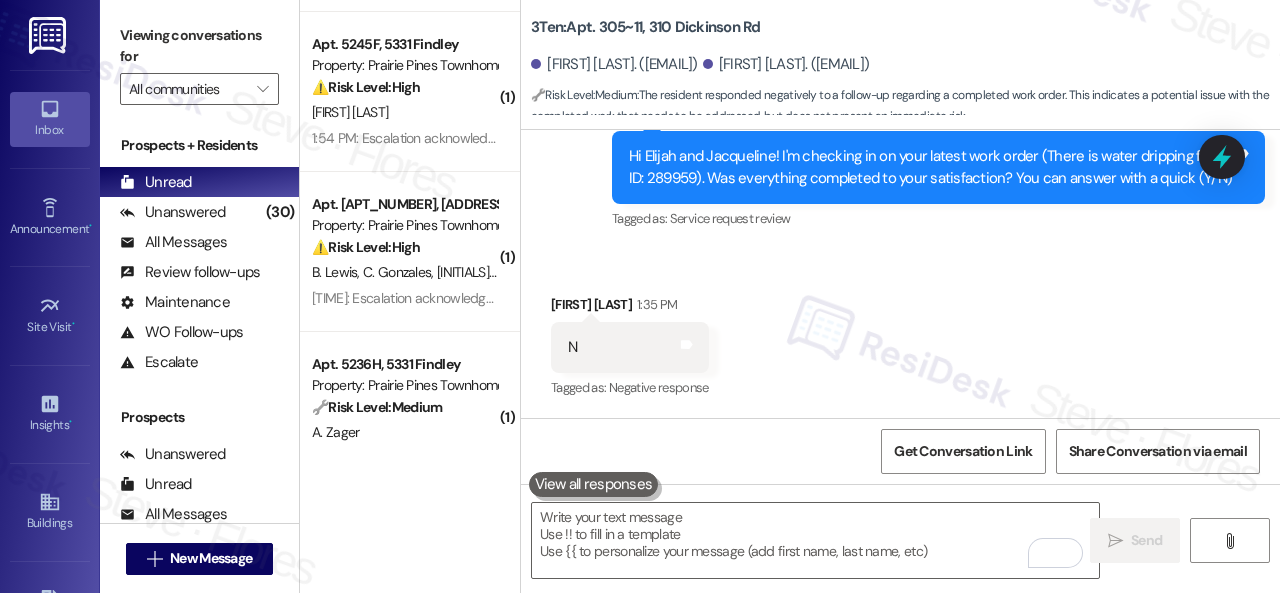 scroll, scrollTop: 0, scrollLeft: 0, axis: both 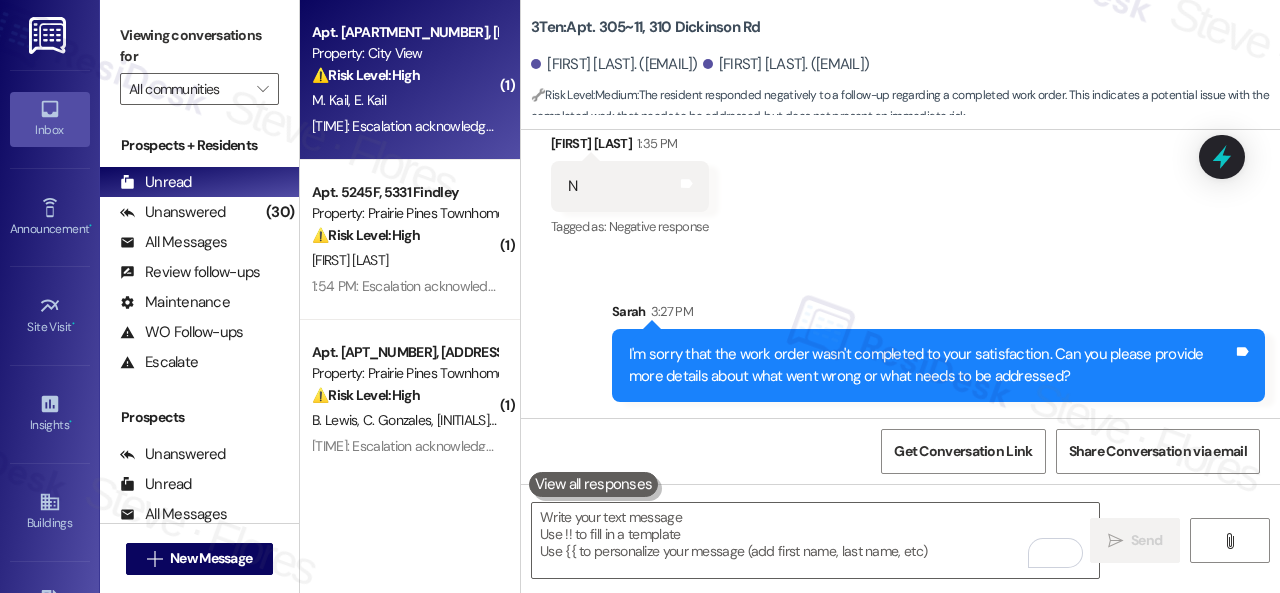 click on "3:27 PM: Escalation acknowledged. 3:27 PM: Escalation acknowledged." at bounding box center [404, 126] 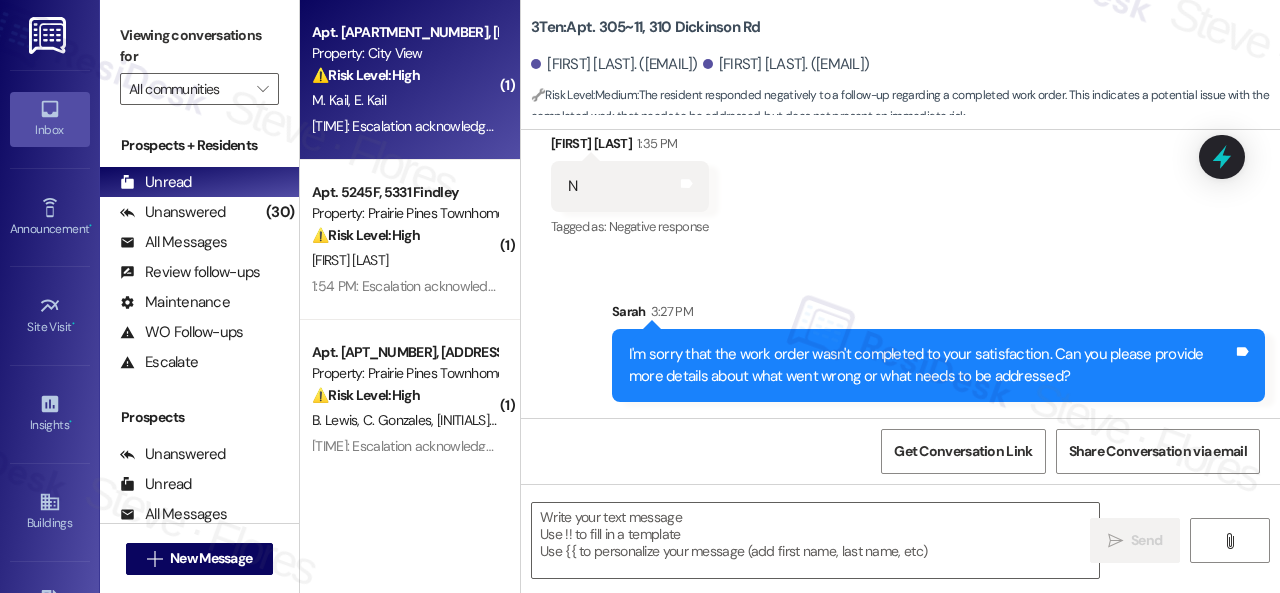 type on "Fetching suggested responses. Please feel free to read through the conversation in the meantime." 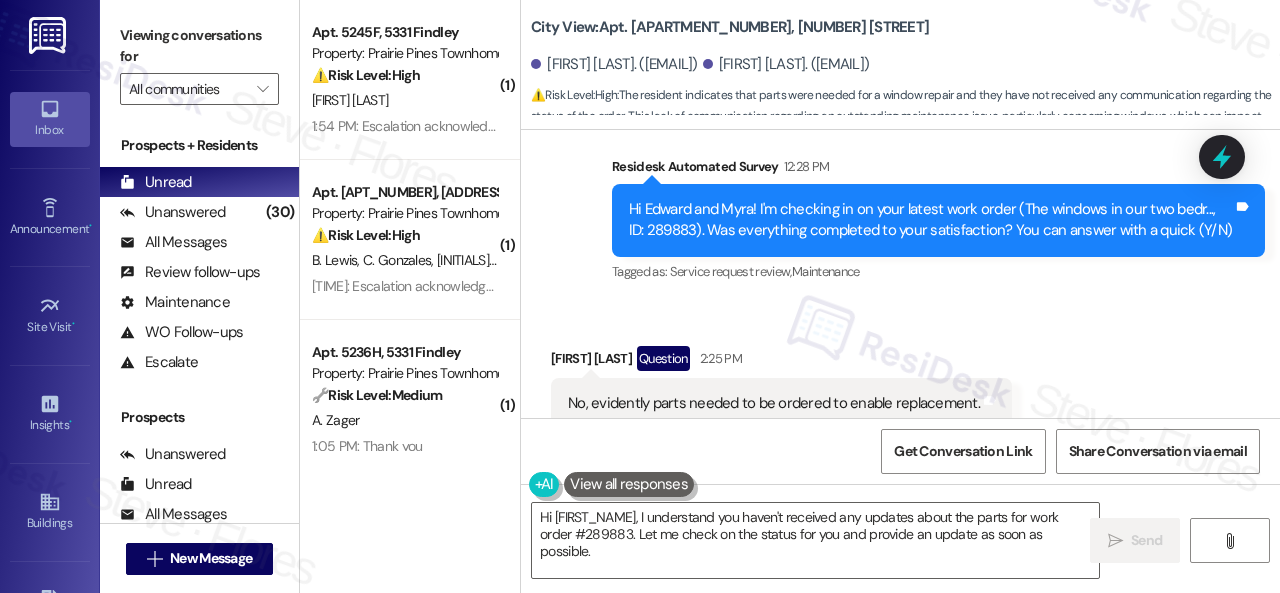 scroll, scrollTop: 13665, scrollLeft: 0, axis: vertical 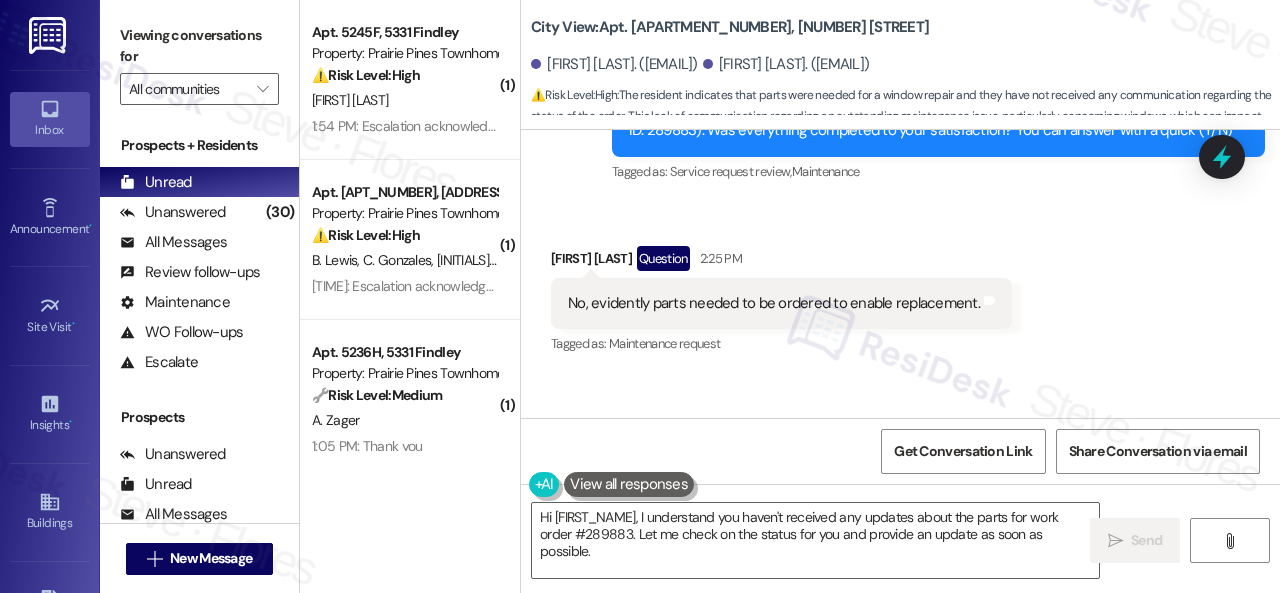 click on "Sent via SMS Sarah   (ResiDesk) 3:25 PM Thanks for the update. Have they informed you that the parts have been ordered and are waiting to arrive? Tags and notes Tagged as:   Maintenance request Click to highlight conversations about Maintenance request" at bounding box center (900, 469) 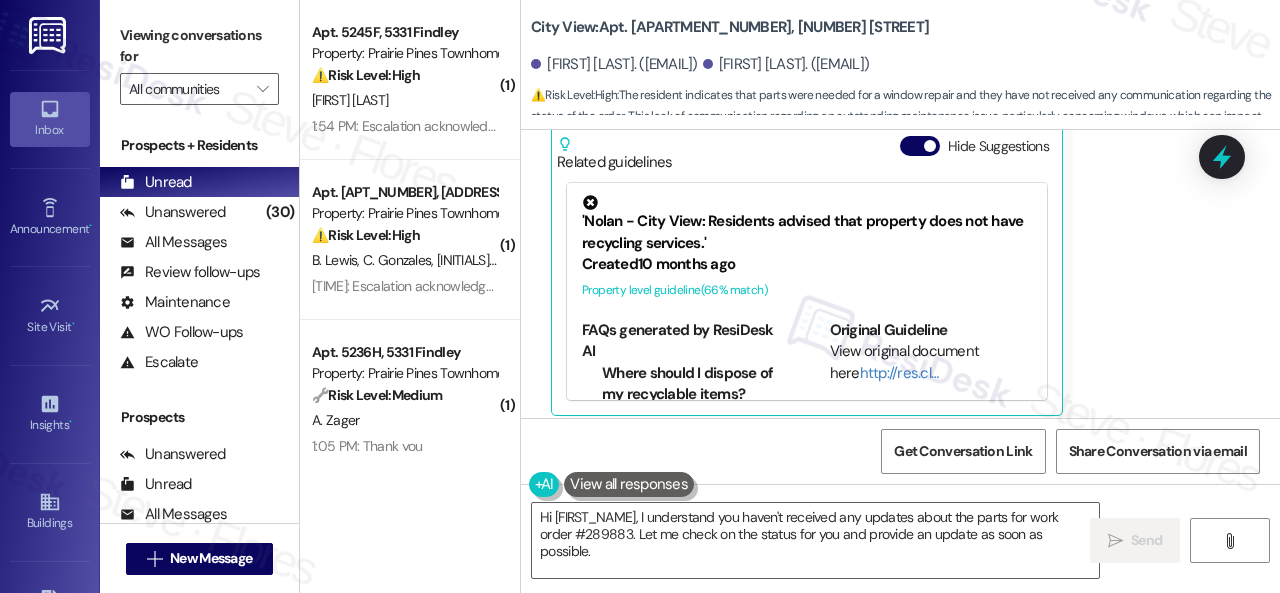 scroll, scrollTop: 14265, scrollLeft: 0, axis: vertical 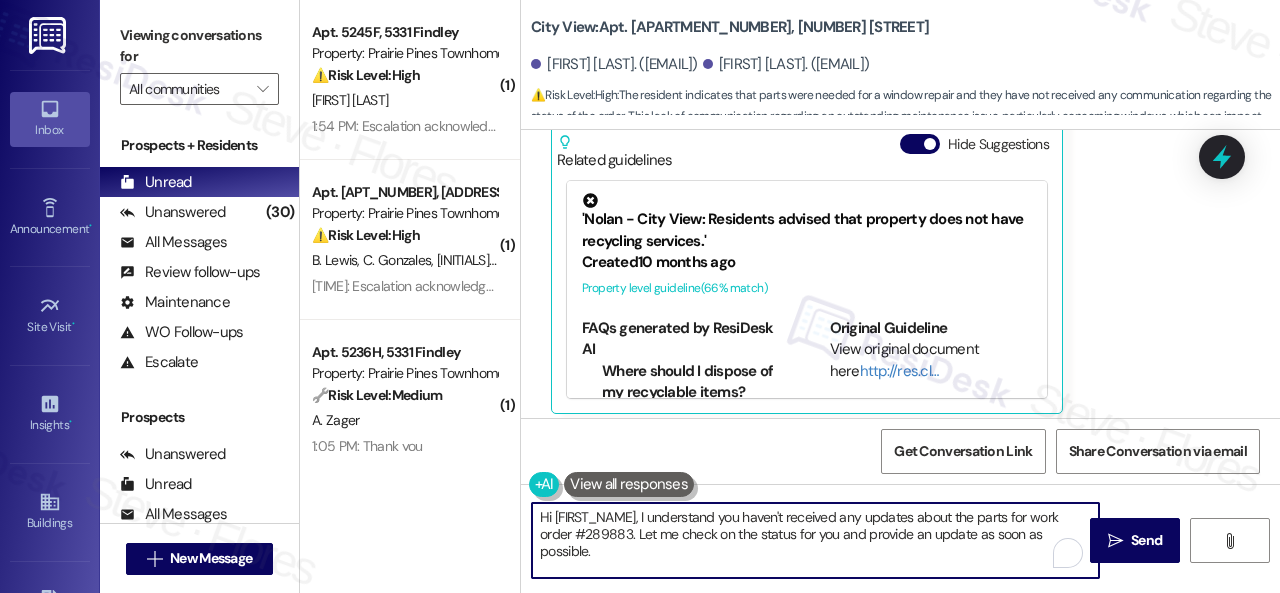 drag, startPoint x: 558, startPoint y: 520, endPoint x: 436, endPoint y: 489, distance: 125.87692 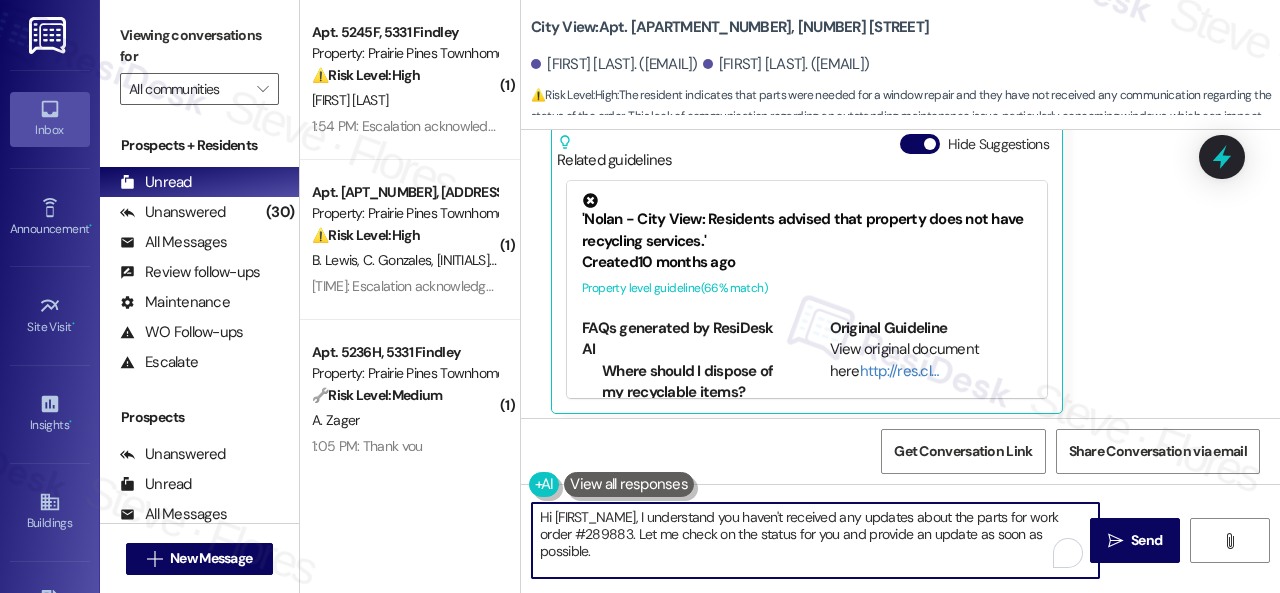 click on "( 1 ) Apt. 5245F, 5331 Findley Property: Prairie Pines Townhomes ⚠️  Risk Level:  High The resident states that they never heard of anyone coming in to look at the work order. This indicates a potential failure in communication or execution of the maintenance request, which requires urgent attention to ensure resident satisfaction and prevent further issues. K. Brown 1:54 PM: Escalation acknowledged. 1:54 PM: Escalation acknowledged. ( 1 ) Apt. 5267H, 5331 Findley Property: Prairie Pines Townhomes ⚠️  Risk Level:  High The resident indicates that a previously submitted work order (shower door tempered glass) was not completed and was closed without resolution. The resident received communication that a new work order would be created, but the issue remains unresolved. This falls under urgent general maintenance as the initial issue was not resolved and requires further action. B. Lewis C. Gonzales A. Nunn 1:28 PM: Escalation acknowledged. 1:28 PM: Escalation acknowledged. ( 1 ) 🔧  Risk Level:  ( 2" at bounding box center (790, 296) 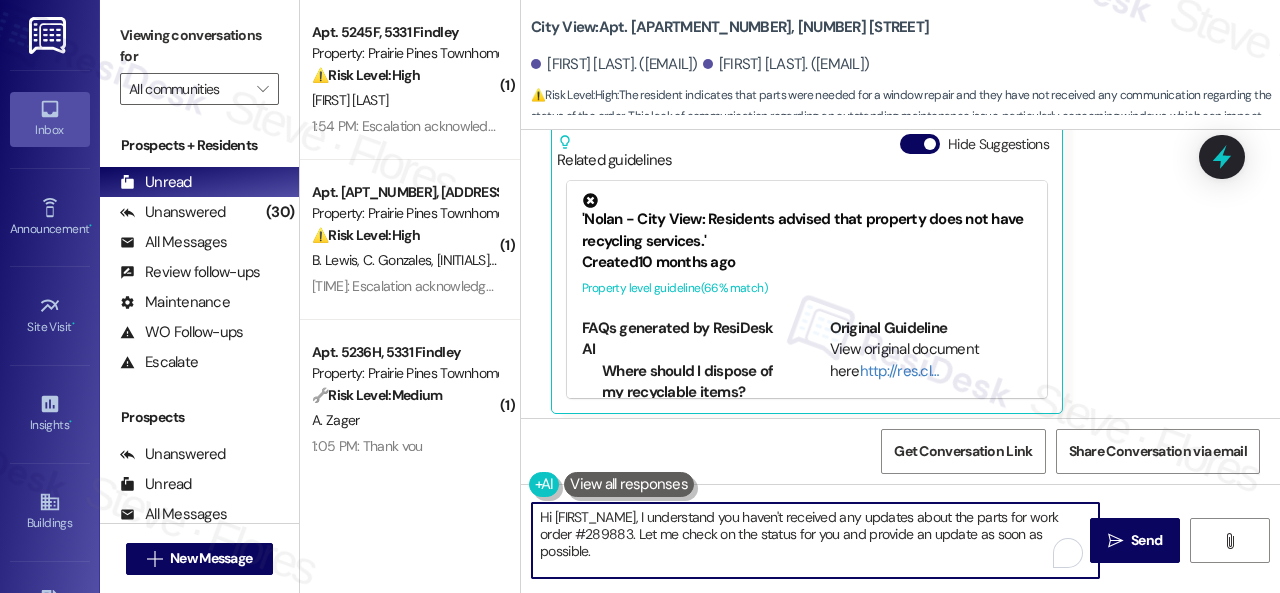 paste on "ave you already submitted a new work order? If so, may I have the work order number so I can follow up with the site team? If not, I'll be happy to submit a new work order on your behalf. Please provide as much detail as possible and include photos if available.
Note: Due to limited availability, our maintenance team isn't able to call or schedule visits in advance. By submitting a work order, you're permitting them to enter your apartment, even if you're not home. If any children may be alone during the visit, please let me know so we can inform the team" 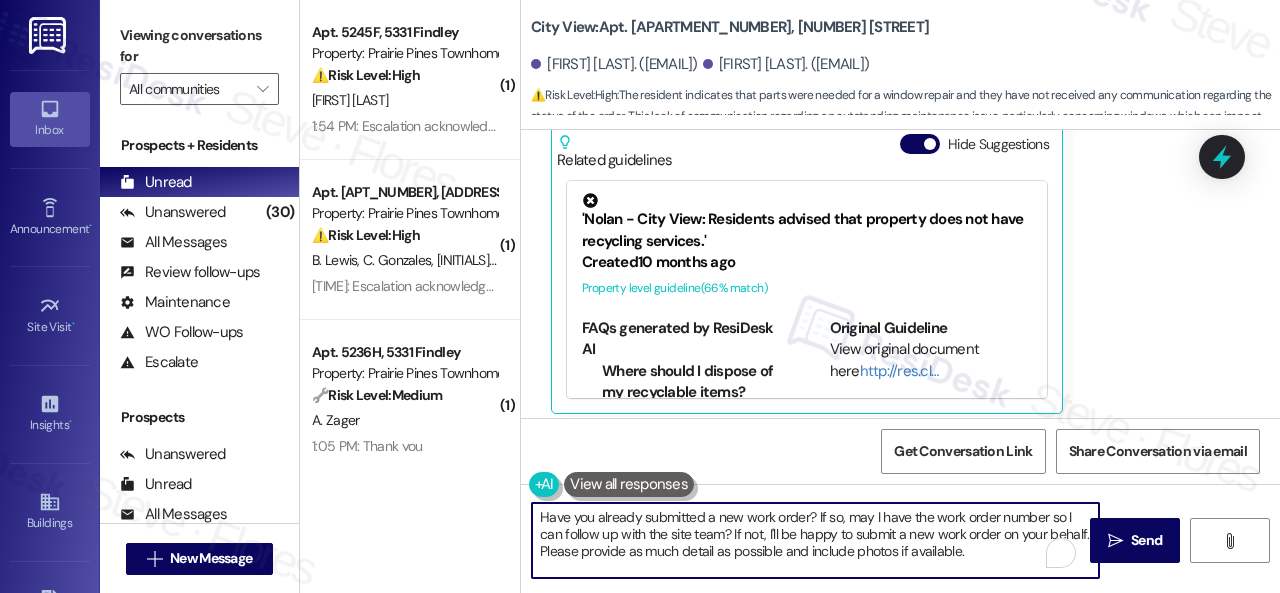 scroll, scrollTop: 68, scrollLeft: 0, axis: vertical 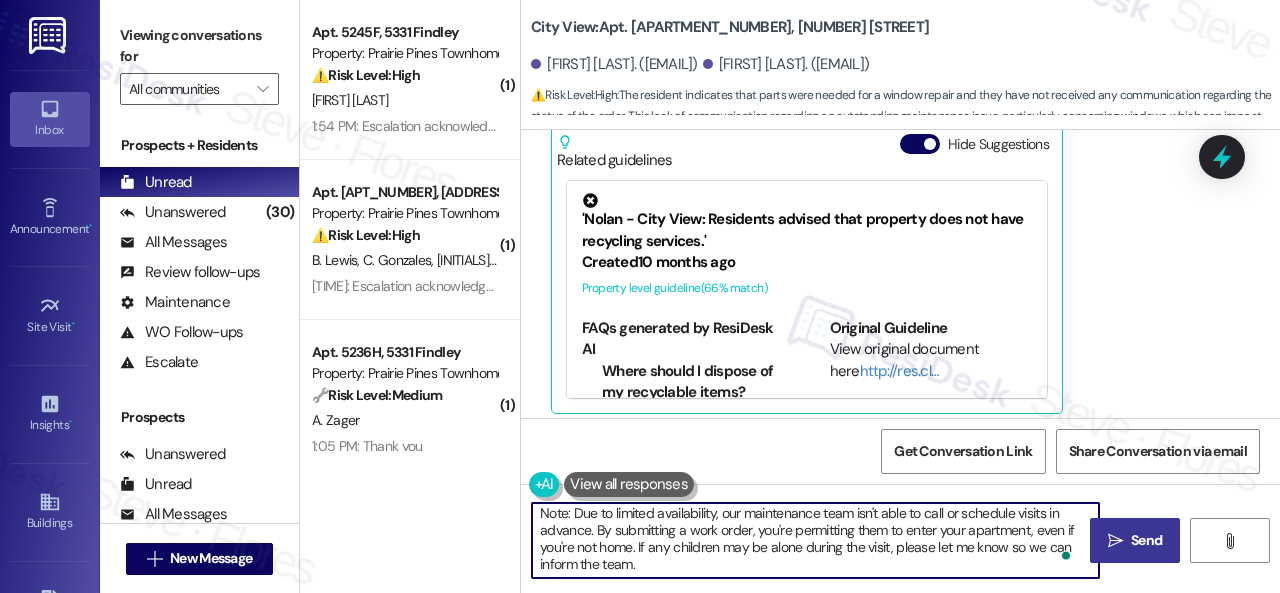 type on "Have you already submitted a new work order? If so, may I have the work order number so I can follow up with the site team? If not, I'll be happy to submit a new work order on your behalf. Please provide as much detail as possible and include photos if available.
Note: Due to limited availability, our maintenance team isn't able to call or schedule visits in advance. By submitting a work order, you're permitting them to enter your apartment, even if you're not home. If any children may be alone during the visit, please let me know so we can inform the team." 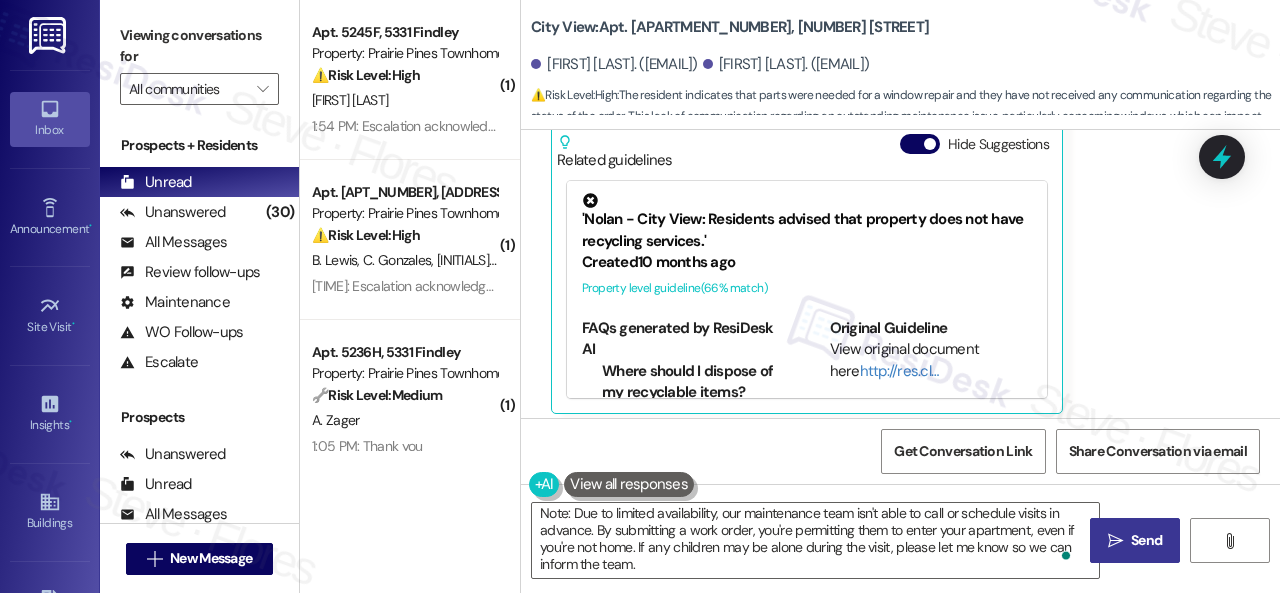 drag, startPoint x: 1108, startPoint y: 535, endPoint x: 1100, endPoint y: 524, distance: 13.601471 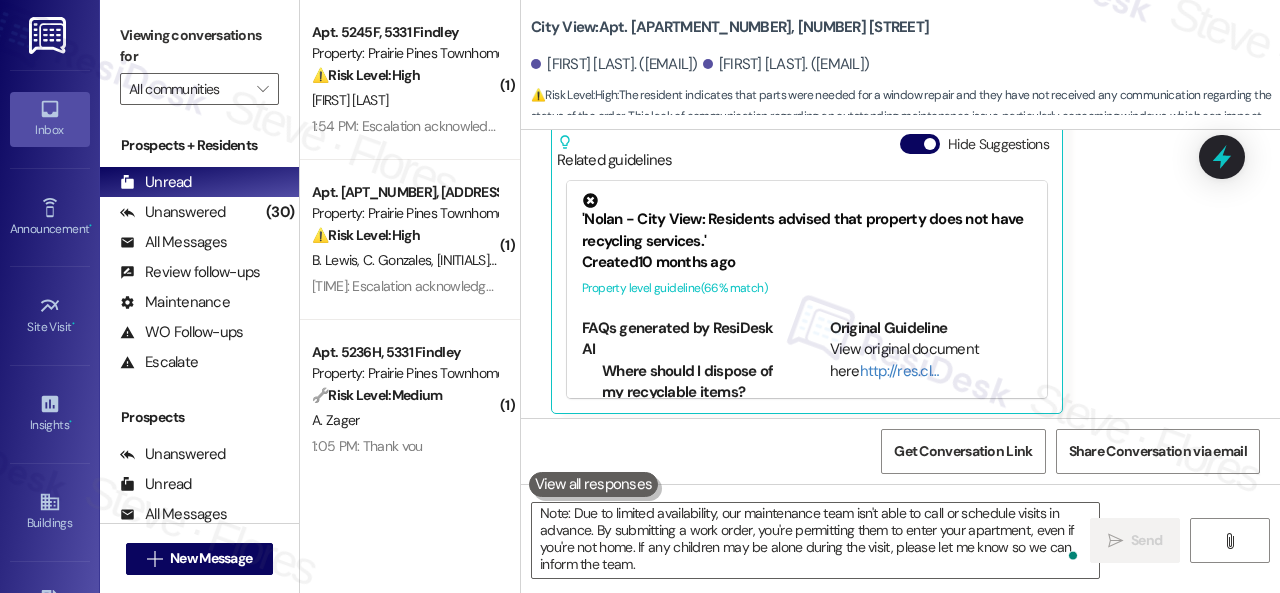 type 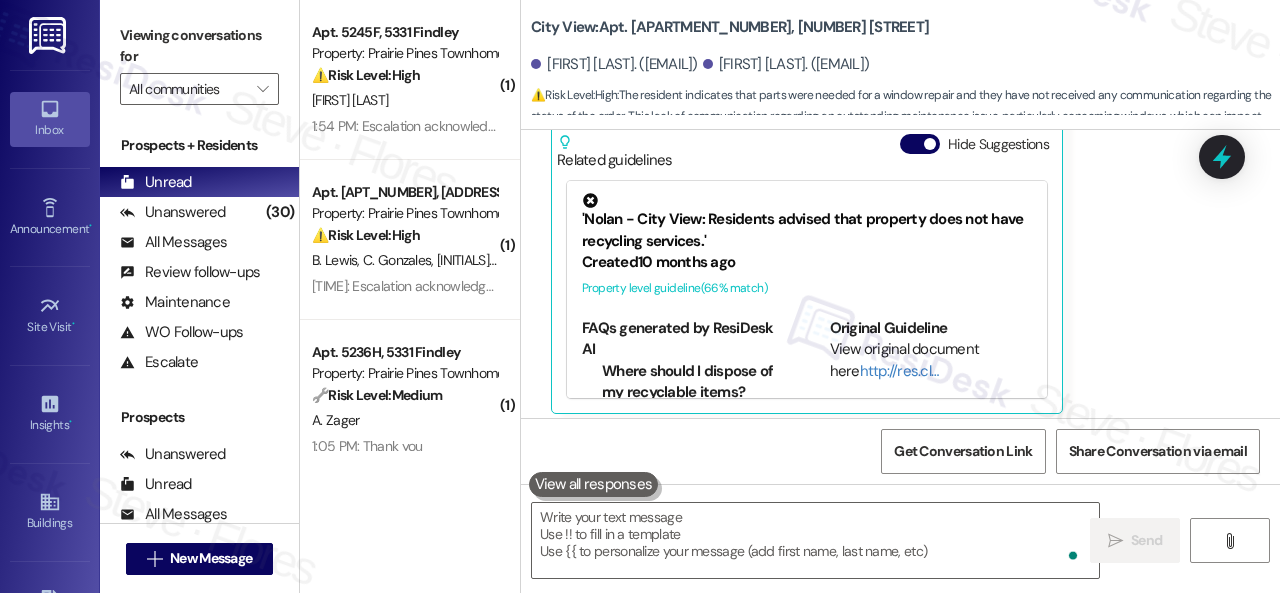 scroll, scrollTop: 0, scrollLeft: 0, axis: both 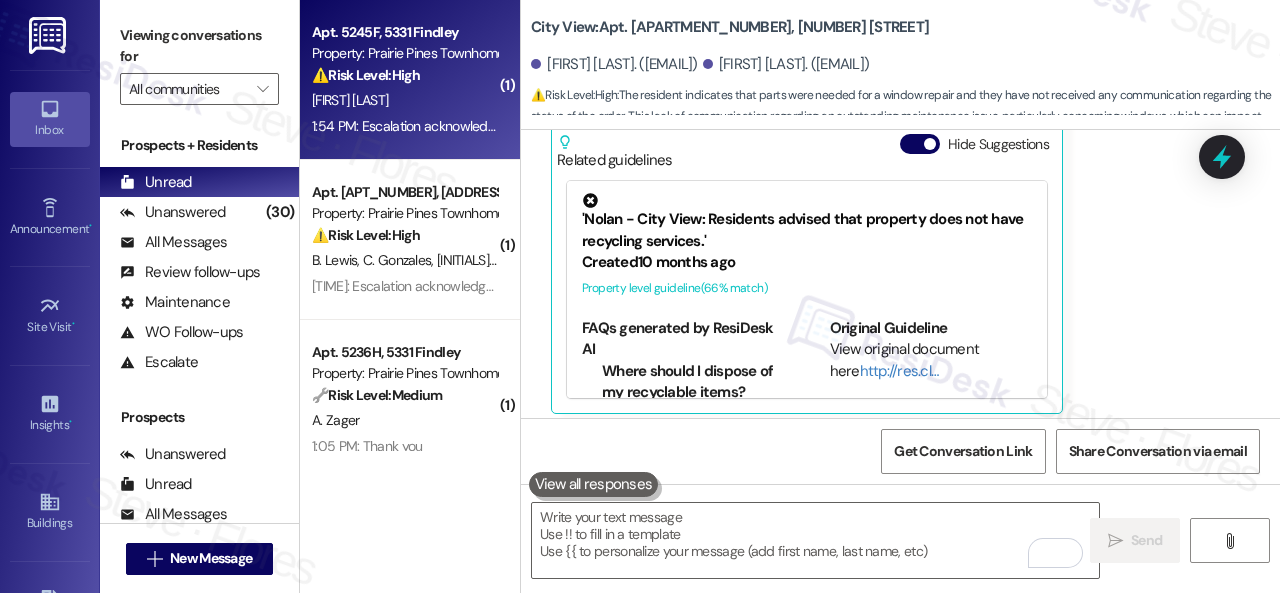 click on "K. Brown" at bounding box center (404, 100) 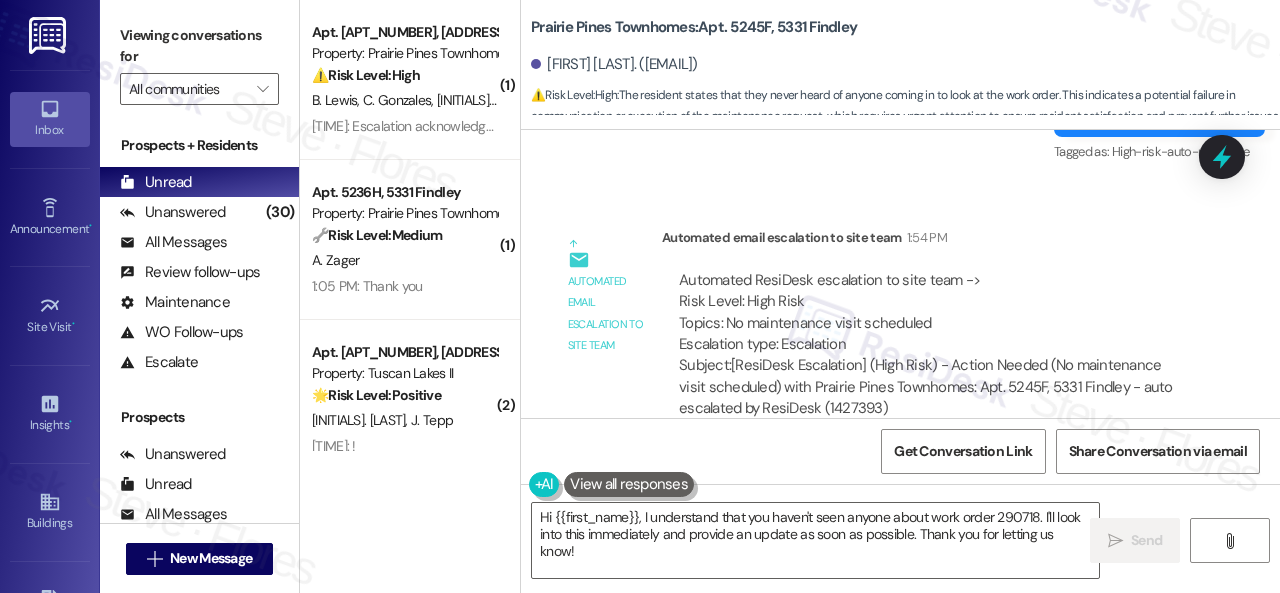 scroll, scrollTop: 2024, scrollLeft: 0, axis: vertical 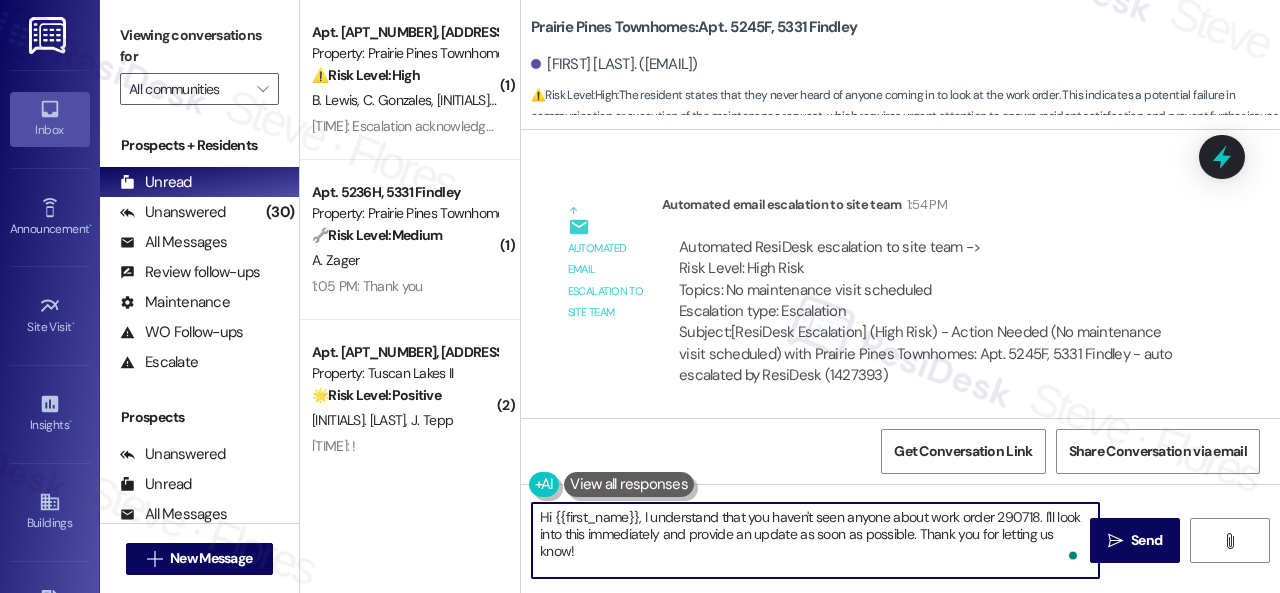 drag, startPoint x: 590, startPoint y: 547, endPoint x: 453, endPoint y: 463, distance: 160.70158 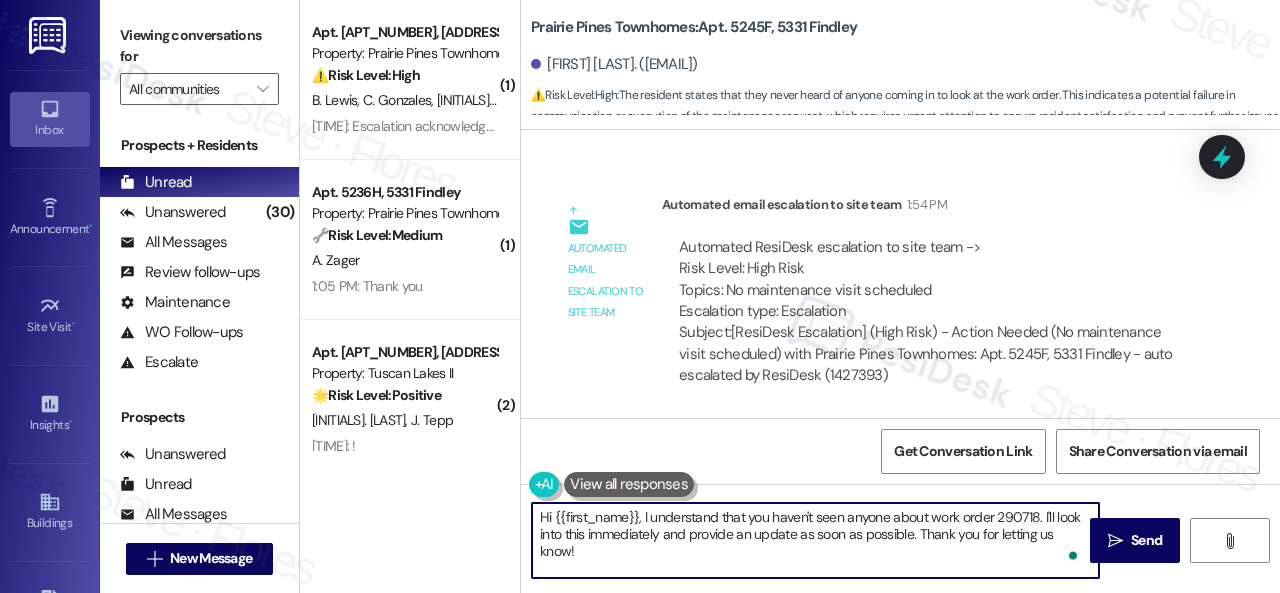 click on "( 1 ) Apt. 5267H, 5331 Findley Property: Prairie Pines Townhomes ⚠️  Risk Level:  High The resident indicates that a previously submitted work order (shower door tempered glass) was not completed and was closed without resolution. The resident received communication that a new work order would be created, but the issue remains unresolved. This falls under urgent general maintenance as the initial issue was not resolved and requires further action. B. Lewis C. Gonzales A. Nunn 1:28 PM: Escalation acknowledged. 1:28 PM: Escalation acknowledged. ( 1 ) Apt. 5236H, 5331 Findley Property: Prairie Pines Townhomes 🔧  Risk Level:  Medium The resident initially indicated dissatisfaction with a completed work order, but then stated that maintenance arrived. The final message is a thank you, suggesting the issue is being addressed. This is a non-urgent maintenance follow-up. A. Zager 1:05 PM: Thank you  1:05 PM: Thank you  ( 2 ) Apt. 1705, 1805 S Egret Bay Blvd Property: Tuscan Lakes II 🌟  Risk Level:  Positive" at bounding box center [790, 296] 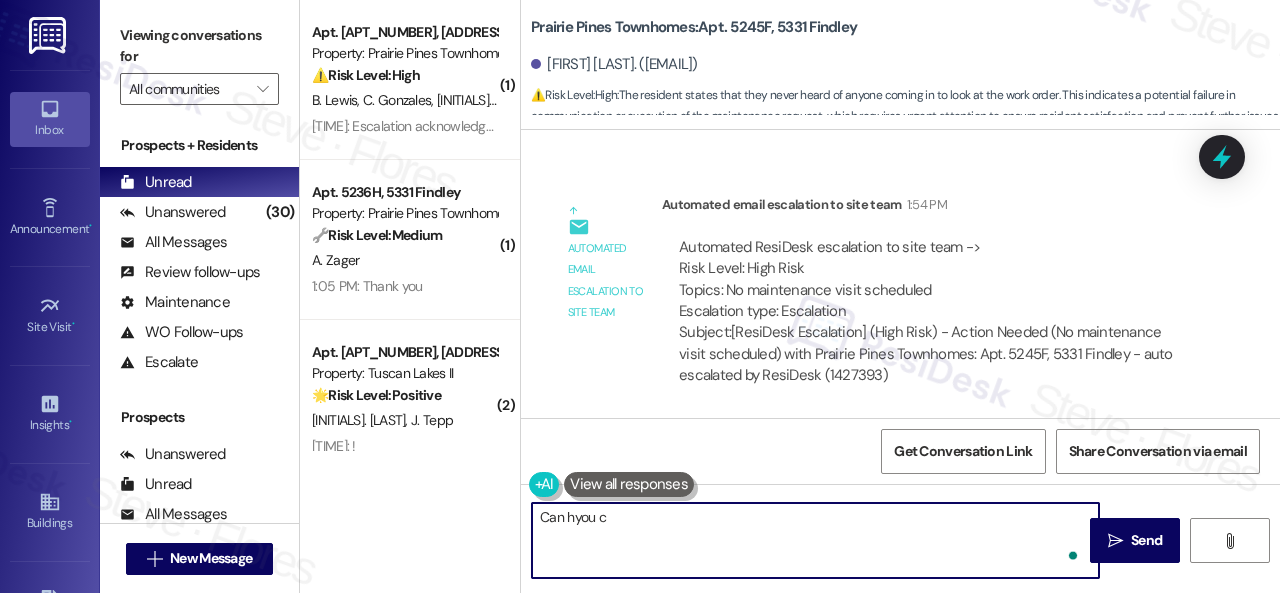 type on "Can hyou co" 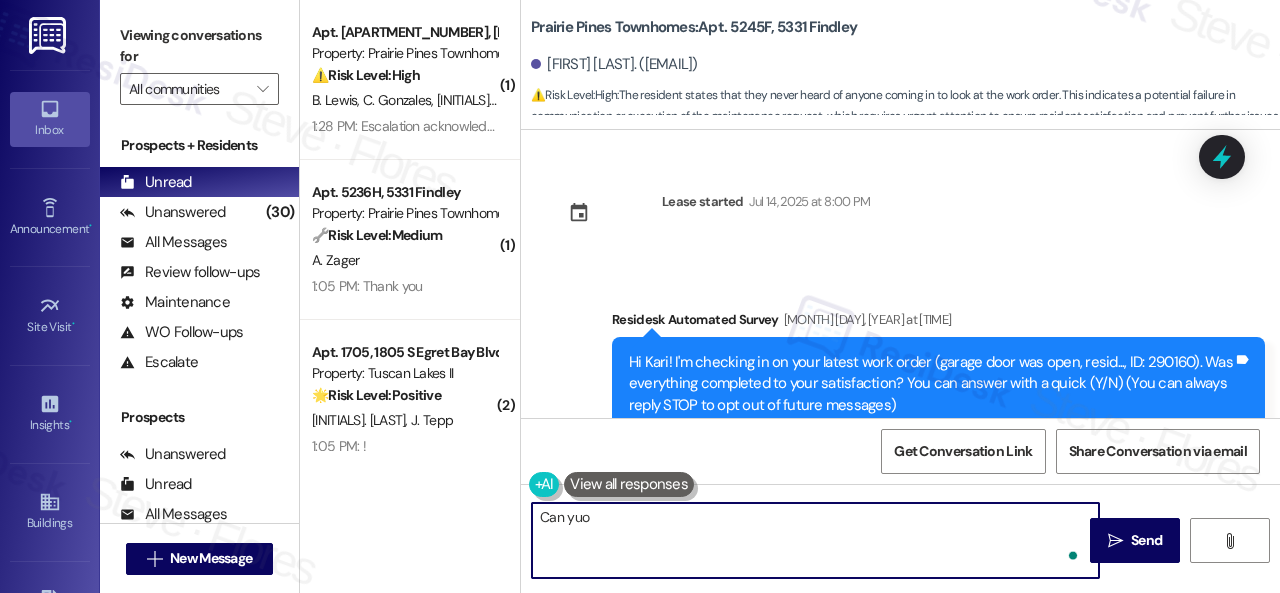 scroll, scrollTop: 0, scrollLeft: 0, axis: both 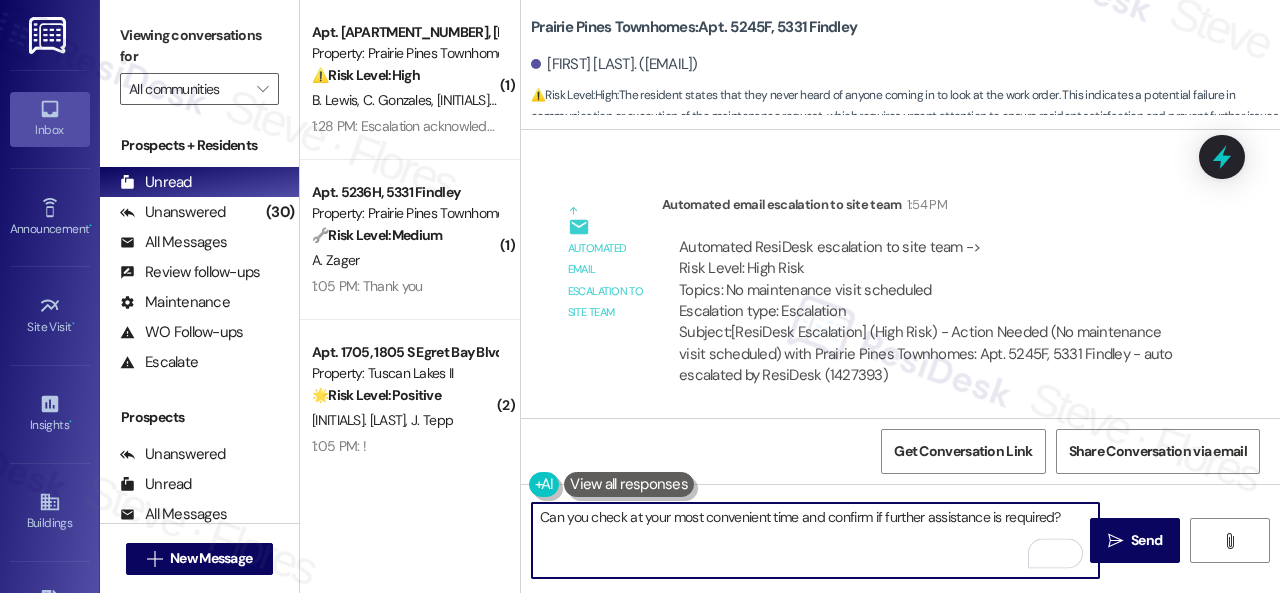 click on "Can you check at your most convenient time and confirm if further assistance is required?" at bounding box center (815, 540) 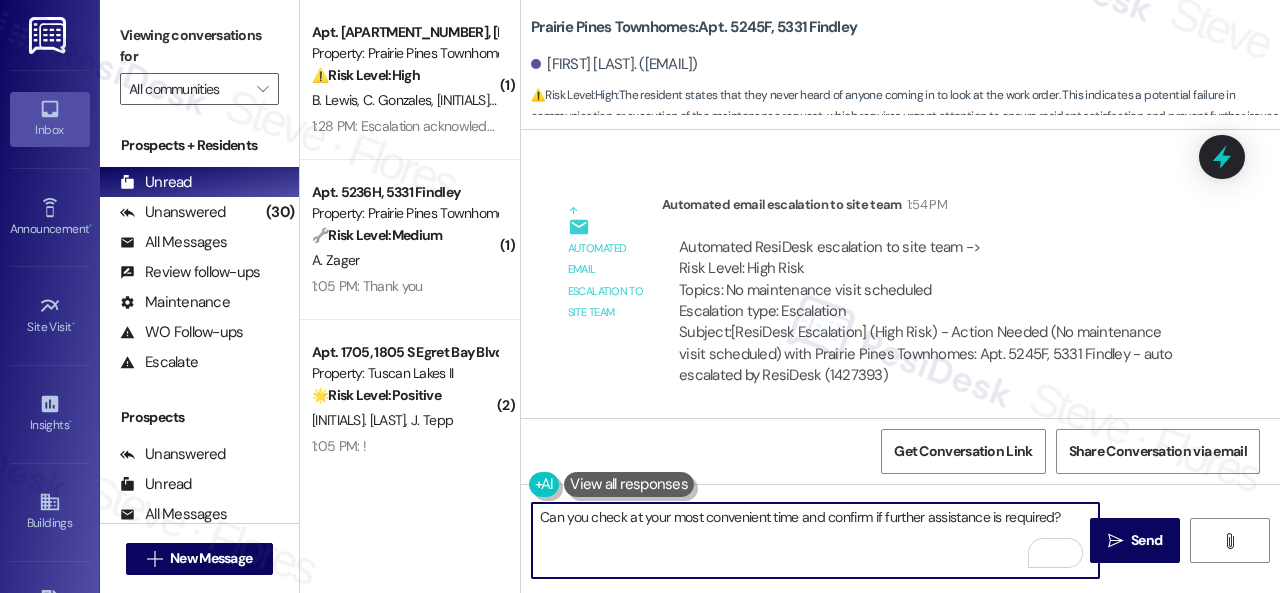 click on "Can you check at your most convenient time and confirm if further assistance is required?" at bounding box center (815, 540) 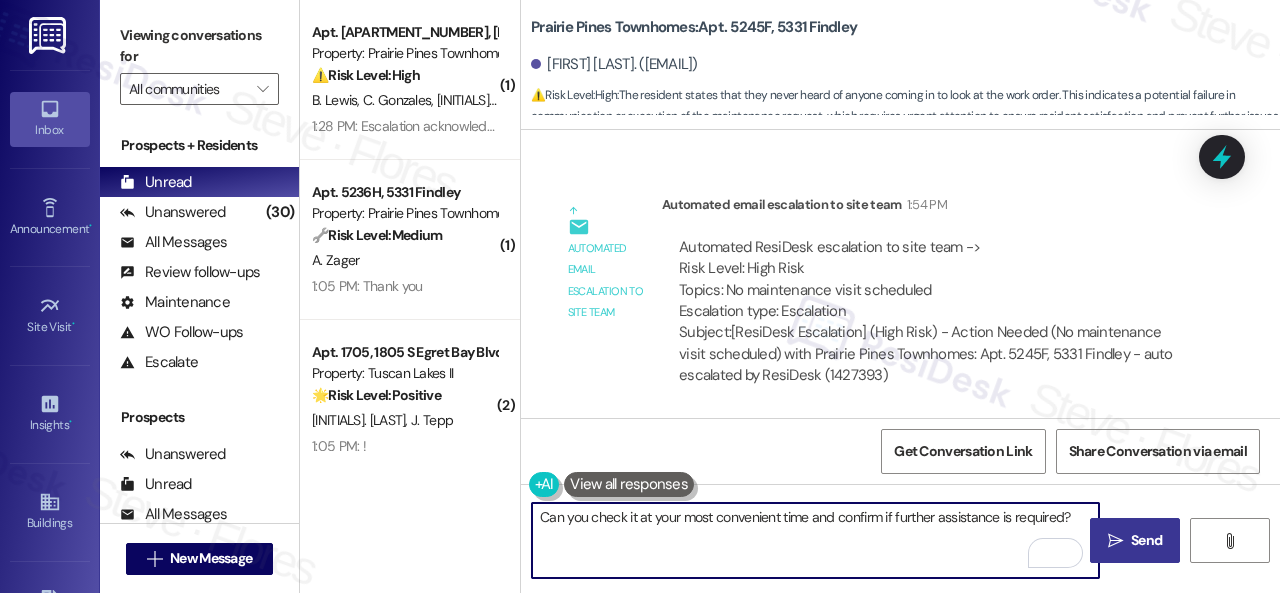 type on "Can you check it at your most convenient time and confirm if further assistance is required?" 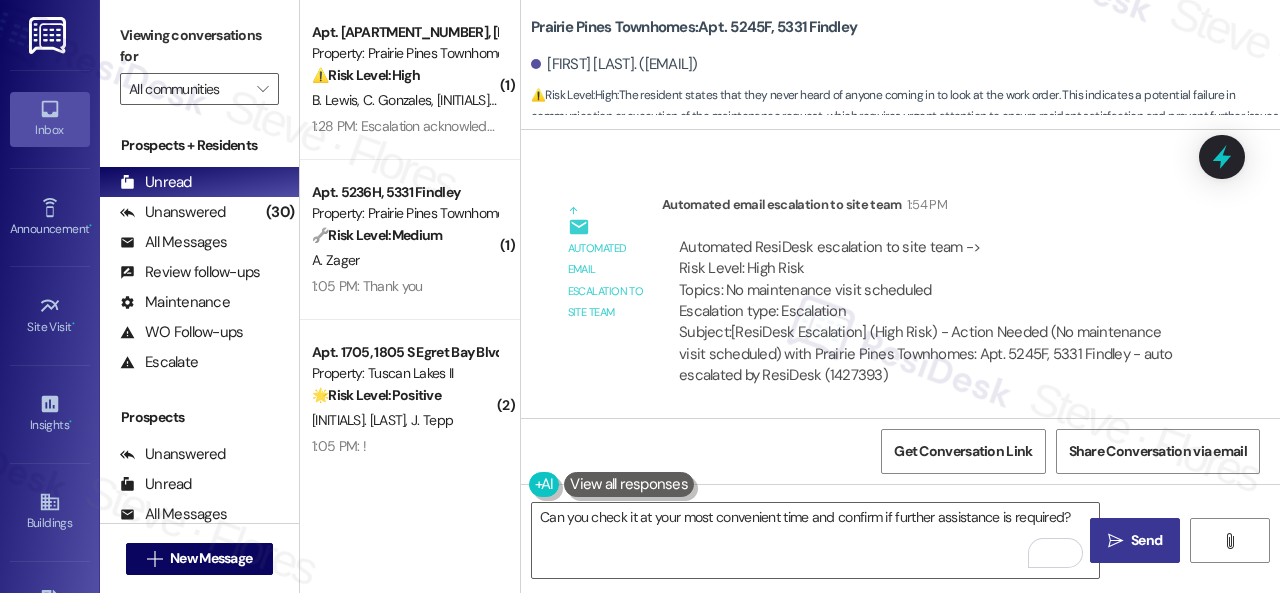 click on "Send" at bounding box center [1146, 540] 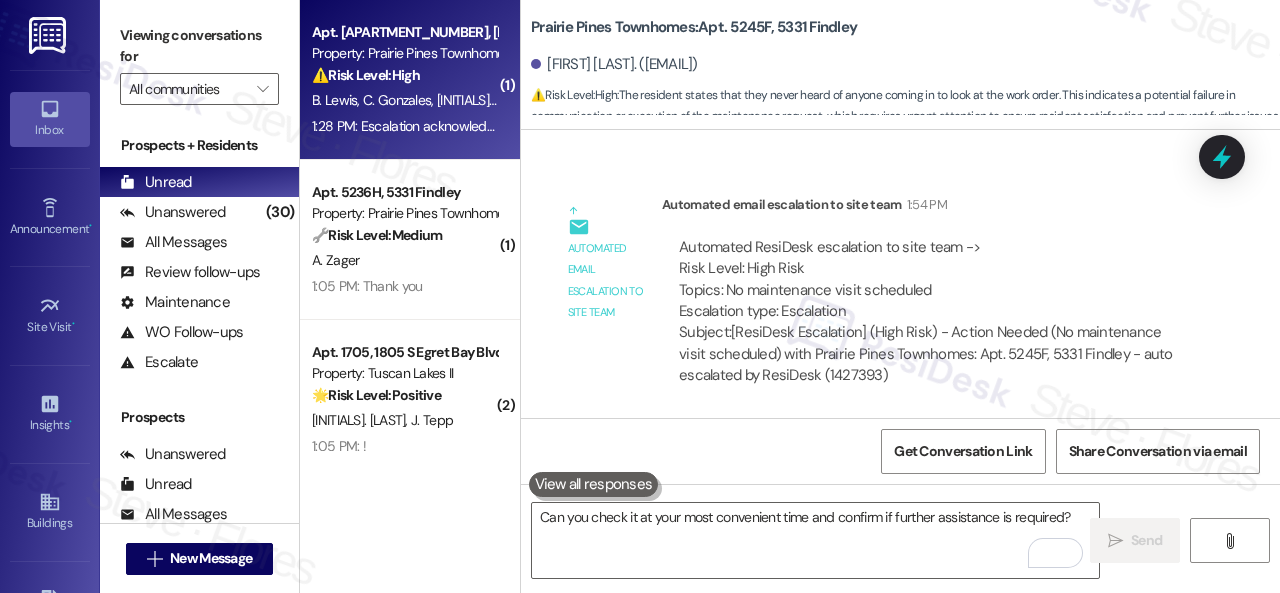 click on "⚠️ Risk Level: High The resident indicates that a previously submitted work order (shower door tempered glass) was not completed and was closed without resolution. The resident received communication that a new work order would be created, but the issue remains unresolved. This falls under urgent general maintenance as the initial issue was not resolved and requires further action." at bounding box center [404, 75] 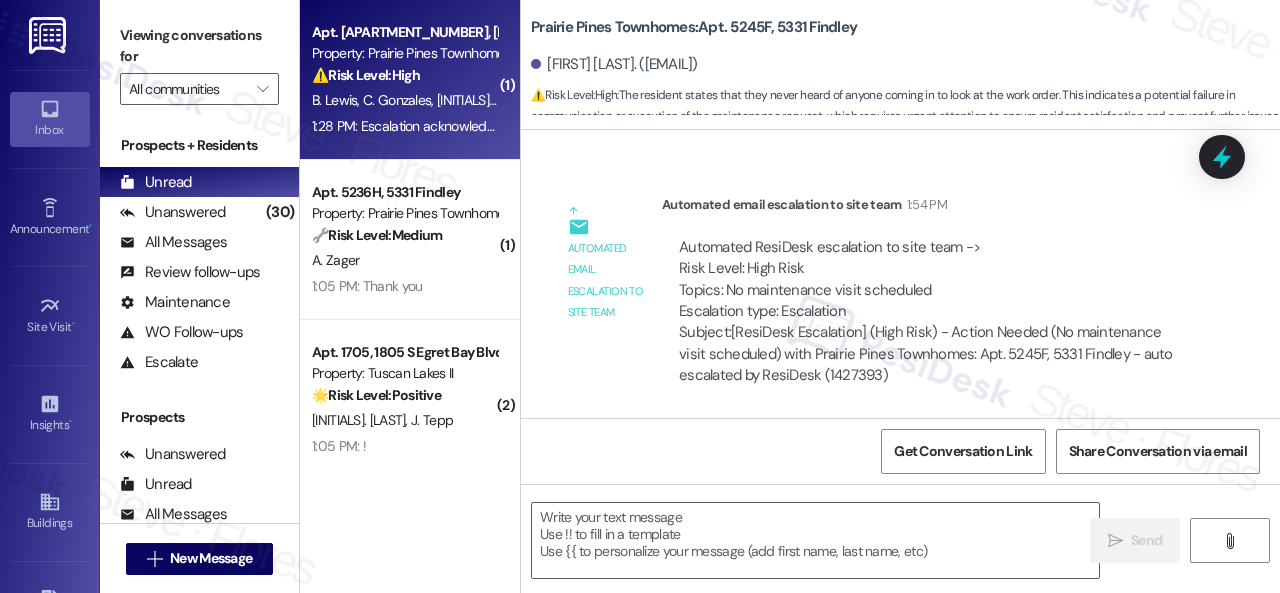 type on "Fetching suggested responses. Please feel free to read through the conversation in the meantime." 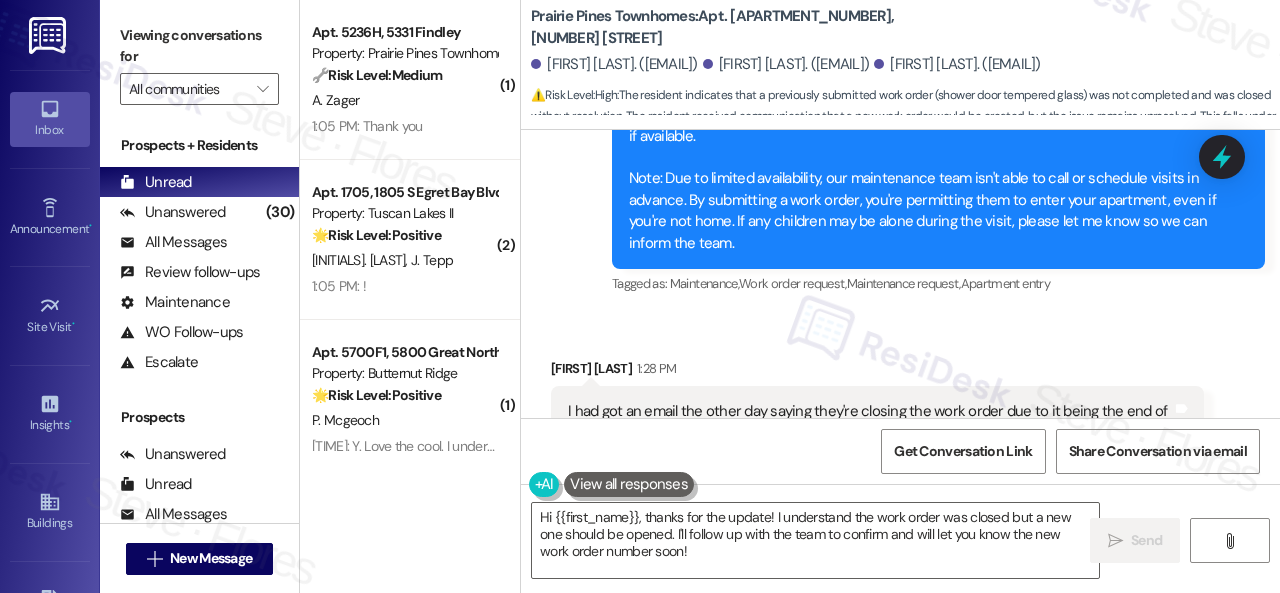 scroll, scrollTop: 1821, scrollLeft: 0, axis: vertical 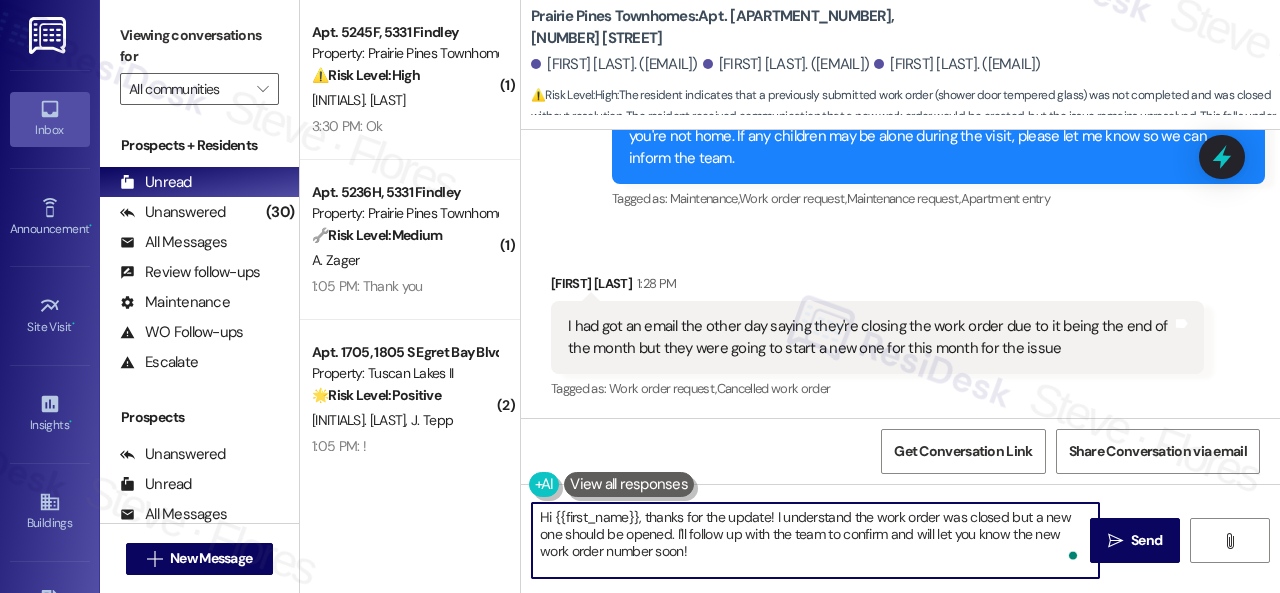 drag, startPoint x: 648, startPoint y: 514, endPoint x: 495, endPoint y: 512, distance: 153.01308 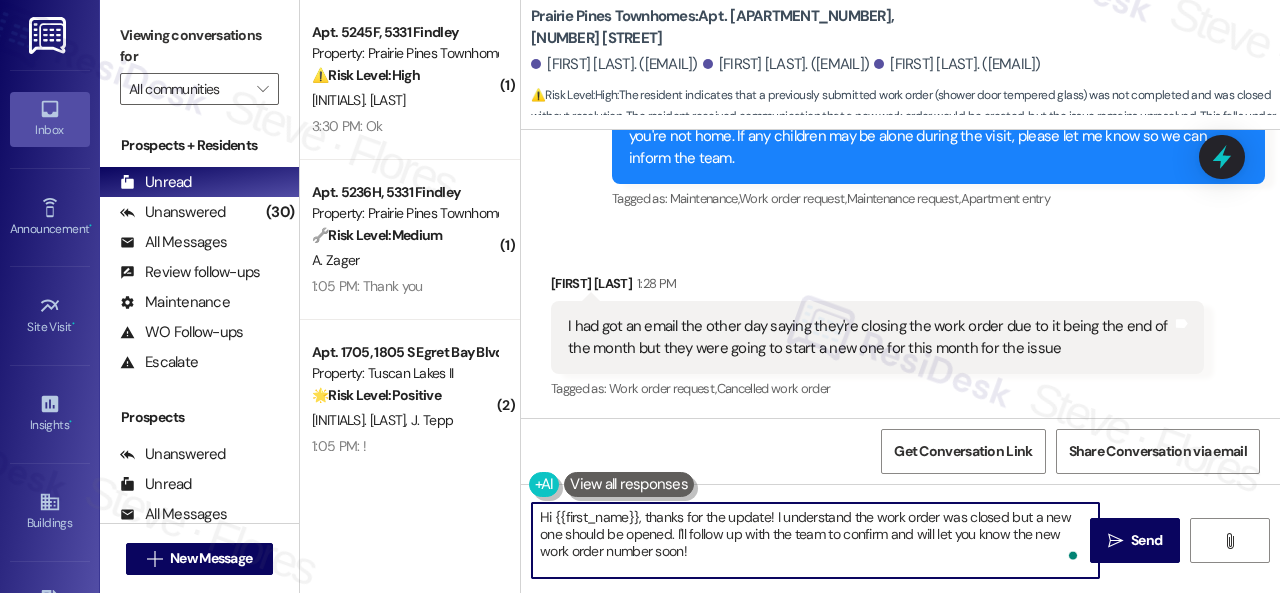 click on "( 1 ) Apt. 5245F, 5331 Findley Property: Prairie Pines Townhomes ⚠️  Risk Level:  High The resident states that no one came to address the work order (Water button not working). This indicates a failure in completing a maintenance request, which could lead to further damage or resident dissatisfaction. The initial issue is a maintenance request, and the resident's statement indicates a failure in fulfilling that request, requiring escalation. [INITIALS] [LAST_NAME] 3:30 PM: Ok 3:30 PM: Ok ( 1 ) Apt. 5236H, 5331 Findley Property: Prairie Pines Townhomes 🔧  Risk Level:  Medium The resident initially indicated dissatisfaction with a completed work order, but then stated that maintenance arrived. The final message is a thank you, suggesting the issue is being addressed. This is a non-urgent maintenance follow-up. [INITIALS] [LAST_NAME] 1:05 PM: Thank you  1:05 PM: Thank you  ( 2 ) Apt. 1705, 1805 S Egret Bay Blvd Property: Tuscan Lakes II 🌟  Risk Level:  Positive [INITIALS] [LAST_NAME] [INITIALS] [LAST_NAME] 1:05 PM: ! 1:05 PM: ! ( 1 ) 🌟  Risk Level:  ( 1 )" at bounding box center [790, 296] 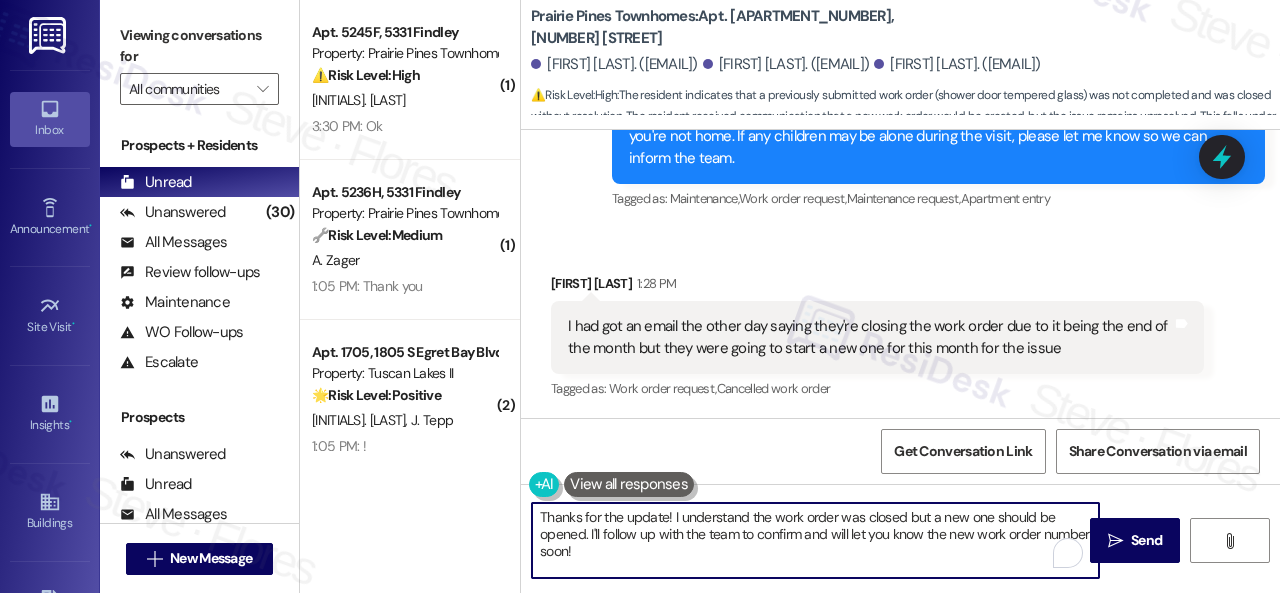 drag, startPoint x: 672, startPoint y: 516, endPoint x: 688, endPoint y: 557, distance: 44.011364 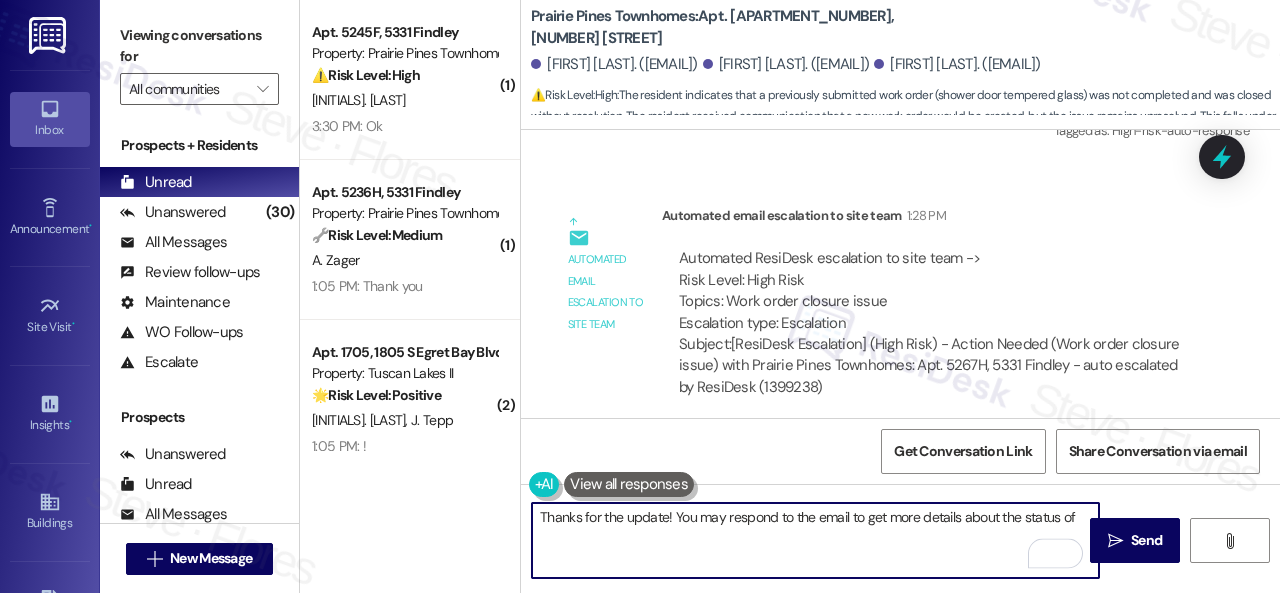 scroll, scrollTop: 2259, scrollLeft: 0, axis: vertical 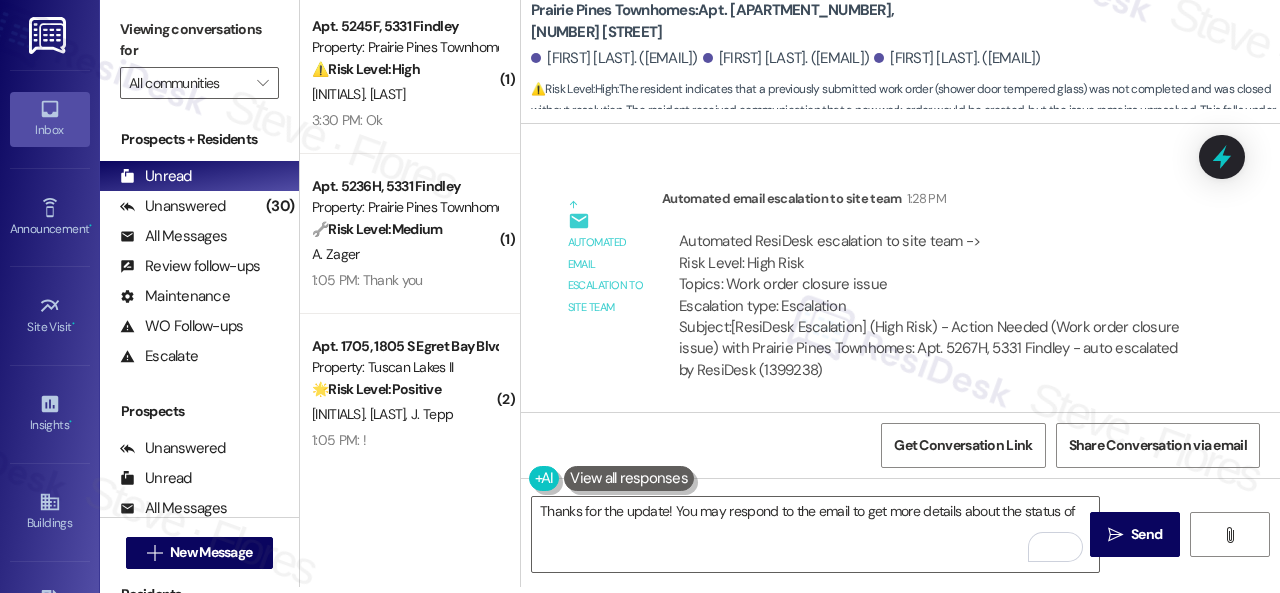 click on "Automated ResiDesk escalation to site team ->
Risk Level: High Risk
Topics: Work order closure issue
Escalation type: Escalation" at bounding box center [933, 274] 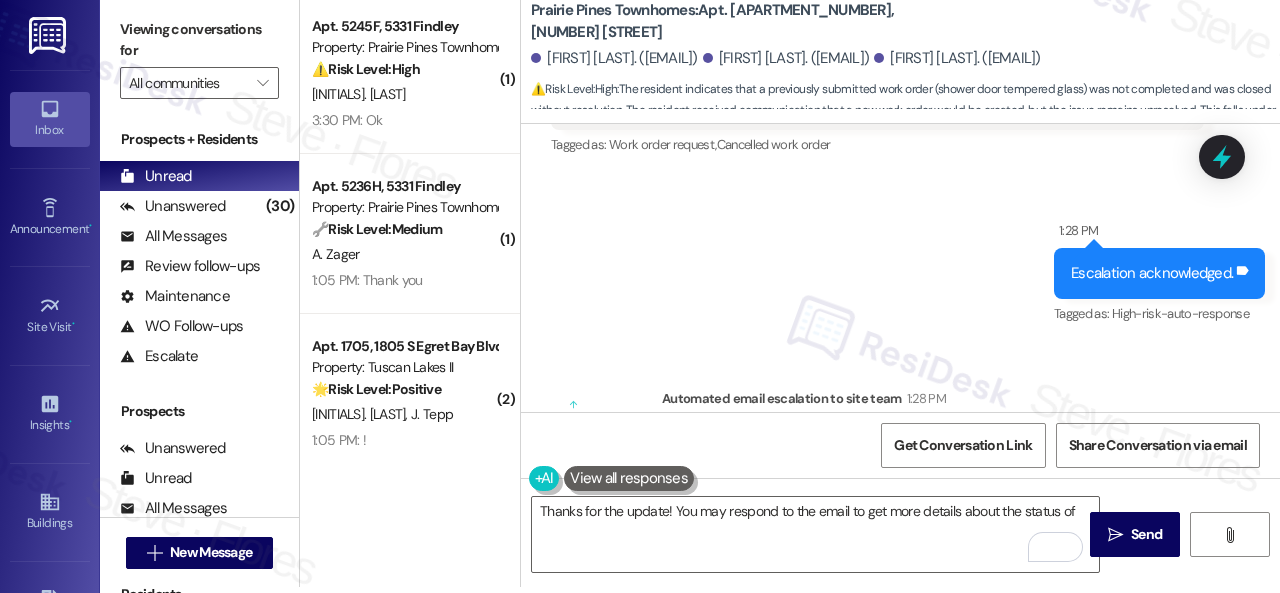 scroll, scrollTop: 1959, scrollLeft: 0, axis: vertical 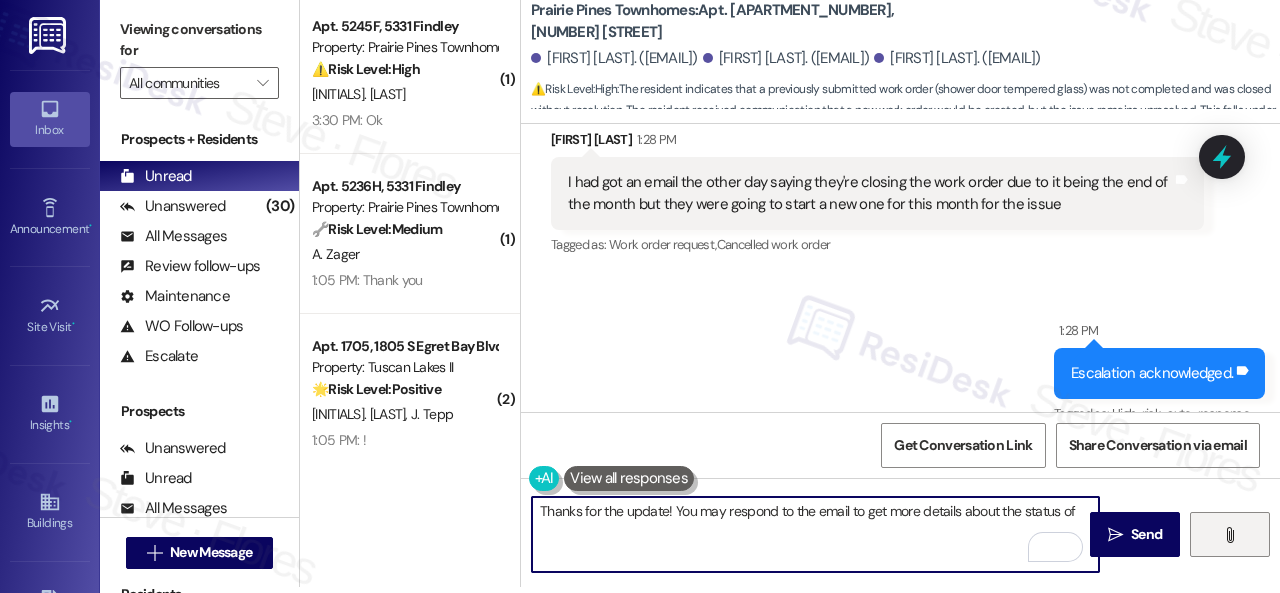 drag, startPoint x: 673, startPoint y: 507, endPoint x: 1232, endPoint y: 540, distance: 559.9732 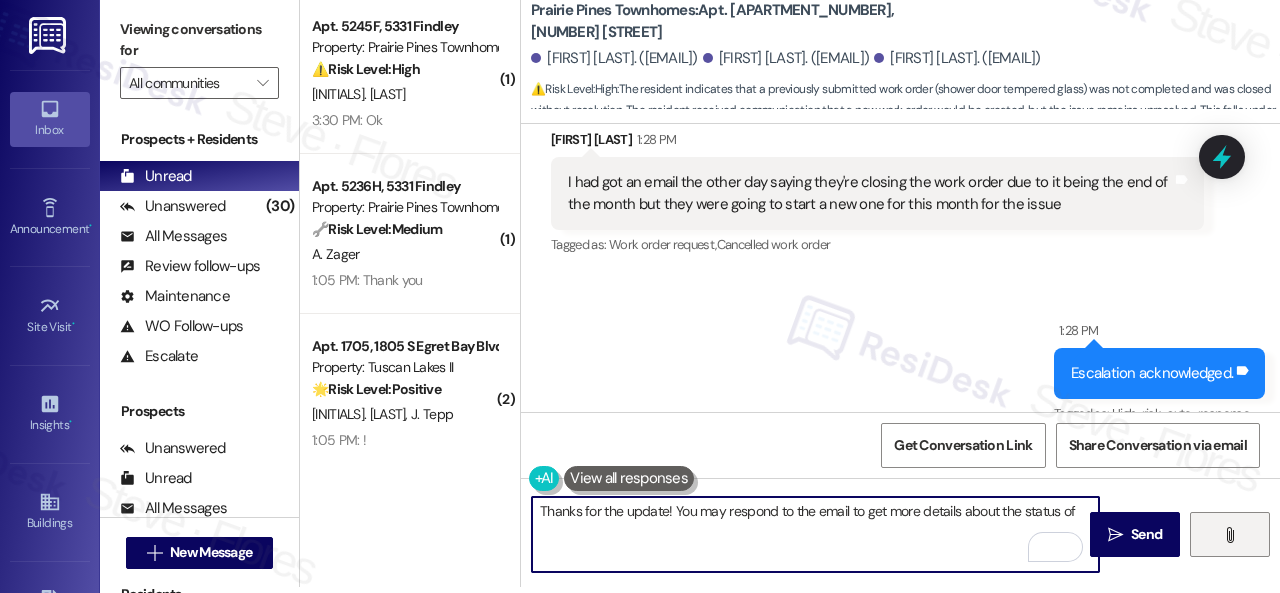 click on "Thanks for the update! You may respond to the email to get more details about the status of   Send " at bounding box center [900, 553] 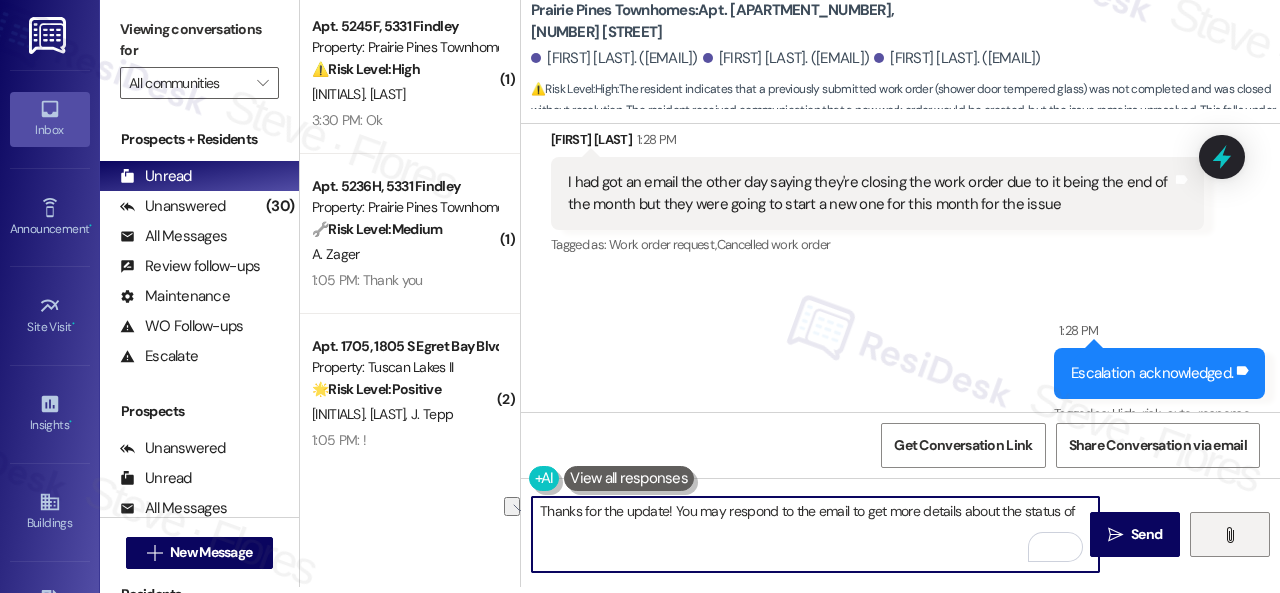 paste on "The site team has been informed about your inquiry or concern. I'll get back to you as soon as they respond. I appreciate your patience. Thank you!" 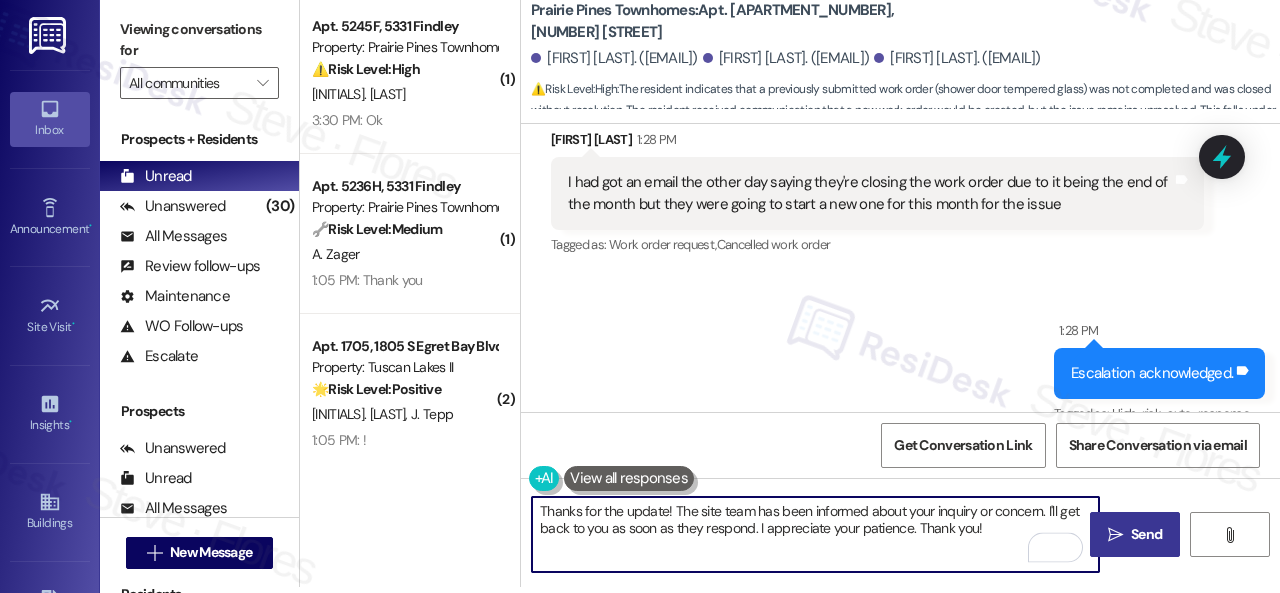 type on "Thanks for the update! The site team has been informed about your inquiry or concern. I'll get back to you as soon as they respond. I appreciate your patience. Thank you!" 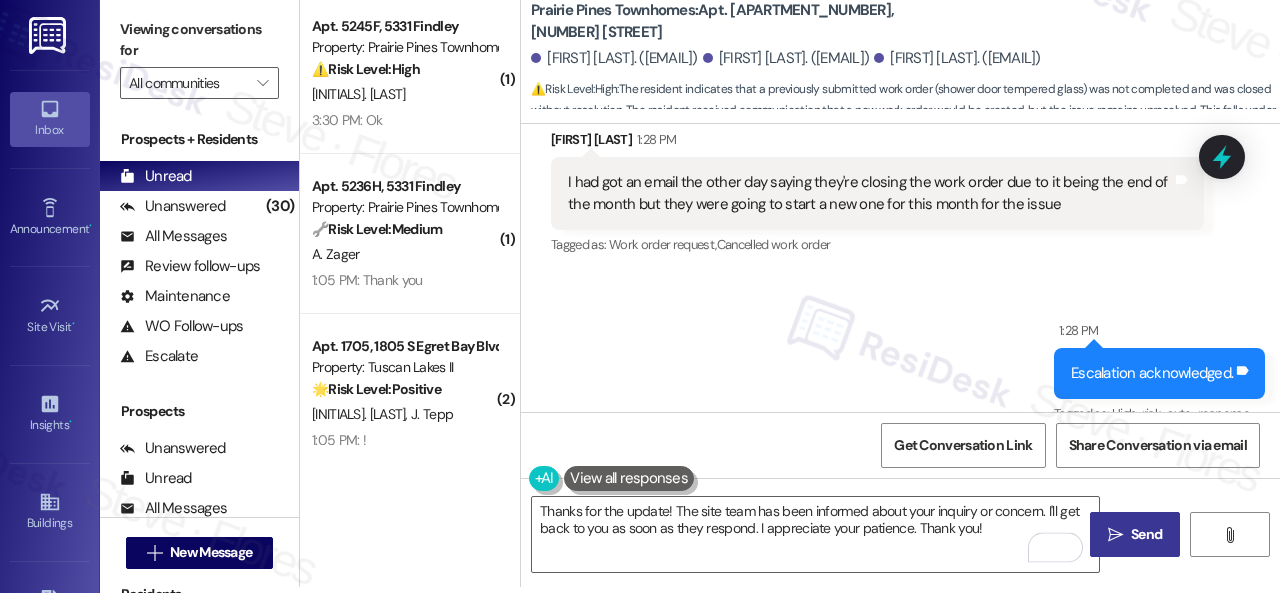 click on "" at bounding box center (1115, 535) 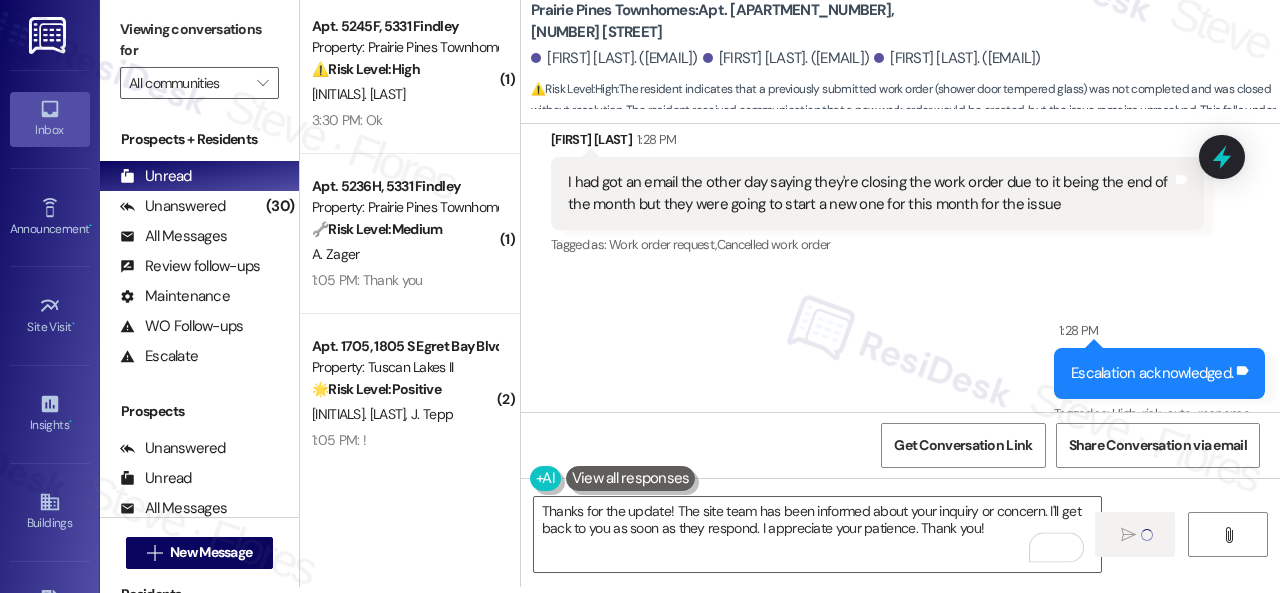 type 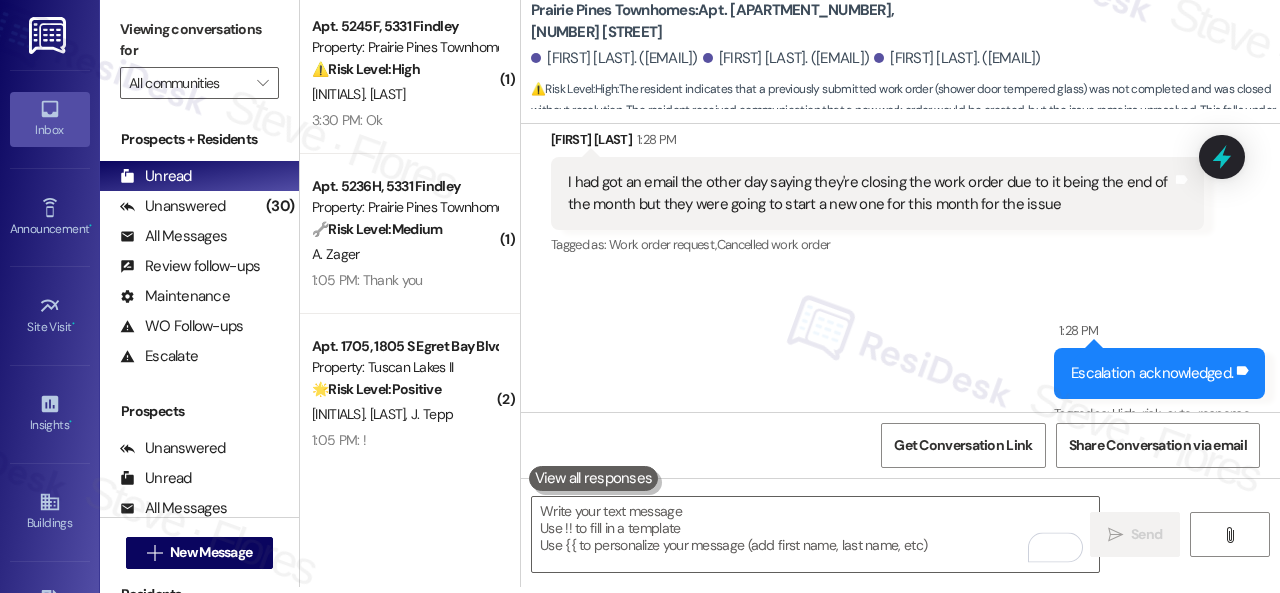 scroll, scrollTop: 0, scrollLeft: 0, axis: both 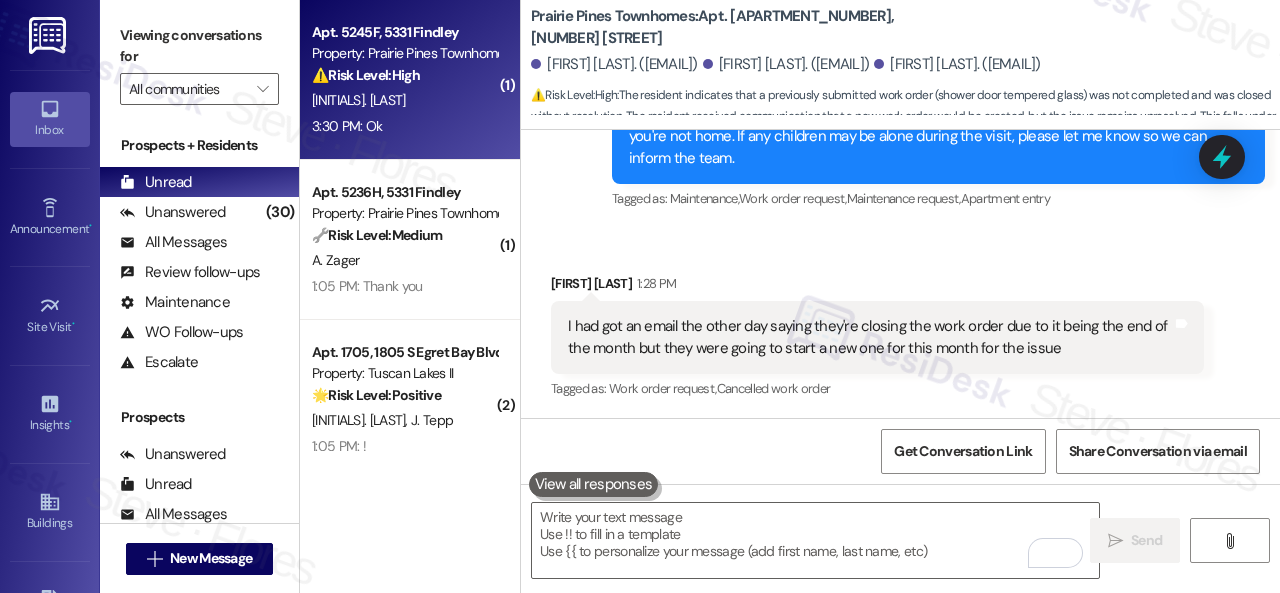click on "3:30 PM: Ok 3:30 PM: Ok" at bounding box center (404, 126) 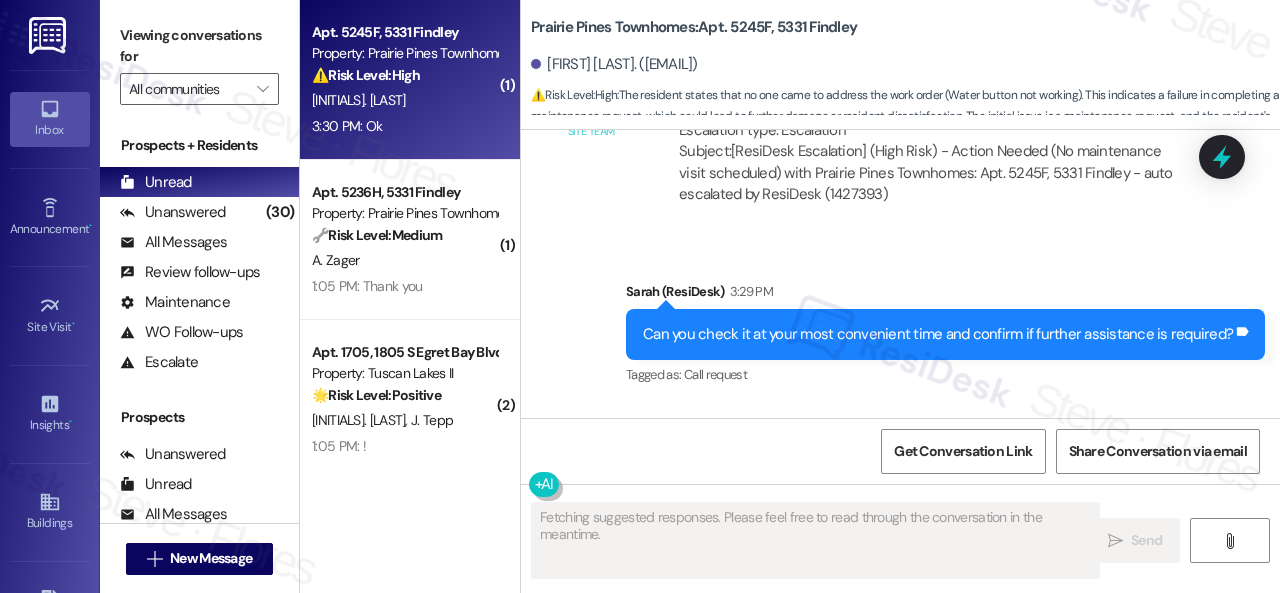 scroll, scrollTop: 2360, scrollLeft: 0, axis: vertical 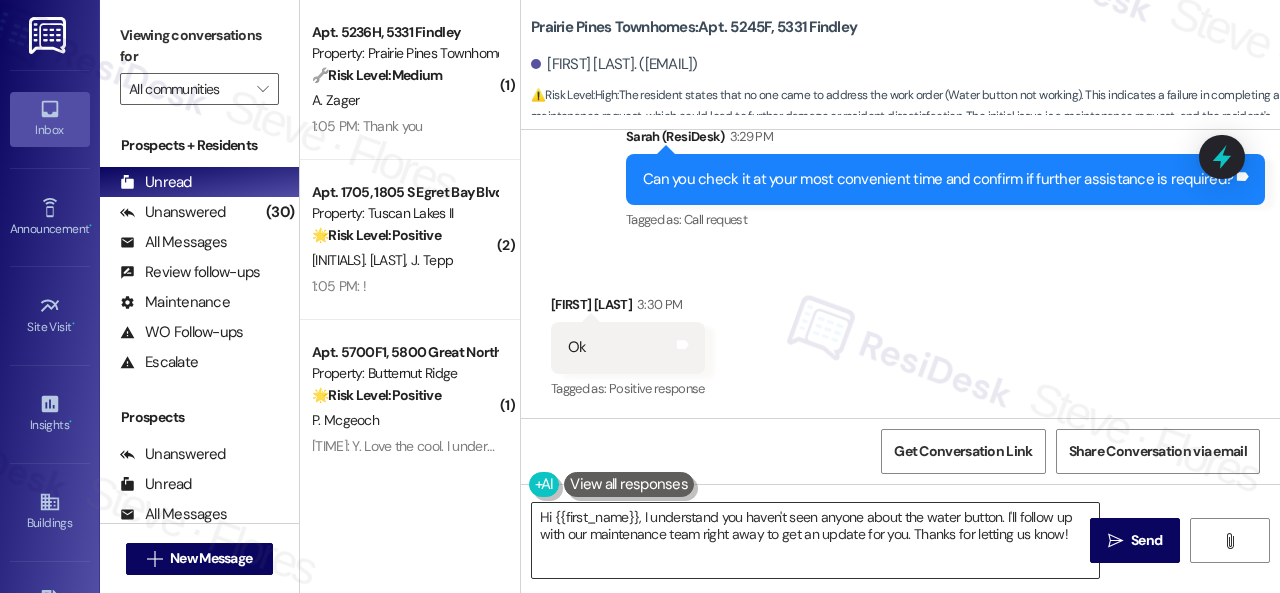 click on "Hi {{first_name}}, I understand you haven't seen anyone about the water button. I'll follow up with our maintenance team right away to get an update for you. Thanks for letting us know!" at bounding box center (815, 540) 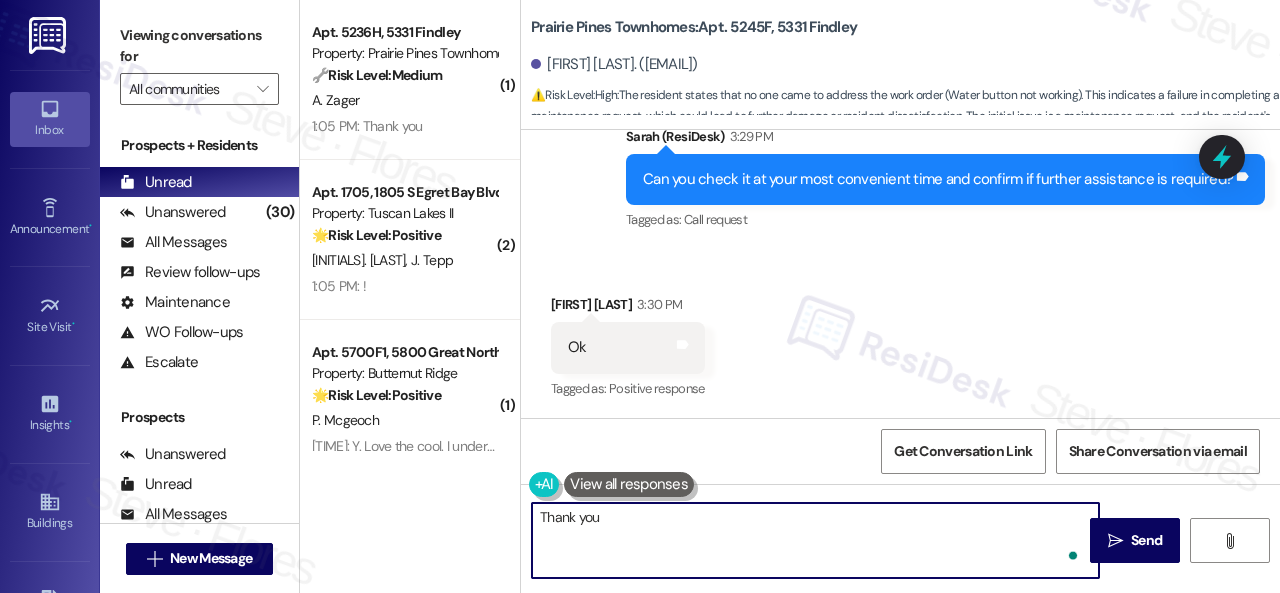 type on "Thank you!" 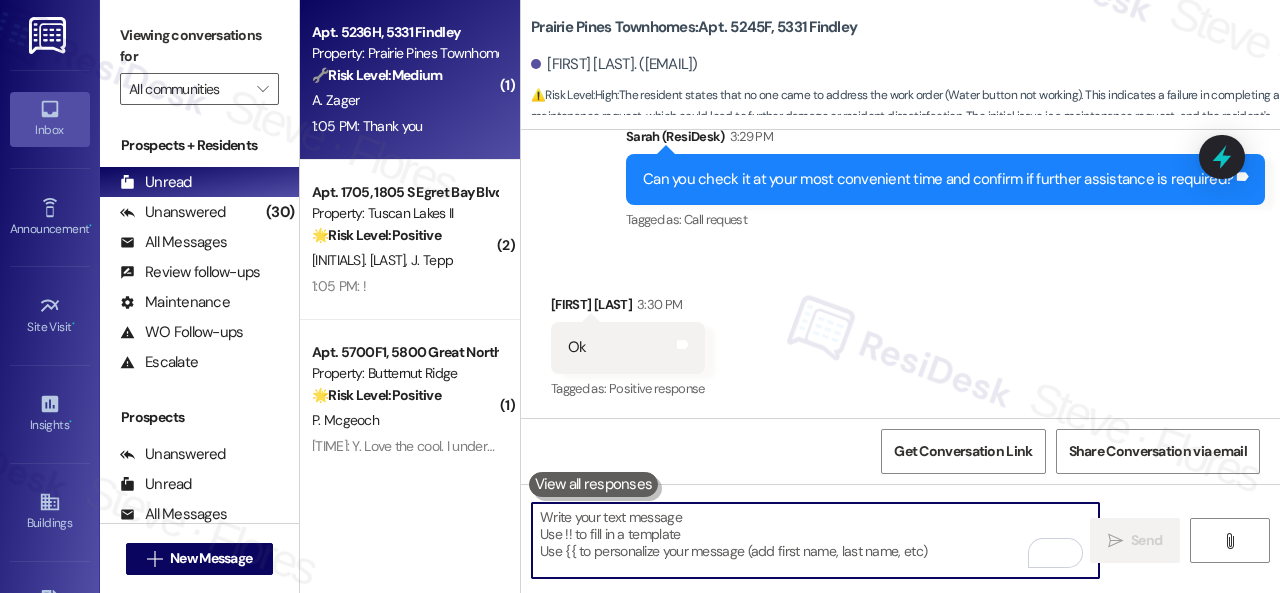 type 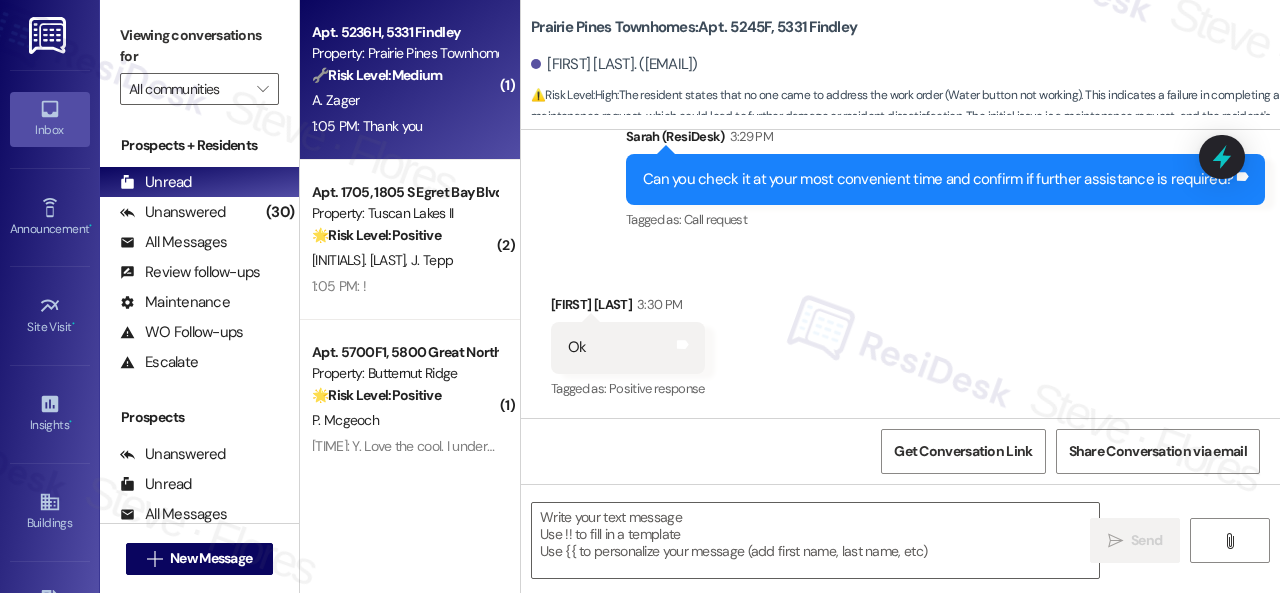 type on "Fetching suggested responses. Please feel free to read through the conversation in the meantime." 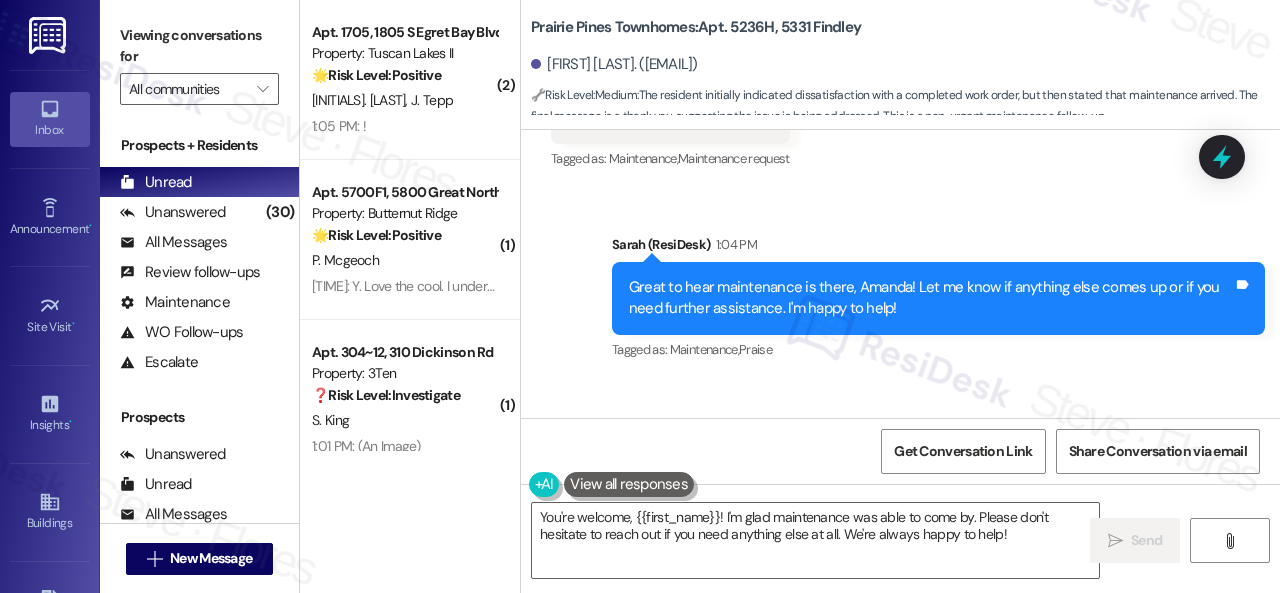 scroll, scrollTop: 7380, scrollLeft: 0, axis: vertical 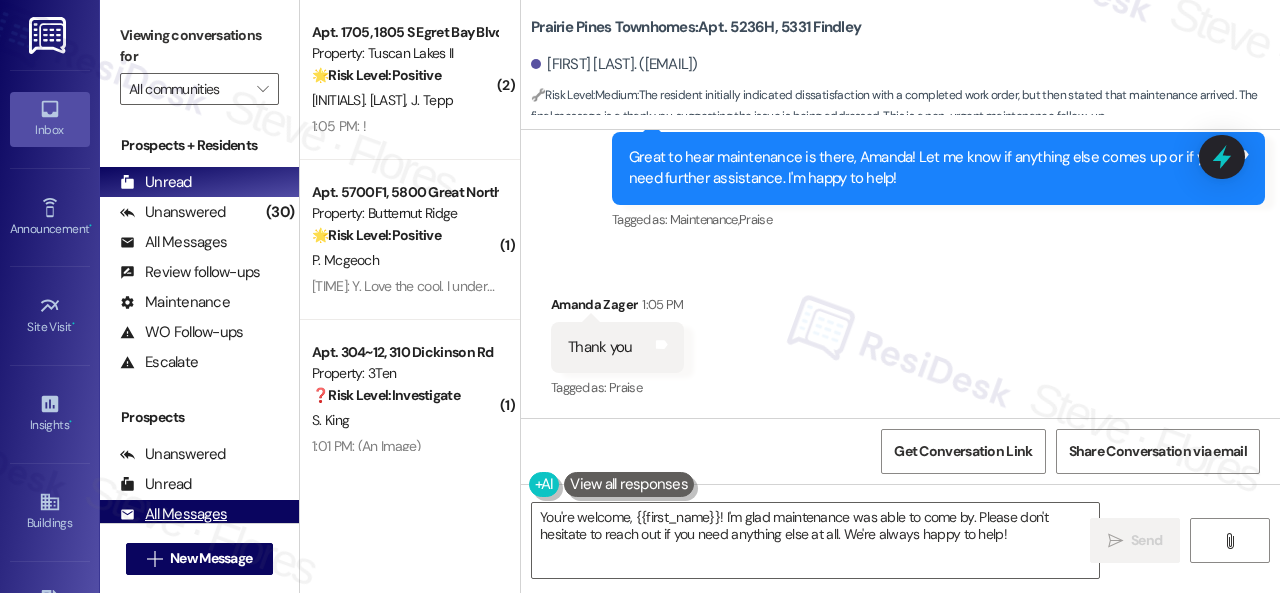 drag, startPoint x: 1016, startPoint y: 529, endPoint x: 176, endPoint y: 502, distance: 840.43384 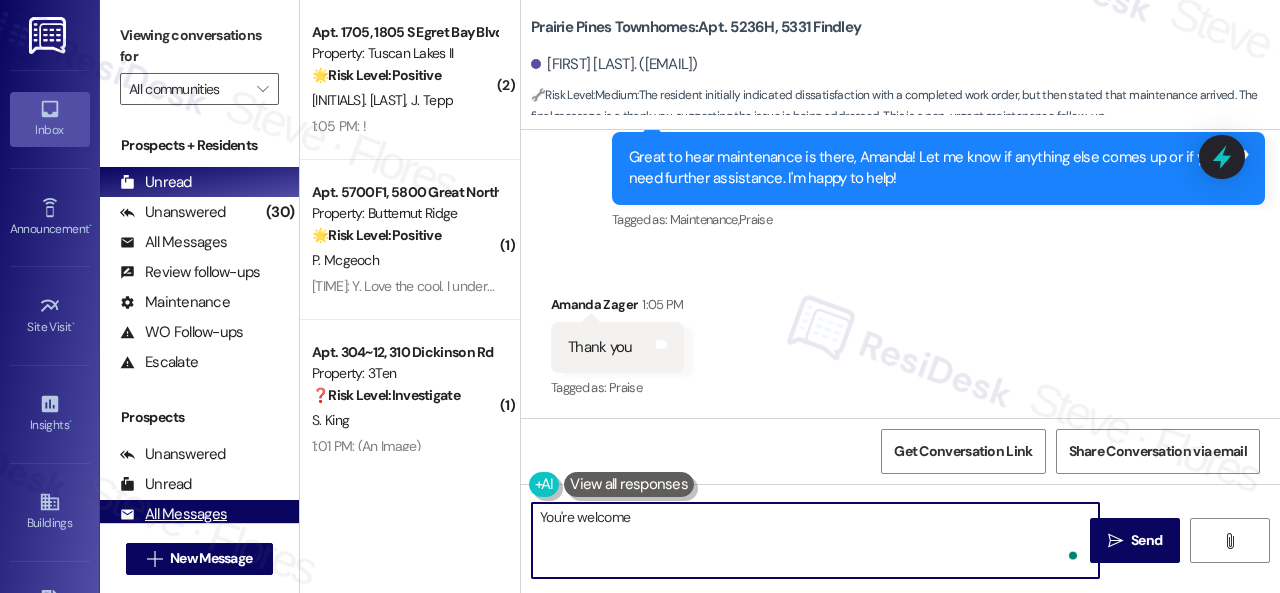 type on "You're welcome!" 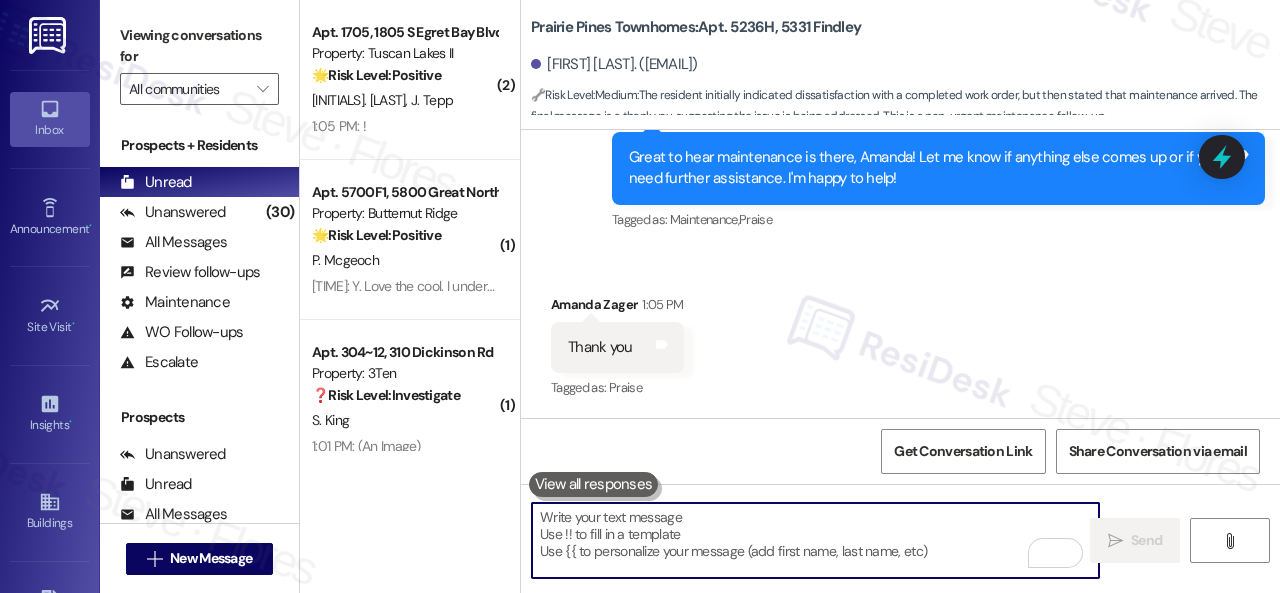 scroll, scrollTop: 7379, scrollLeft: 0, axis: vertical 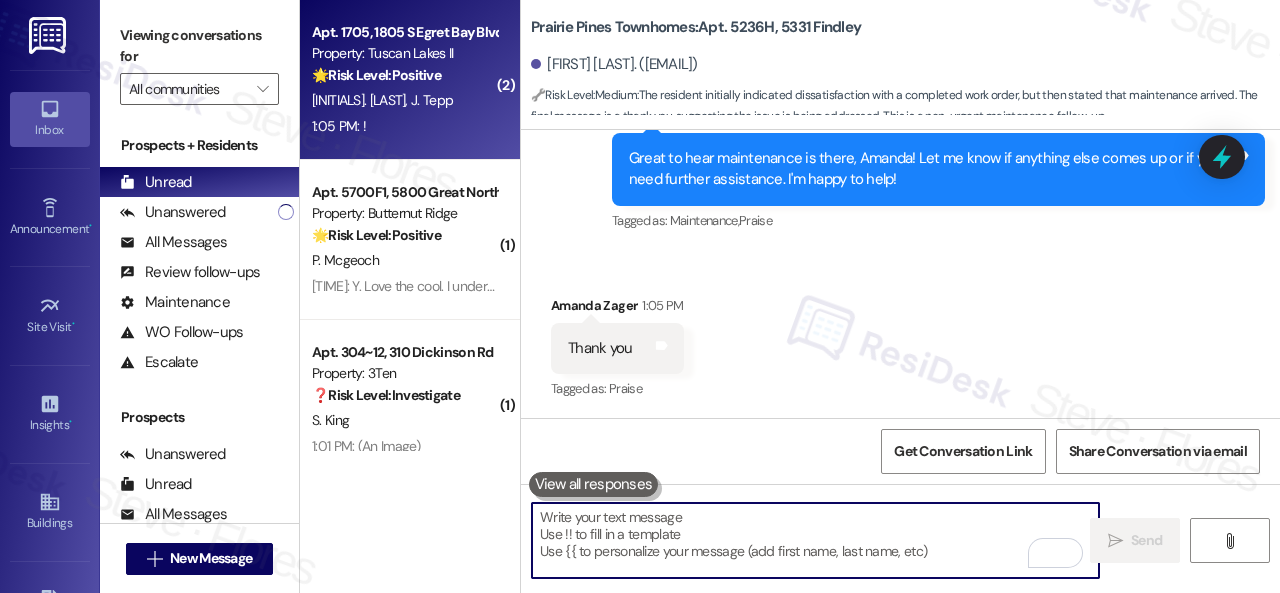 type 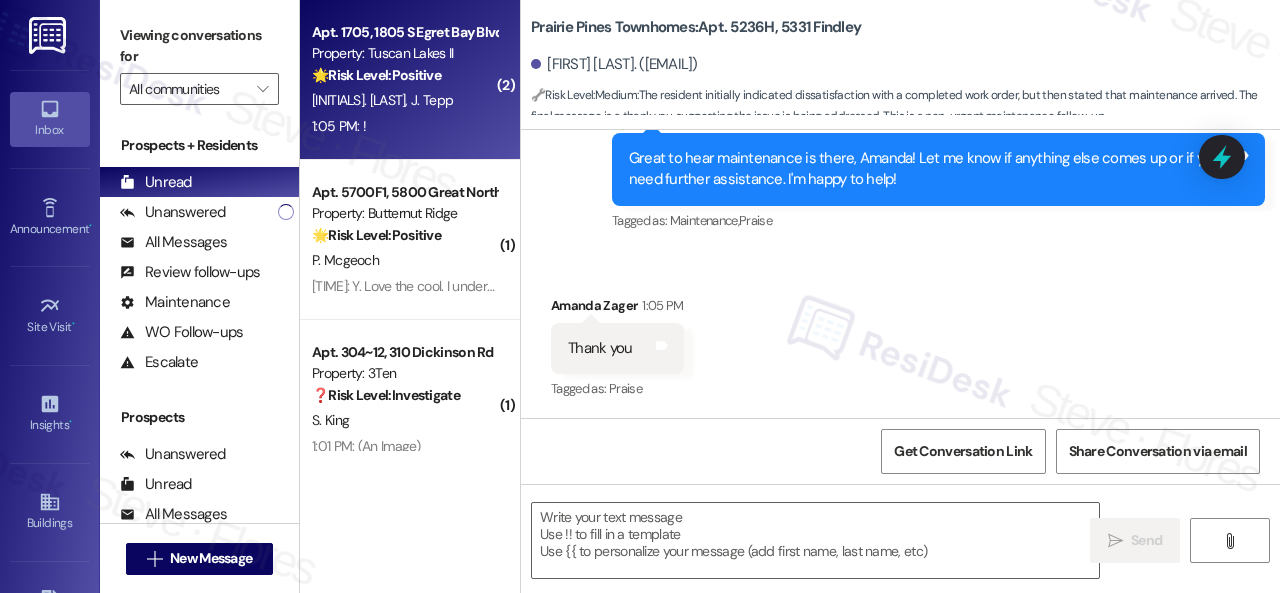 type on "Fetching suggested responses. Please feel free to read through the conversation in the meantime." 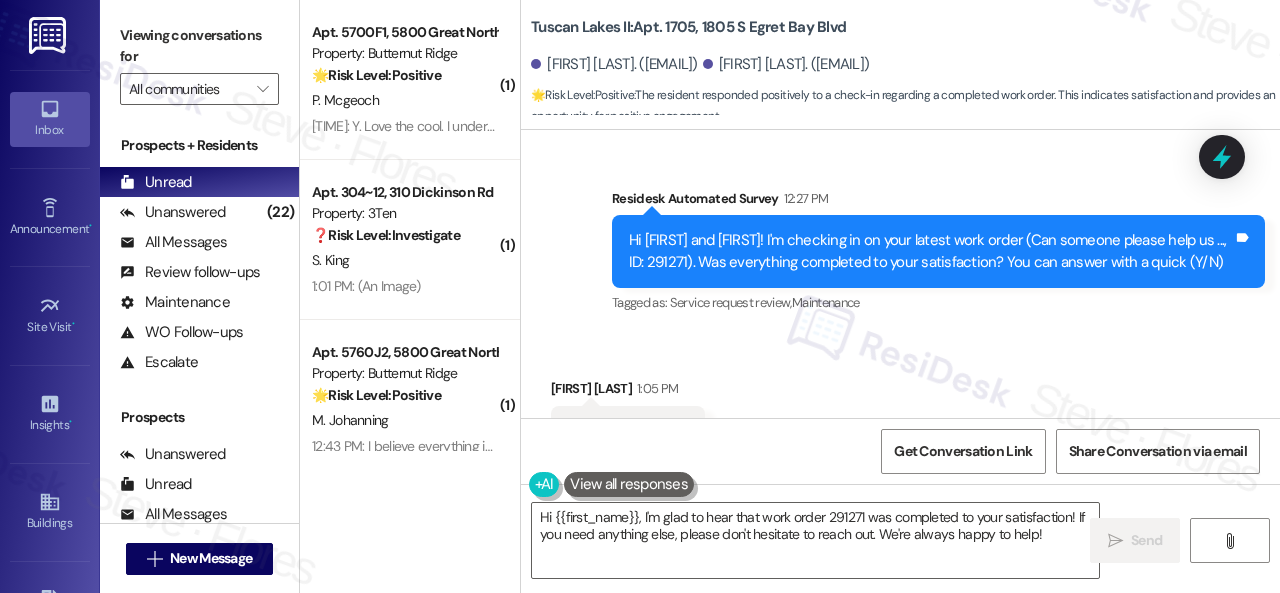 scroll, scrollTop: 1124, scrollLeft: 0, axis: vertical 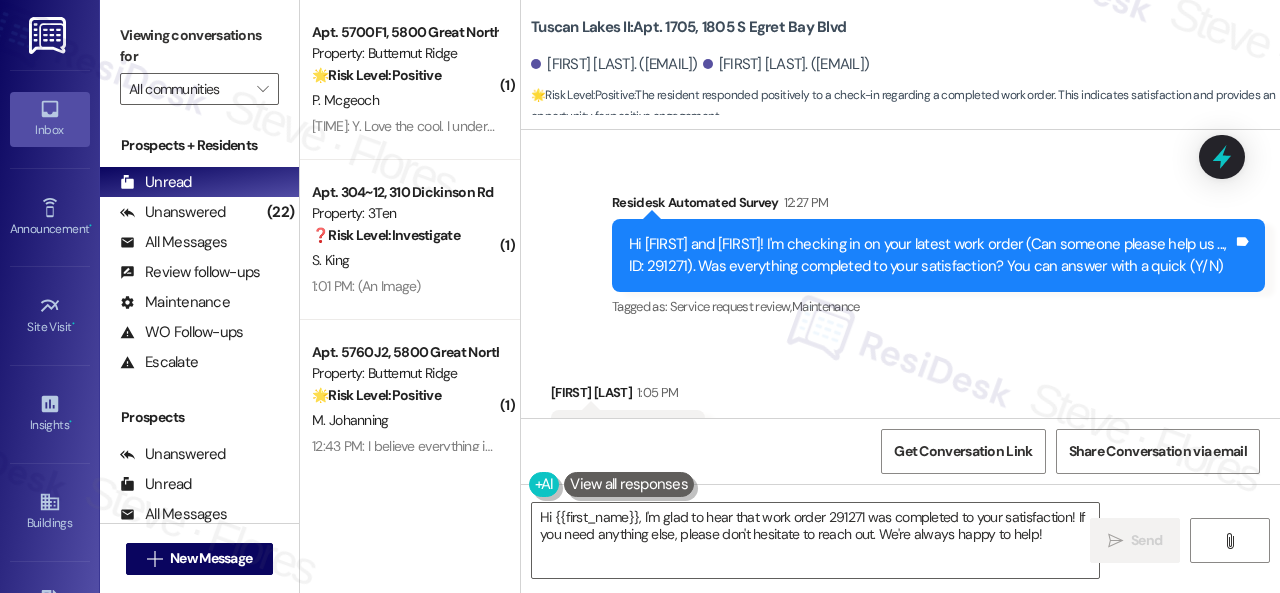 click on "Survey, sent via SMS Residesk Automated Survey 12:27 PM Hi Zohara and Jonathan! I'm checking in on your latest work order (Can someone please help us ..., ID: 291271). Was everything completed to your satisfaction? You can answer with a quick (Y/N) Tags and notes Tagged as:   Service request review ,  Click to highlight conversations about Service request review Maintenance Click to highlight conversations about Maintenance" at bounding box center [900, 242] 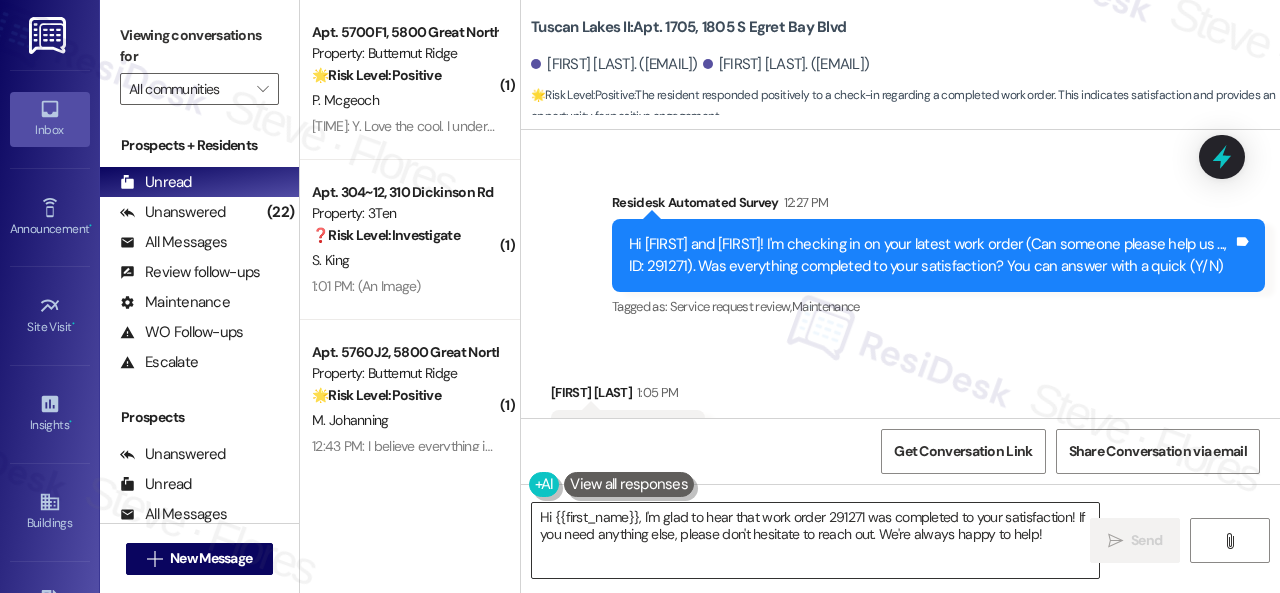 click on "Hi {{first_name}}, I'm glad to hear that work order 291271 was completed to your satisfaction! If you need anything else, please don't hesitate to reach out. We're always happy to help!" at bounding box center [815, 540] 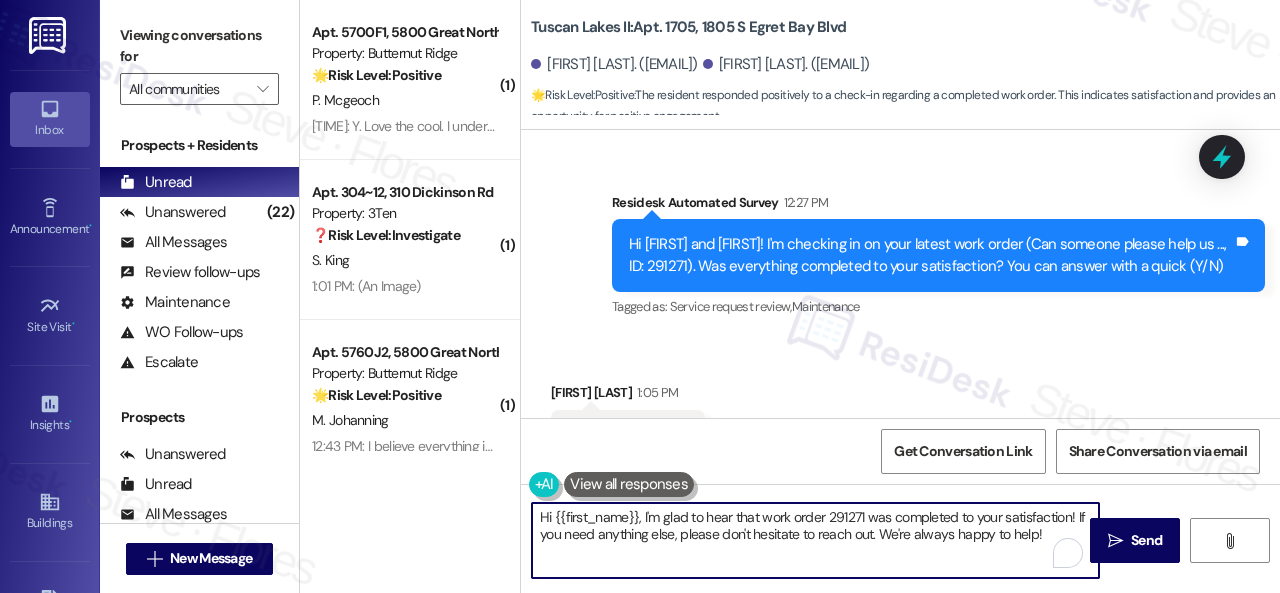 paste on "Glad everything’s all set! If {{property}} met your expectations, just reply with “Yes.” If not, no problem — we’d love to hear your feedback so we can keep improving. Thank you" 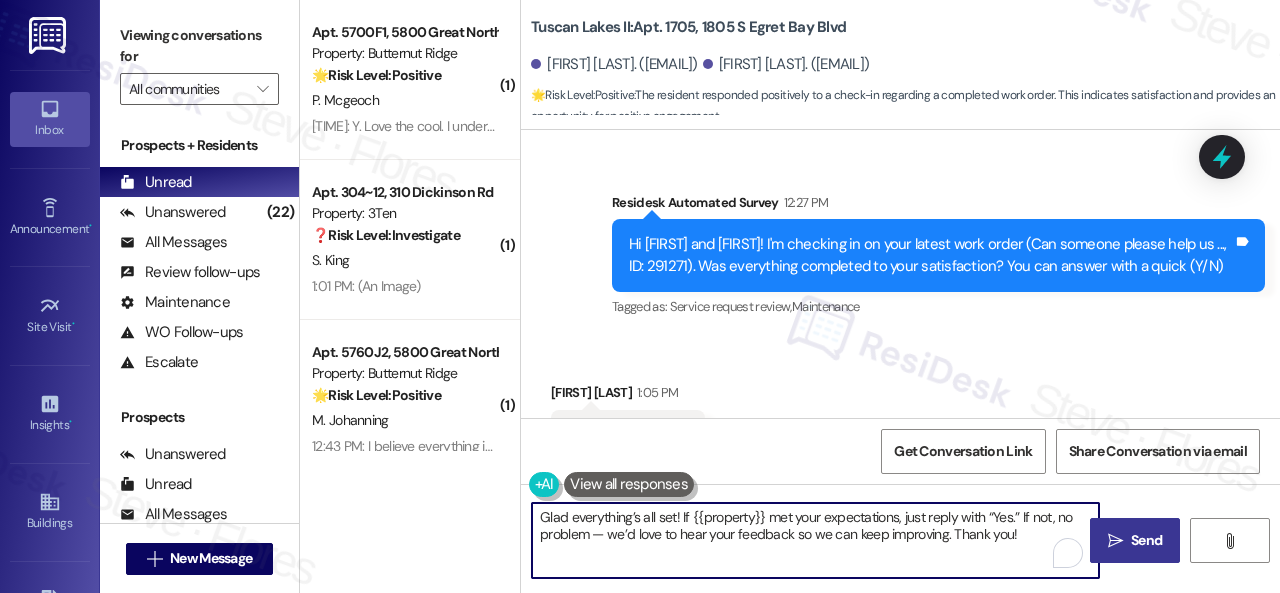 type on "Glad everything’s all set! If {{property}} met your expectations, just reply with “Yes.” If not, no problem — we’d love to hear your feedback so we can keep improving. Thank you!" 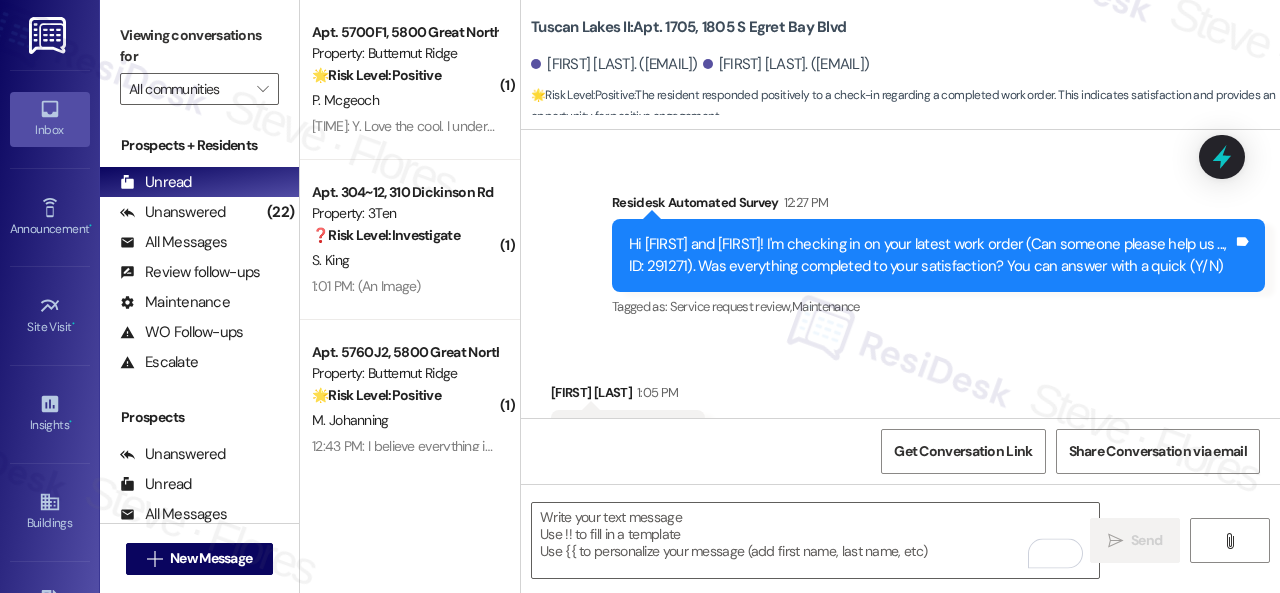 type on "Fetching suggested responses. Please feel free to read through the conversation in the meantime." 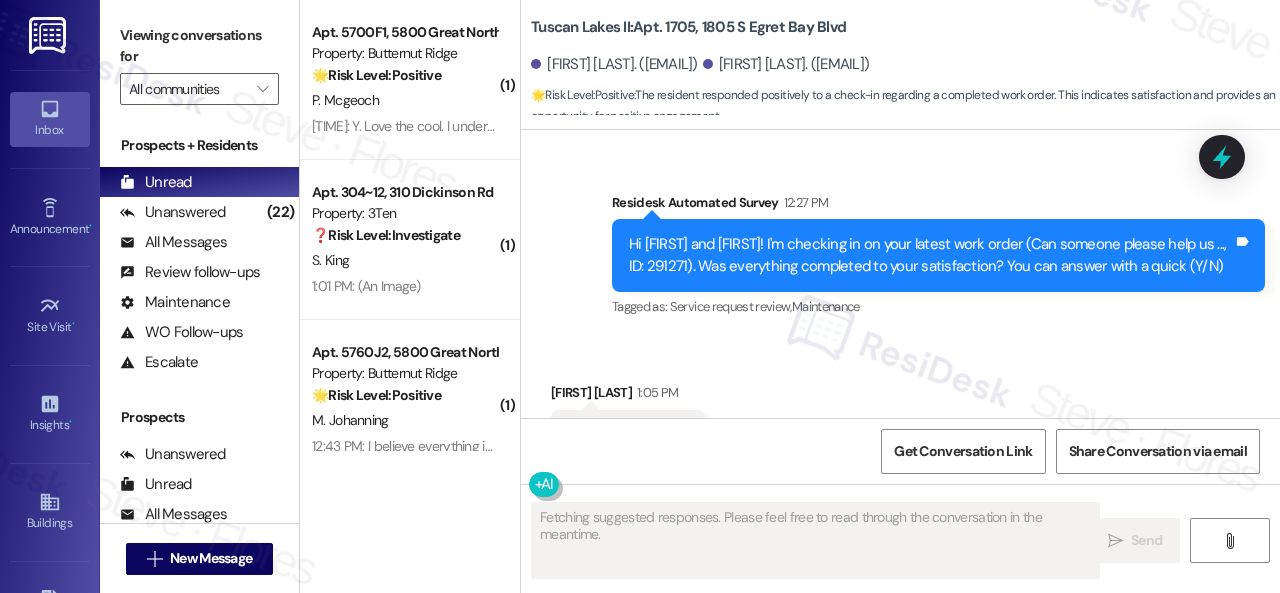 scroll, scrollTop: 1322, scrollLeft: 0, axis: vertical 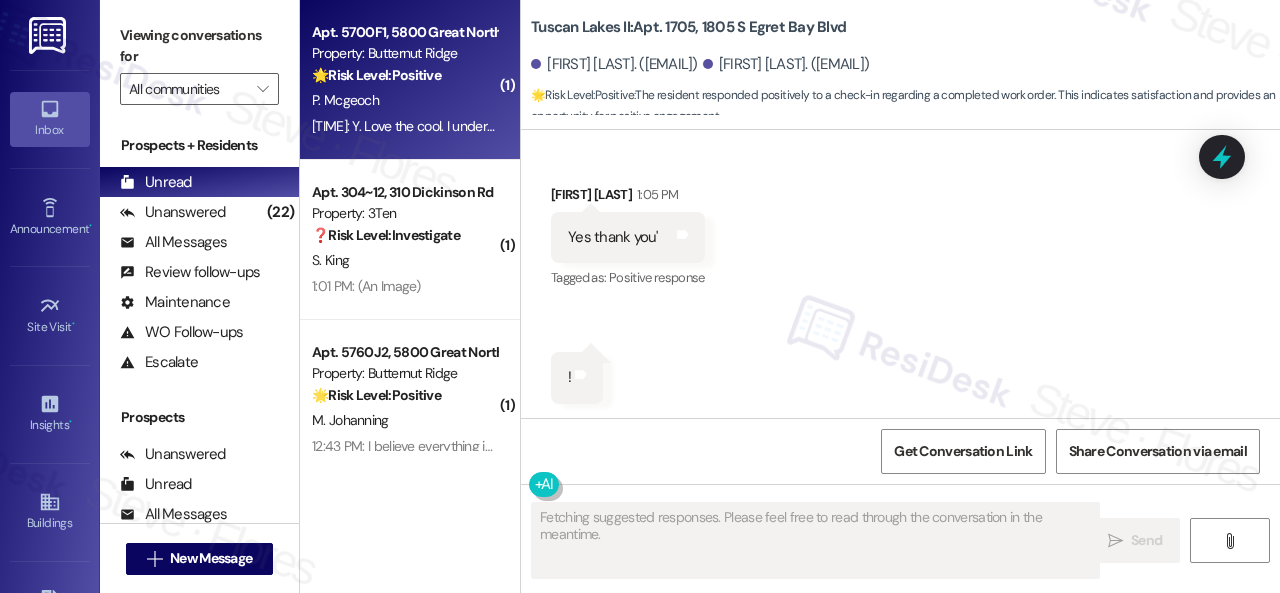 click on "P. Mcgeoch" at bounding box center (404, 100) 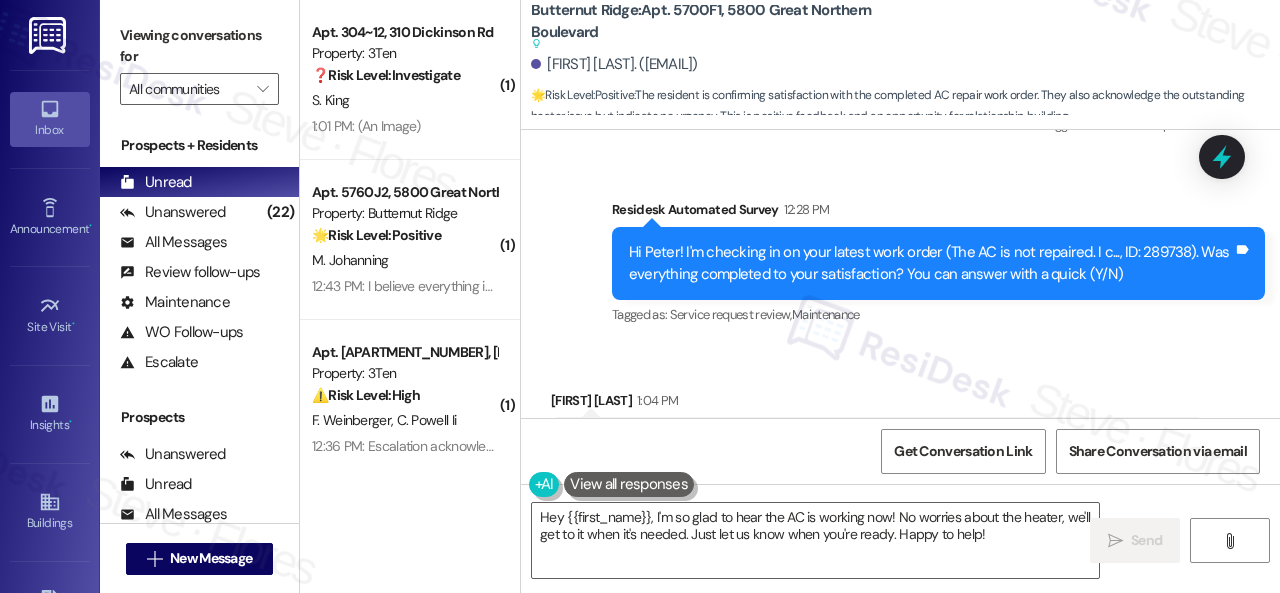 scroll, scrollTop: 6707, scrollLeft: 0, axis: vertical 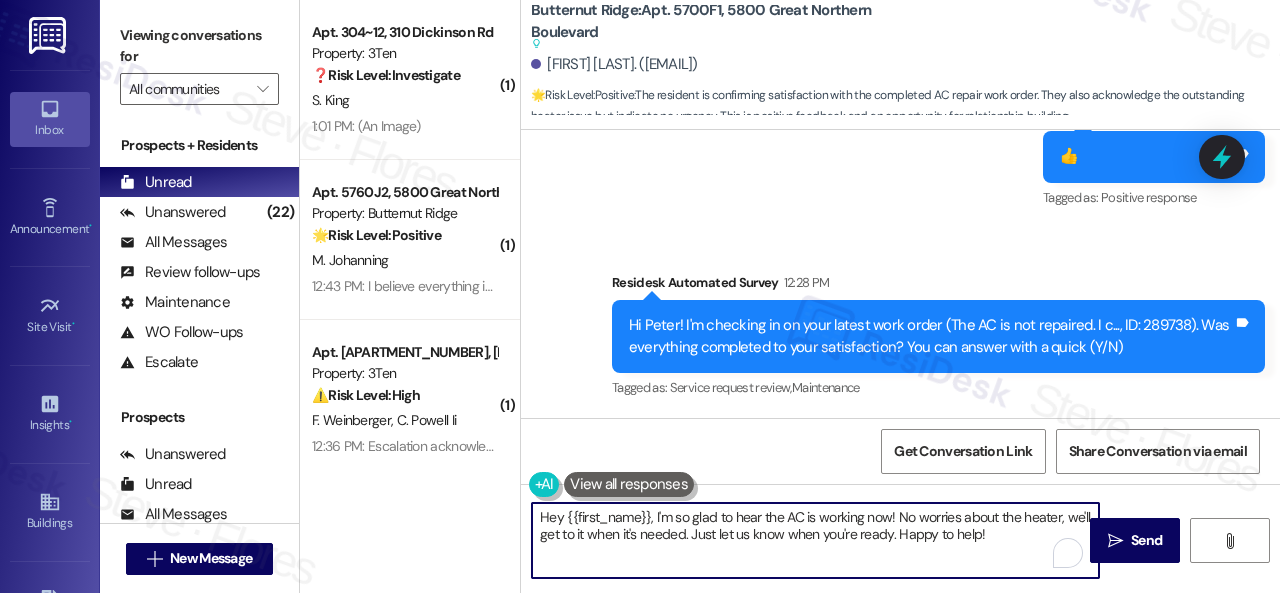 drag, startPoint x: 1000, startPoint y: 535, endPoint x: 459, endPoint y: 457, distance: 546.594 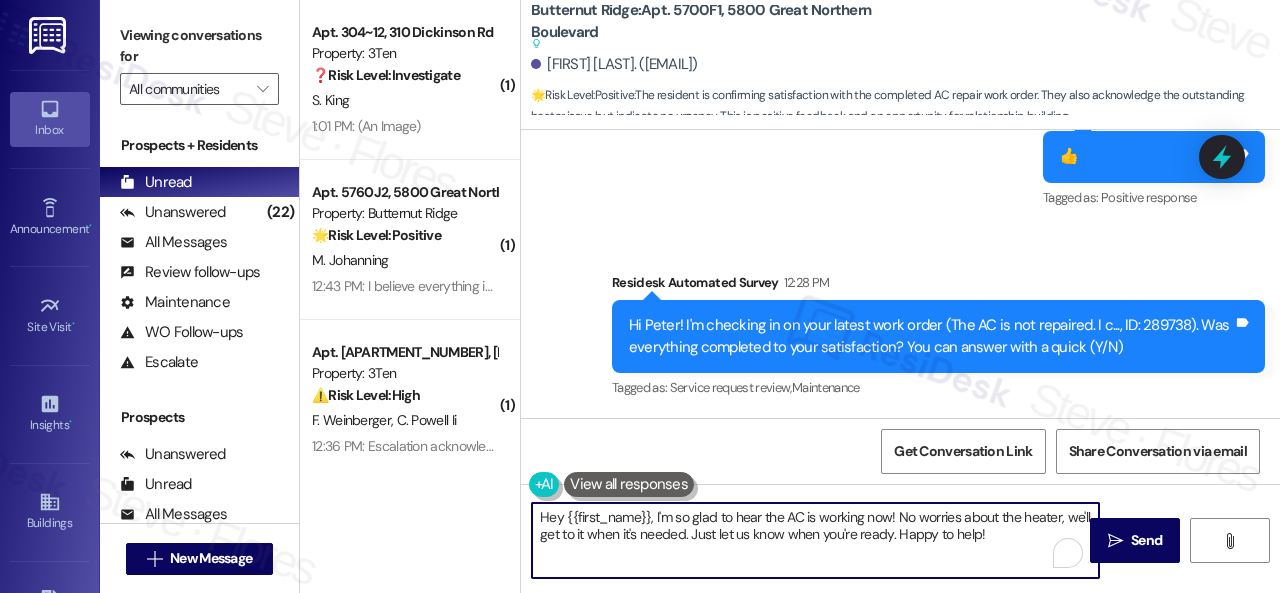click on "( 1 ) Apt. 304~12, 310 Dickinson Rd Property: 3Ten ❓  Risk Level:  Investigate No message text available S. King 1:01 PM: (An Image) 1:01 PM: (An Image) ( 1 ) Apt. 5760J2, 5800 Great Northern Boulevard Property: Butternut Ridge 🌟  Risk Level:  Positive The resident confirms the work order was completed to their satisfaction. This is positive engagement and relationship building. M. Johanning 12:43 PM: I believe everything is working. The light is fixed and so is the ice maker.  12:43 PM: I believe everything is working. The light is fixed and so is the ice maker.  ( 1 ) Apt. 312~06, 310 Dickinson Rd Property: 3Ten ⚠️  Risk Level:  High The resident indicates that a work order for a leak was not completed and that there is still evidence of water damage (bubble in the paint, eaten drywall). This indicates a potentially unresolved water leak issue, which could lead to further property damage and thus requires urgent attention. F. Weinberger C. Powell Ii 12:36 PM: Escalation acknowledged. ( 1 ) ⚠️ (" at bounding box center (790, 296) 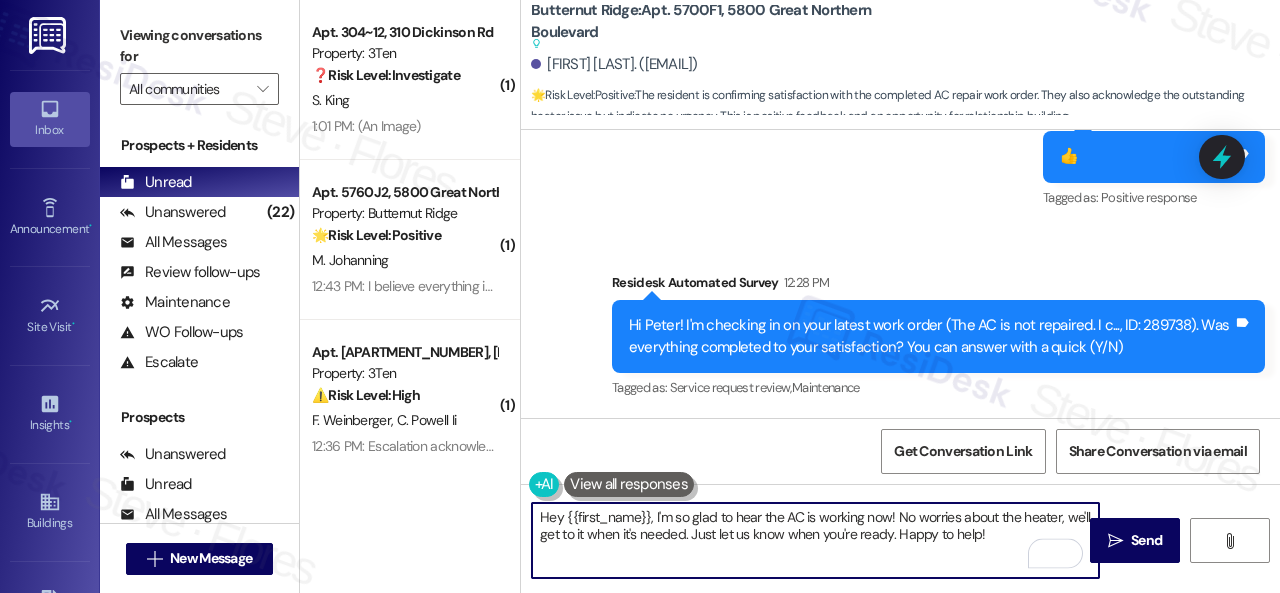drag, startPoint x: 896, startPoint y: 521, endPoint x: 990, endPoint y: 543, distance: 96.540146 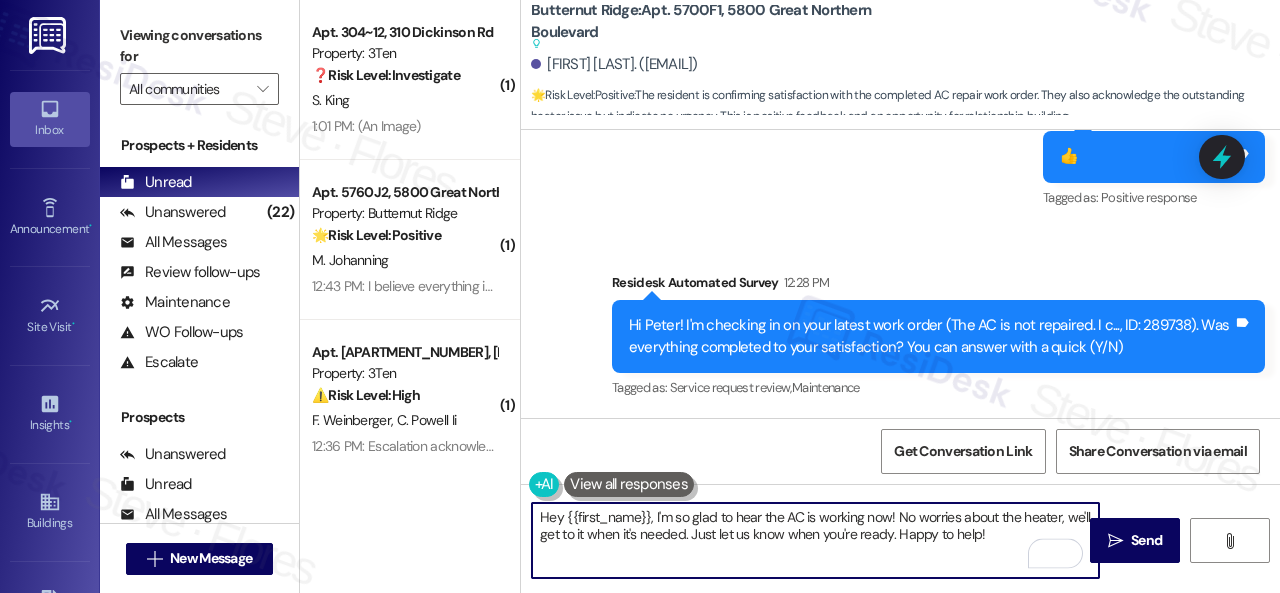 click on "Hey {{first_name}}, I'm so glad to hear the AC is working now! No worries about the heater, we'll get to it when it's needed. Just let us know when you're ready. Happy to help!" at bounding box center (815, 540) 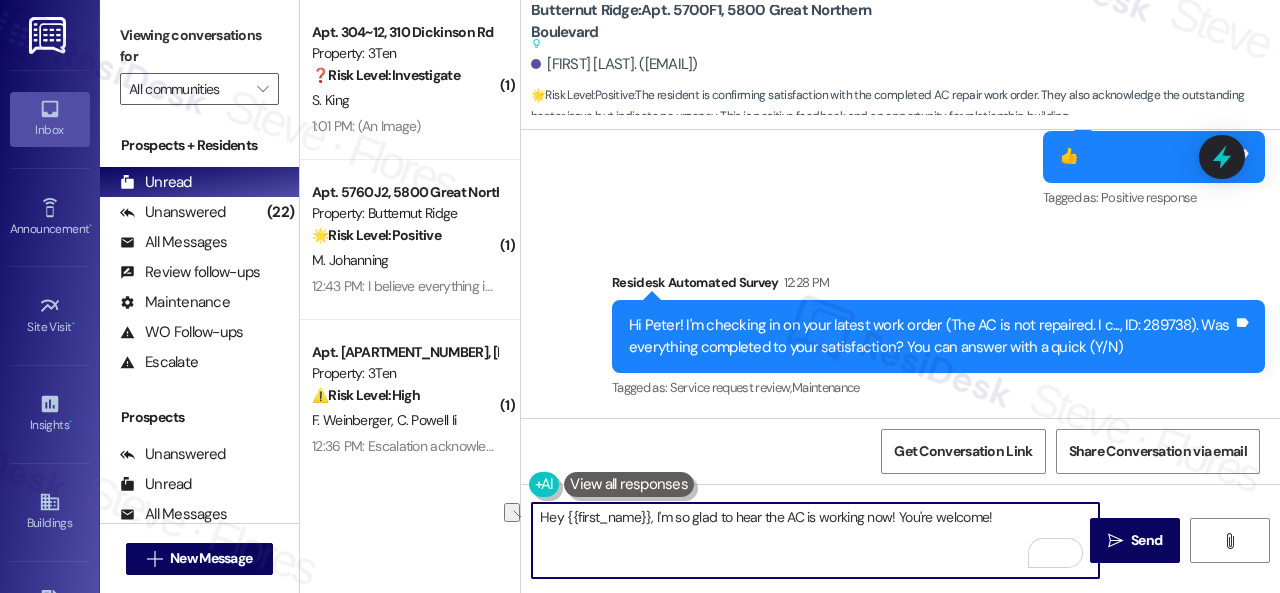drag, startPoint x: 656, startPoint y: 520, endPoint x: 429, endPoint y: 501, distance: 227.79376 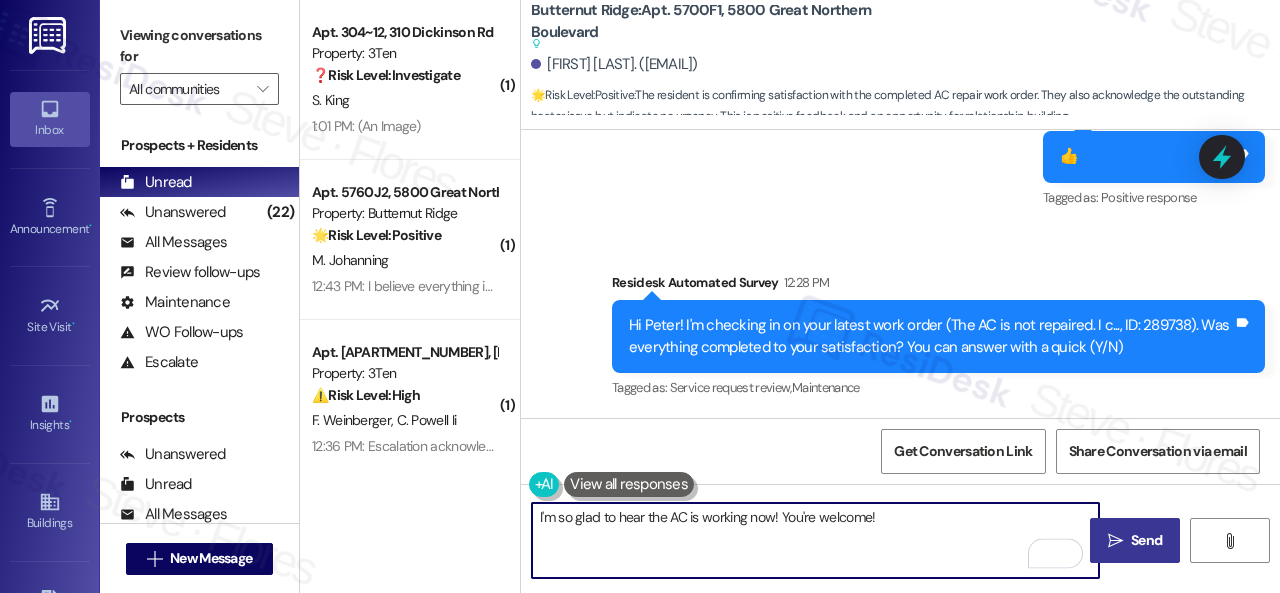 type on "I'm so glad to hear the AC is working now! You're welcome!" 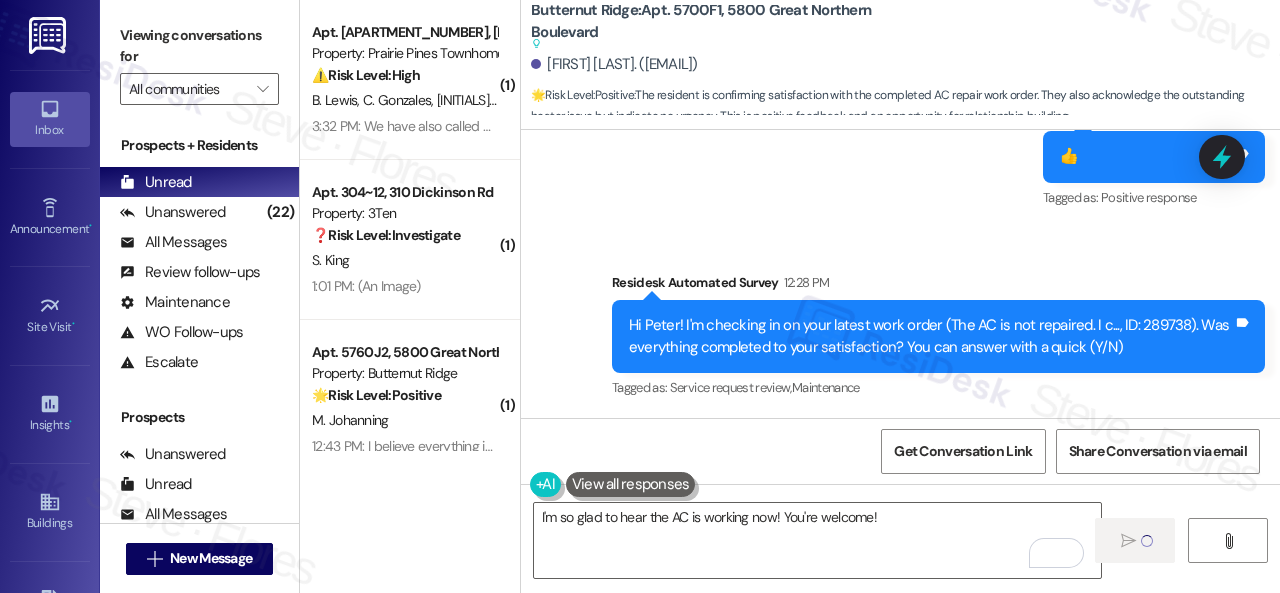 type 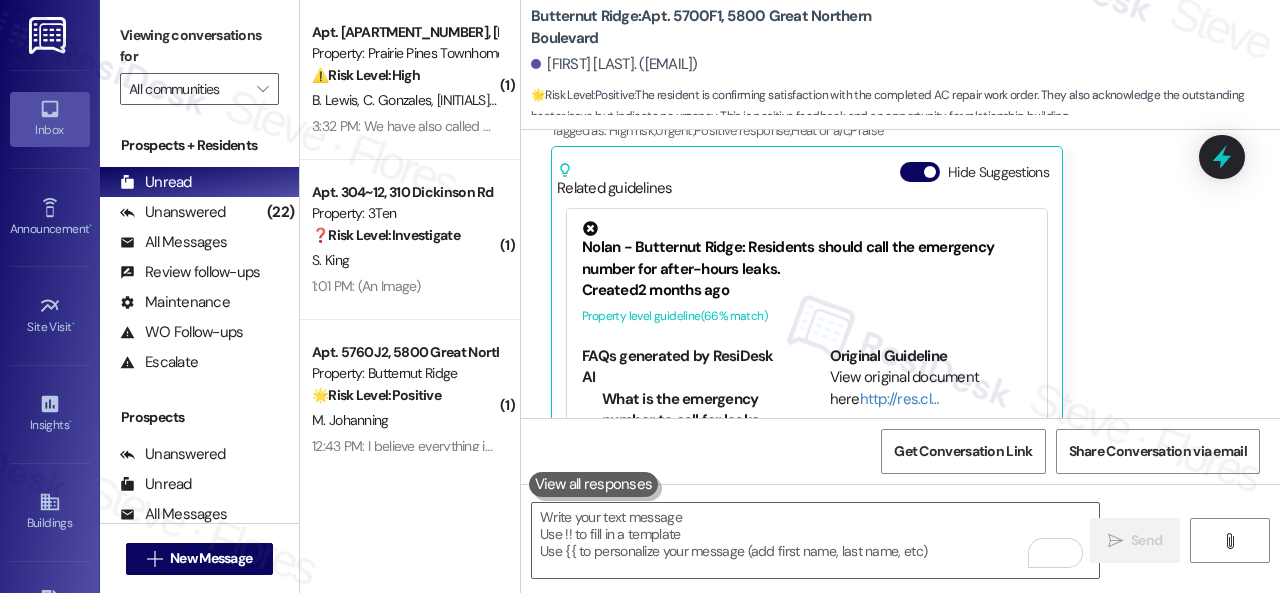 scroll, scrollTop: 7170, scrollLeft: 0, axis: vertical 